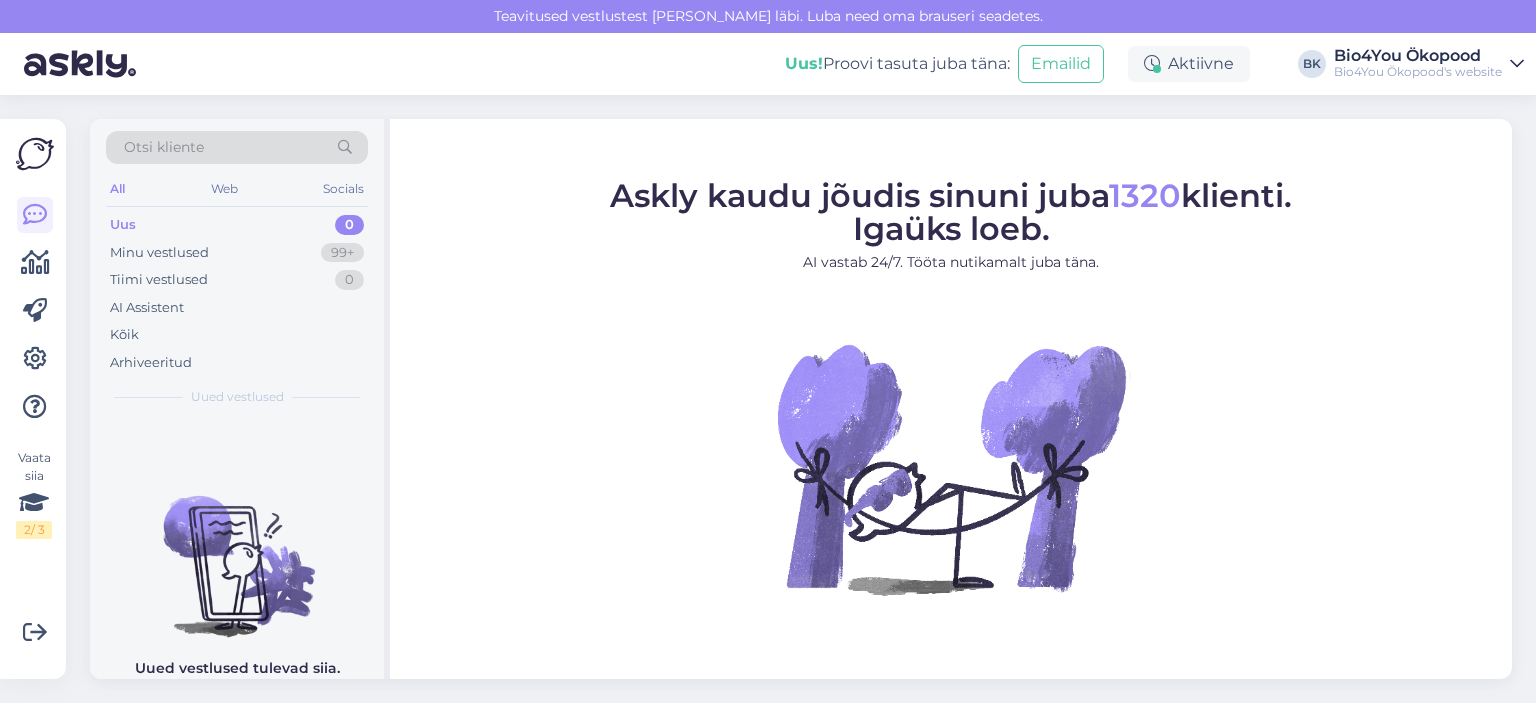 scroll, scrollTop: 0, scrollLeft: 0, axis: both 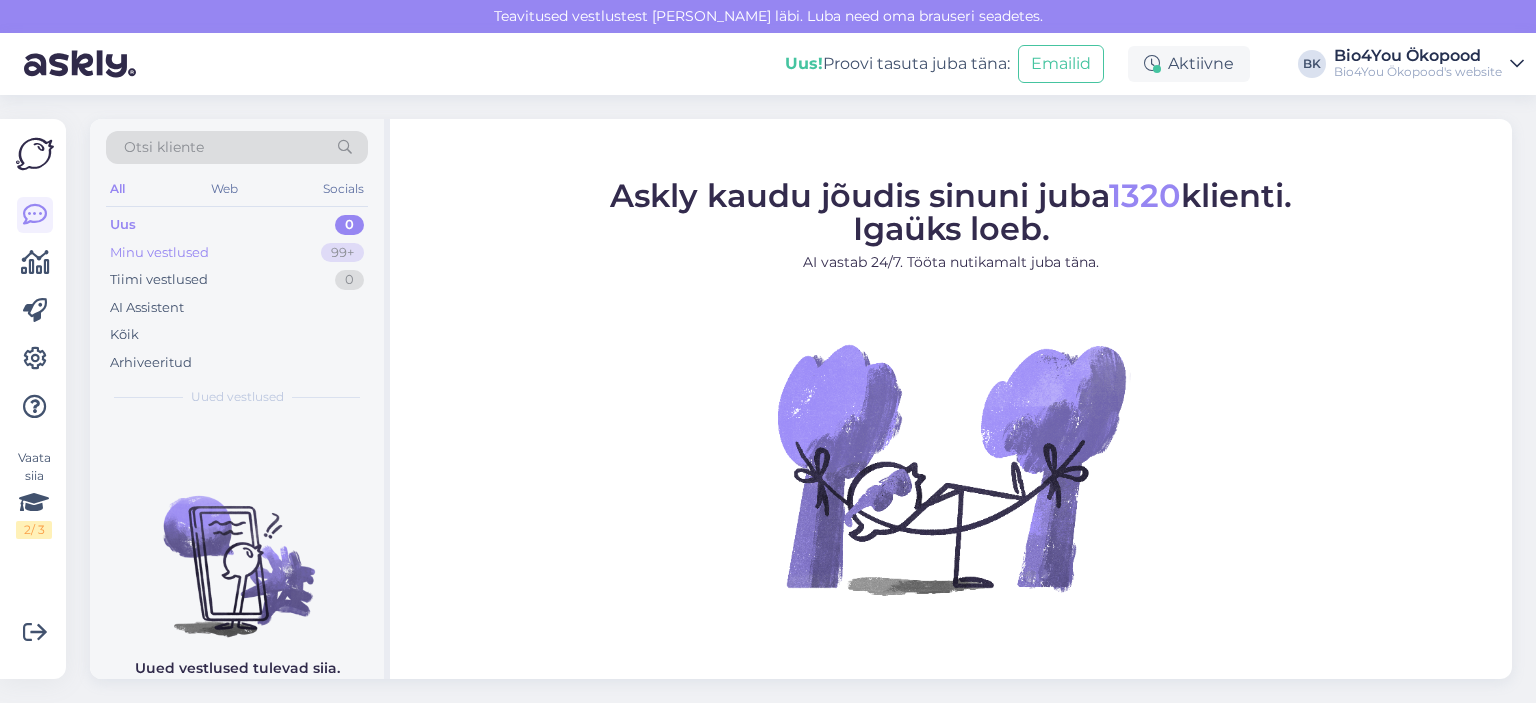 click on "Minu vestlused" at bounding box center [159, 253] 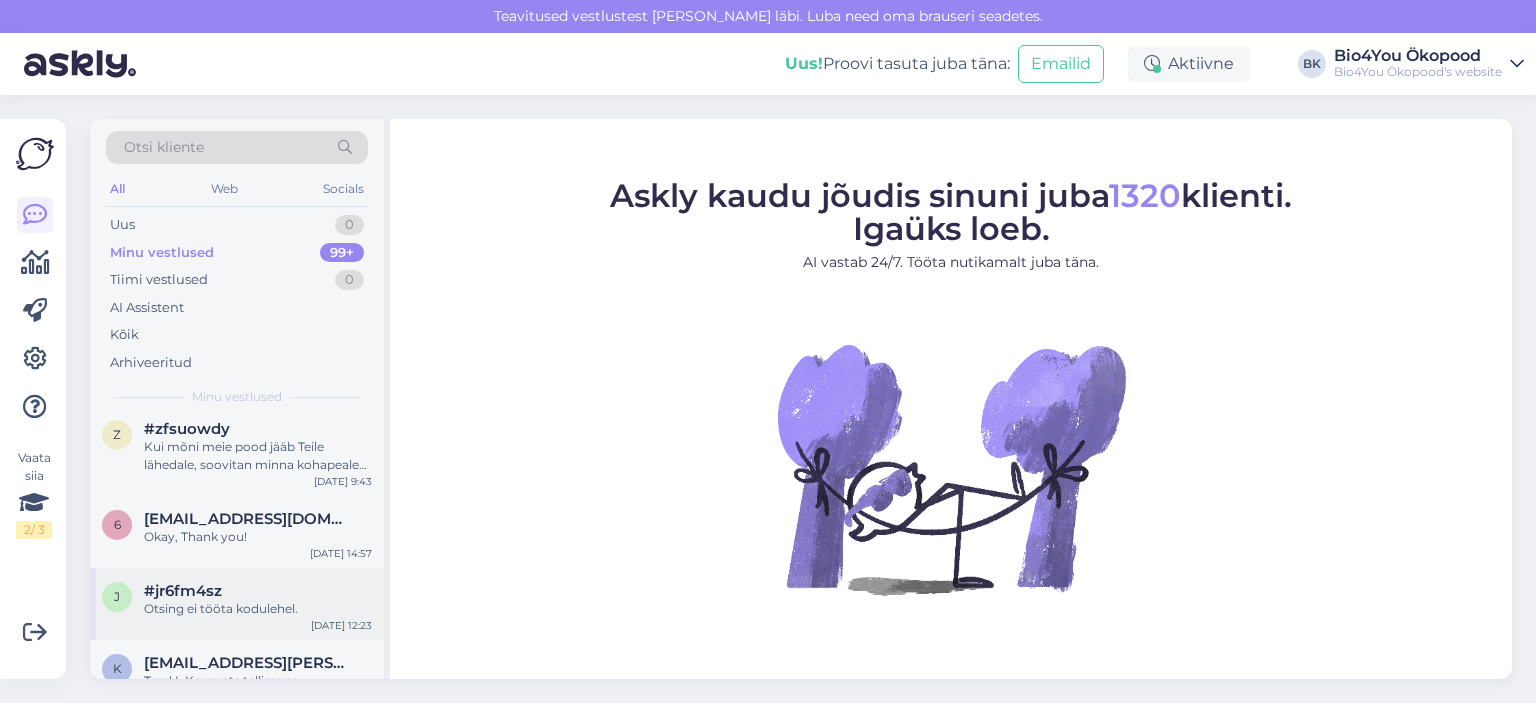 scroll, scrollTop: 1300, scrollLeft: 0, axis: vertical 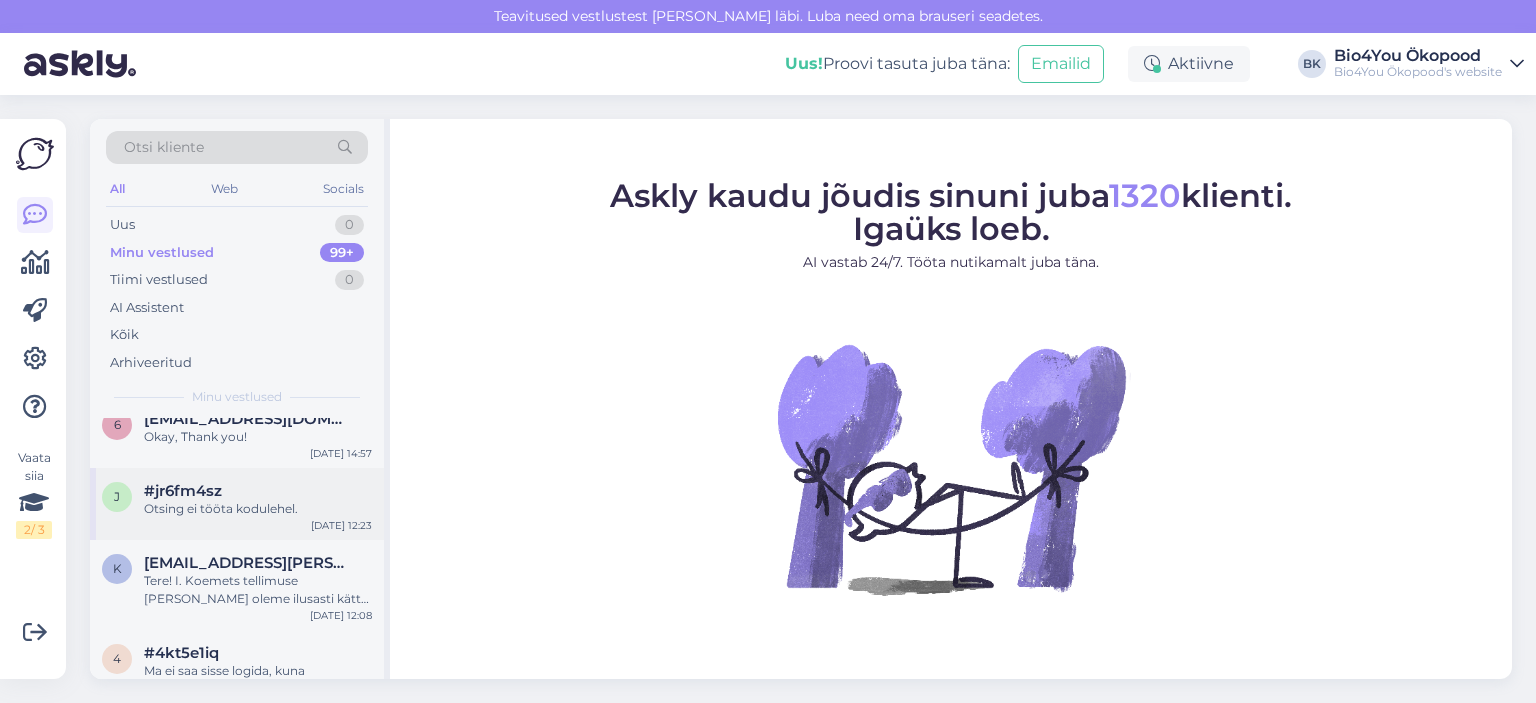 click on "j #jr6fm4sz Otsing ei tööta kodulehel. [DATE] 12:23" at bounding box center (237, 504) 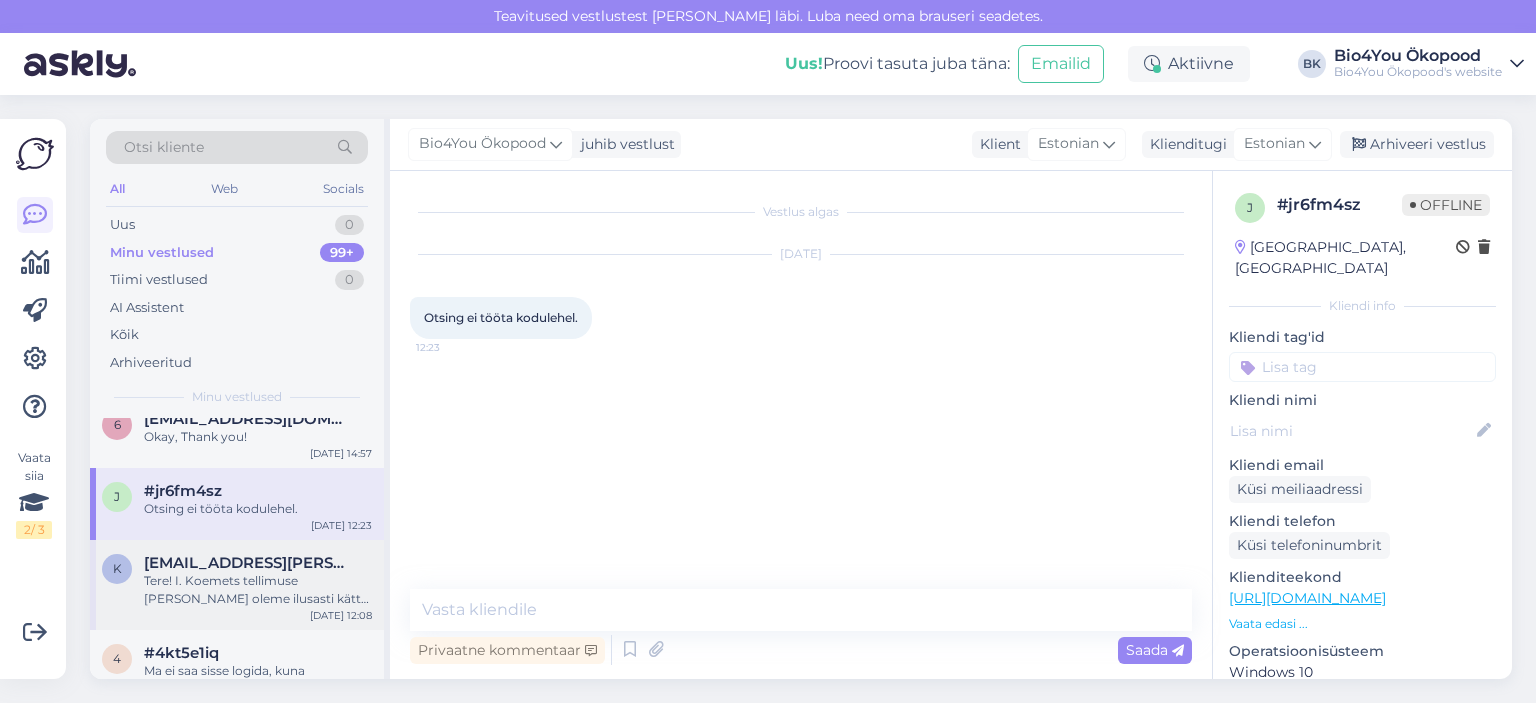 click on "Tere! I. Koemets tellimuse [PERSON_NAME] oleme ilusasti kätte saanud." at bounding box center (258, 590) 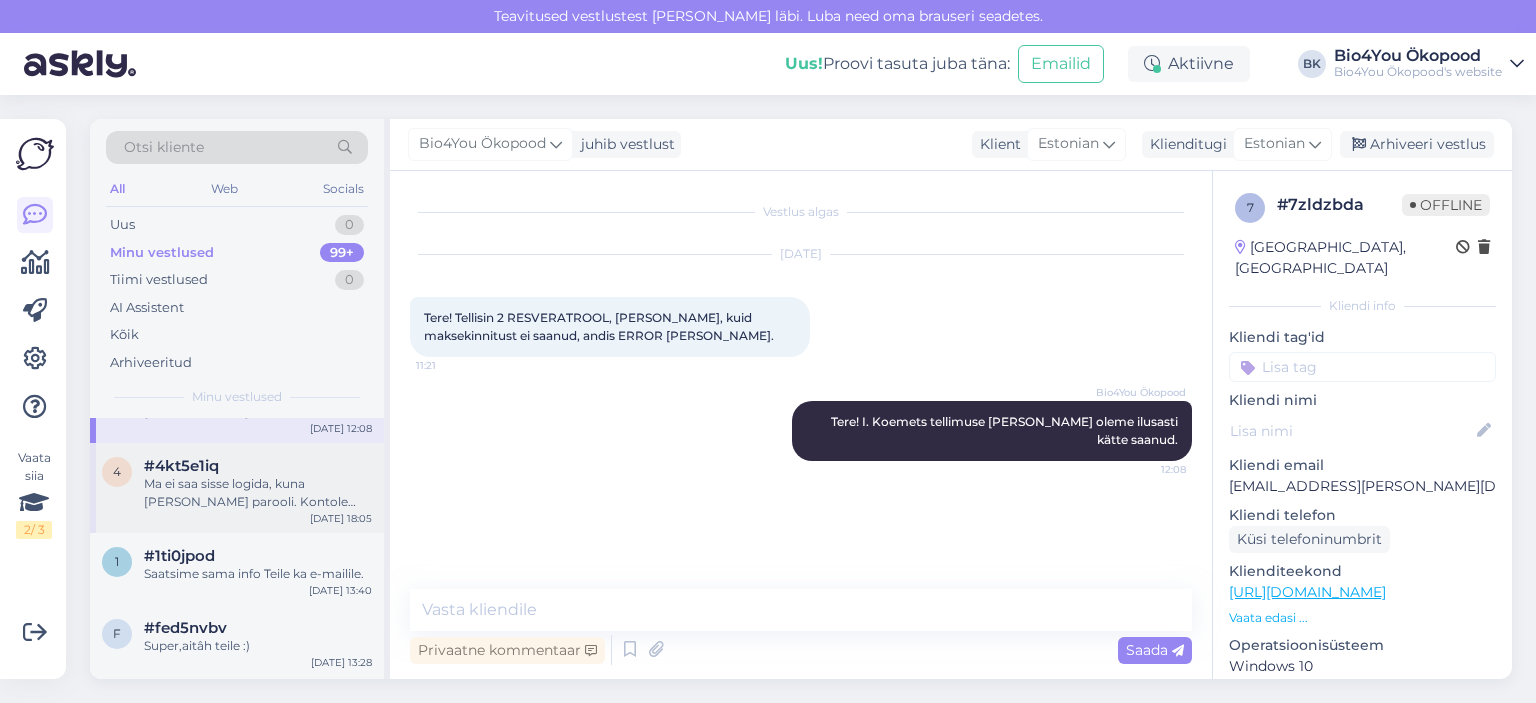 scroll, scrollTop: 1500, scrollLeft: 0, axis: vertical 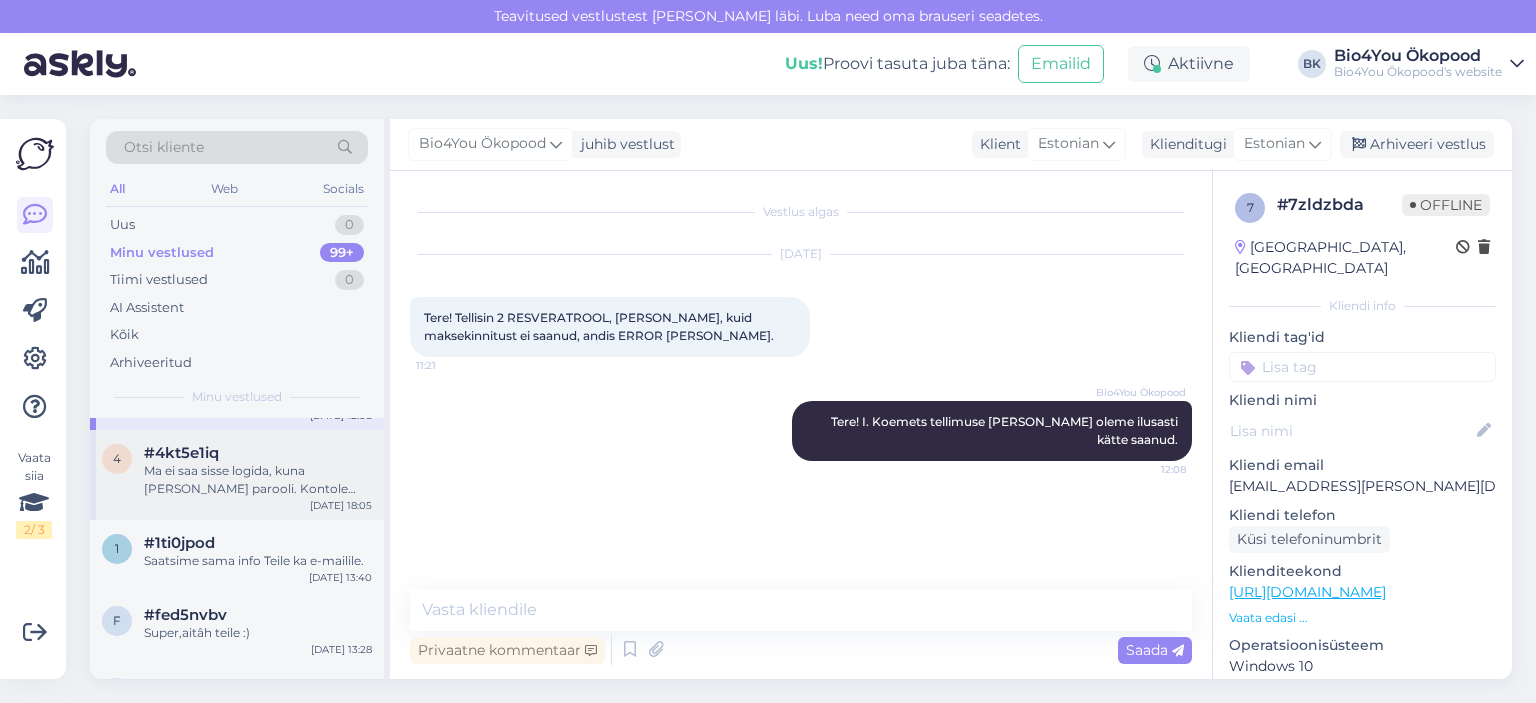 click on "Ma ei saa sisse logida, kuna [PERSON_NAME] parooli. Kontole salvestatud parool ei toimi millegipärast" at bounding box center [258, 480] 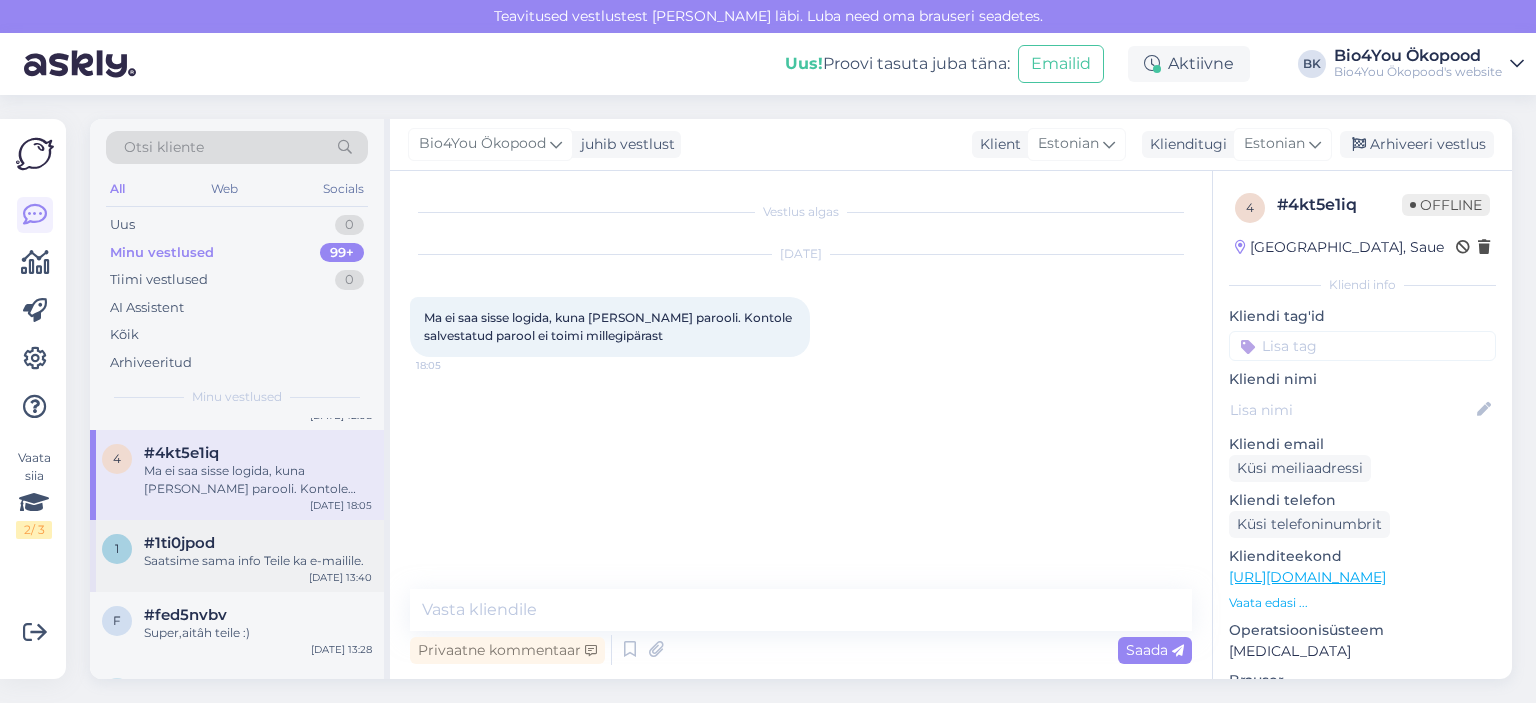 click on "Saatsime sama info Teile ka e-mailile." at bounding box center (258, 561) 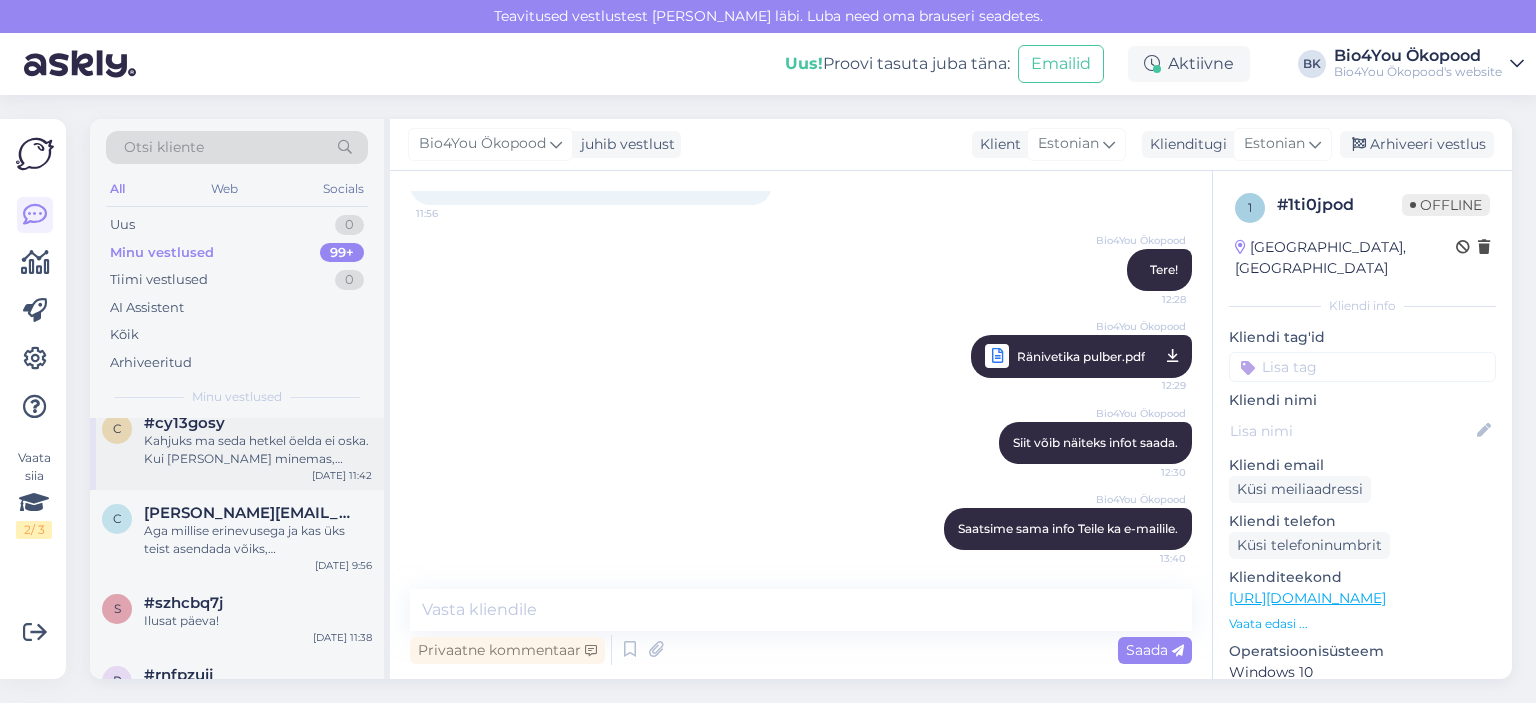 scroll, scrollTop: 3500, scrollLeft: 0, axis: vertical 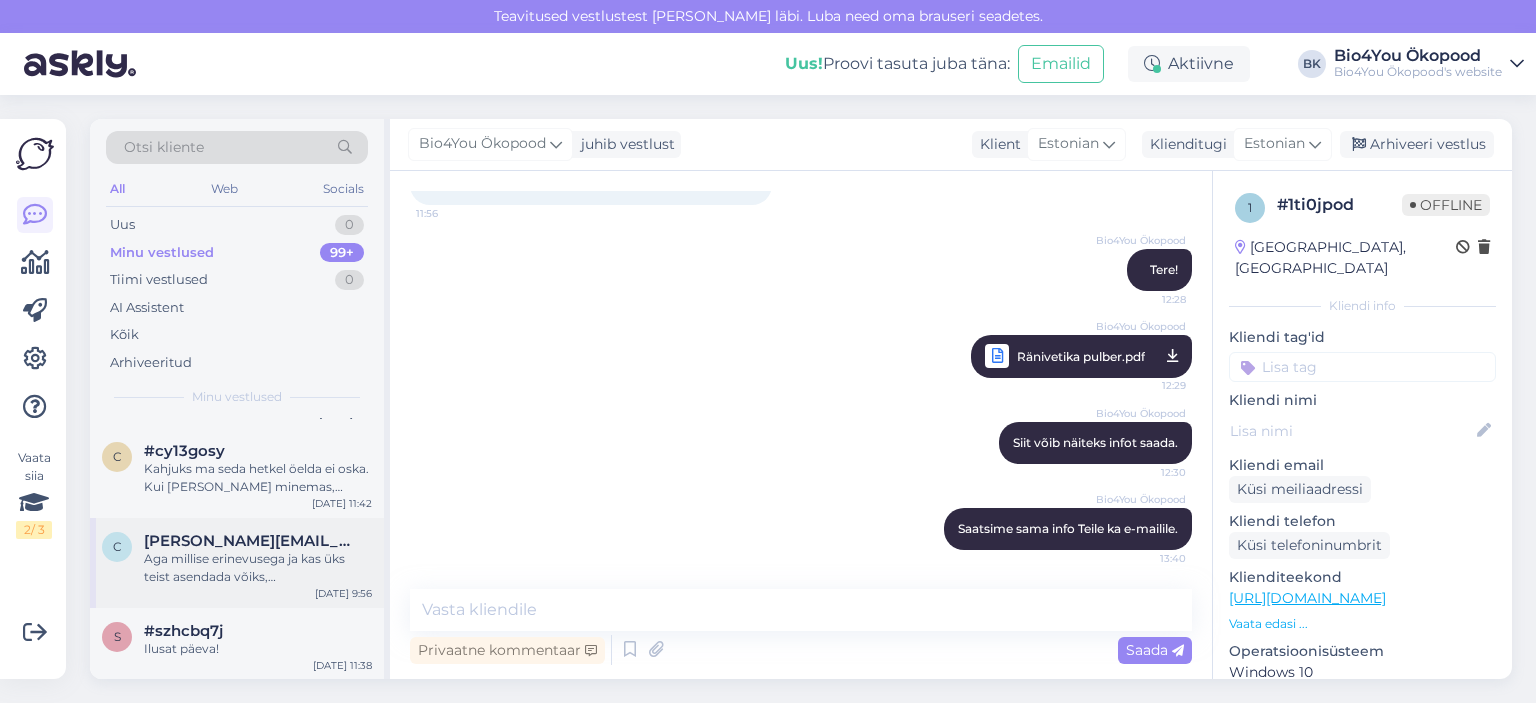 click on "Aga millise erinevusega ja kas üks teist asendada võiks, [PERSON_NAME] oska öelda." at bounding box center (258, 568) 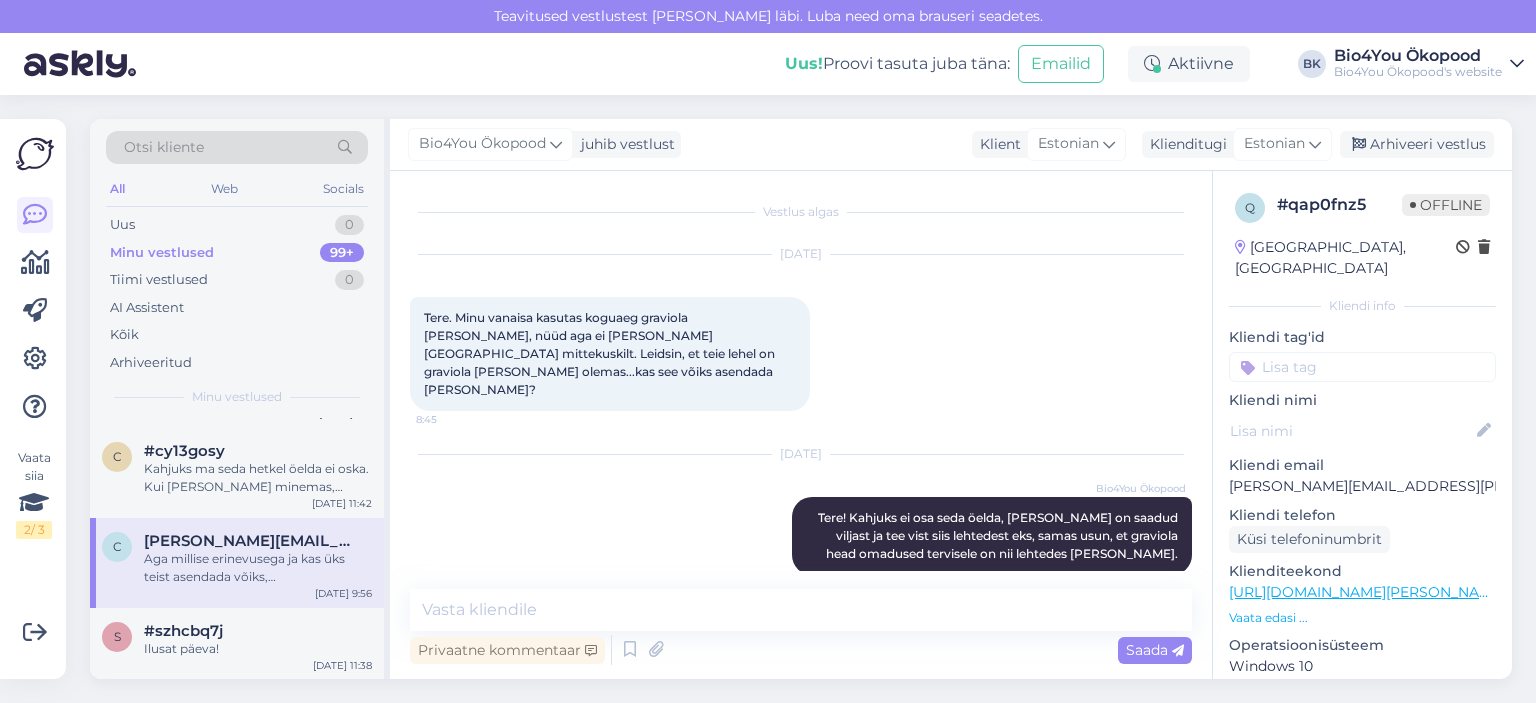 scroll, scrollTop: 94, scrollLeft: 0, axis: vertical 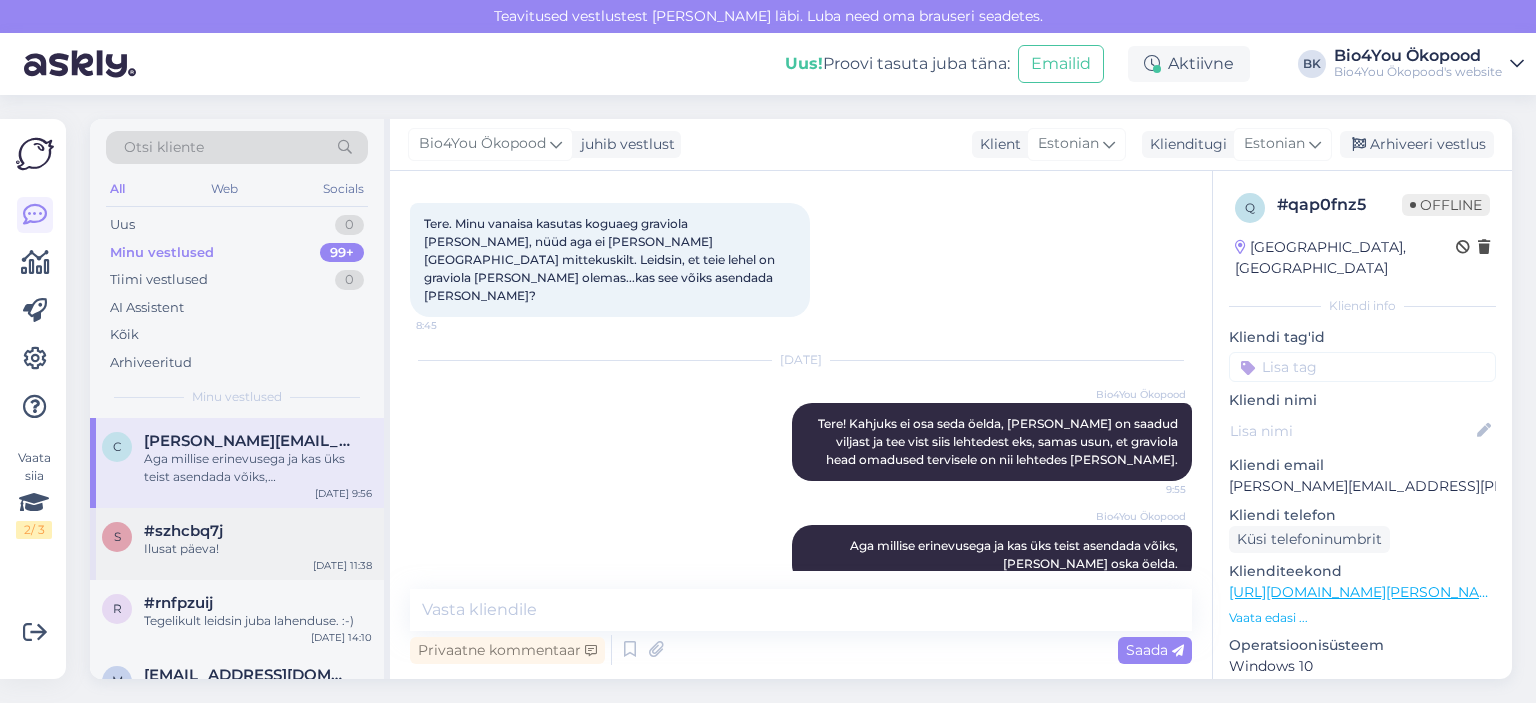 click on "Ilusat päeva!" at bounding box center (258, 549) 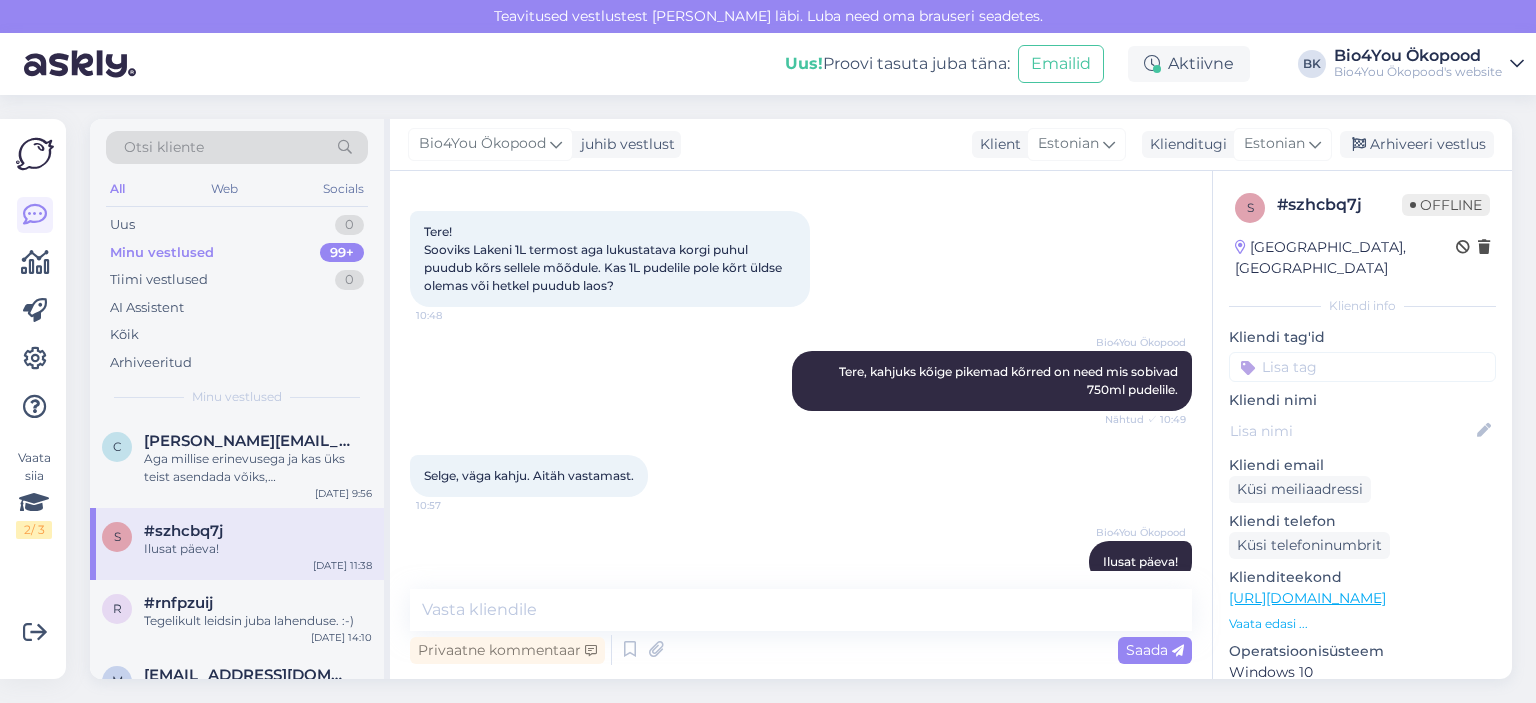 scroll, scrollTop: 120, scrollLeft: 0, axis: vertical 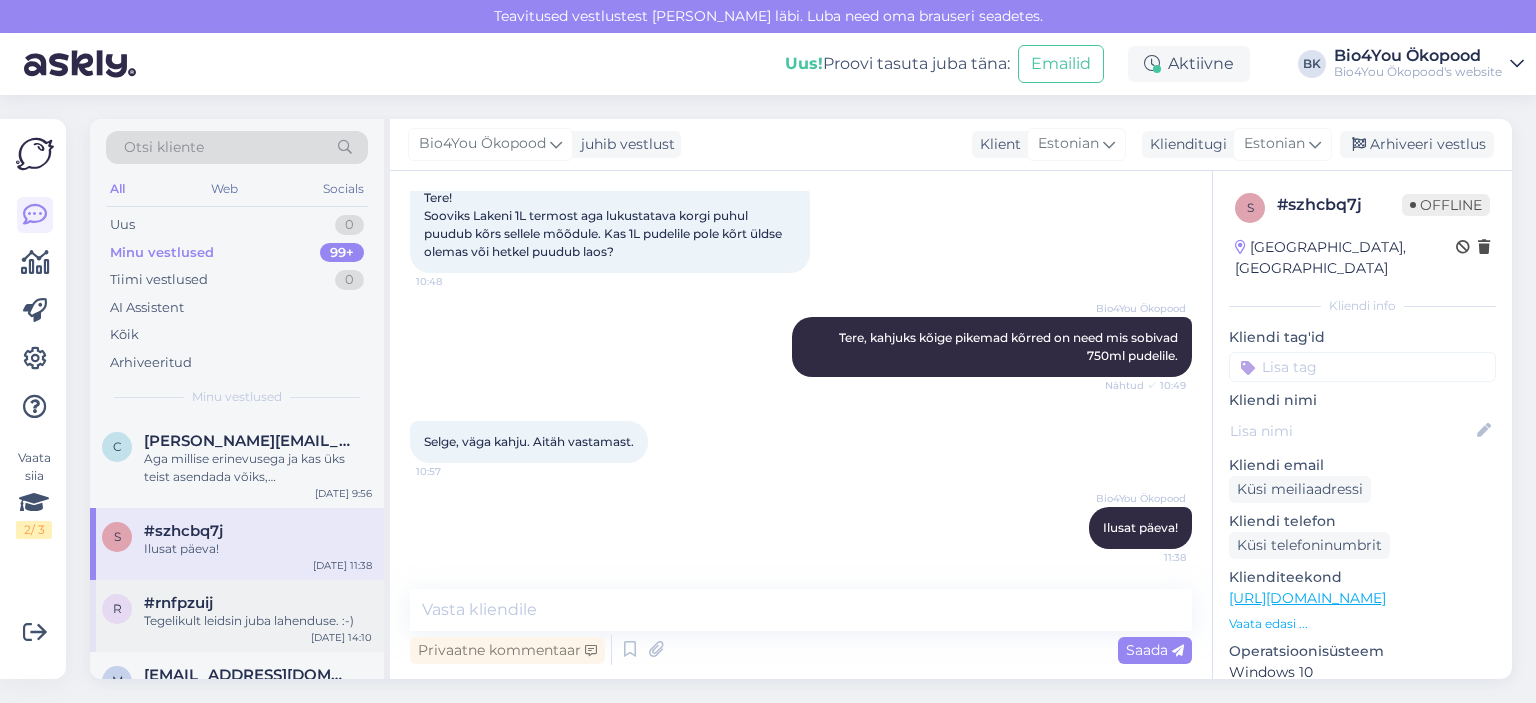 click on "r #rnfpzuij Tegelikult leidsin juba lahenduse. :-) [DATE] 14:10" at bounding box center (237, 616) 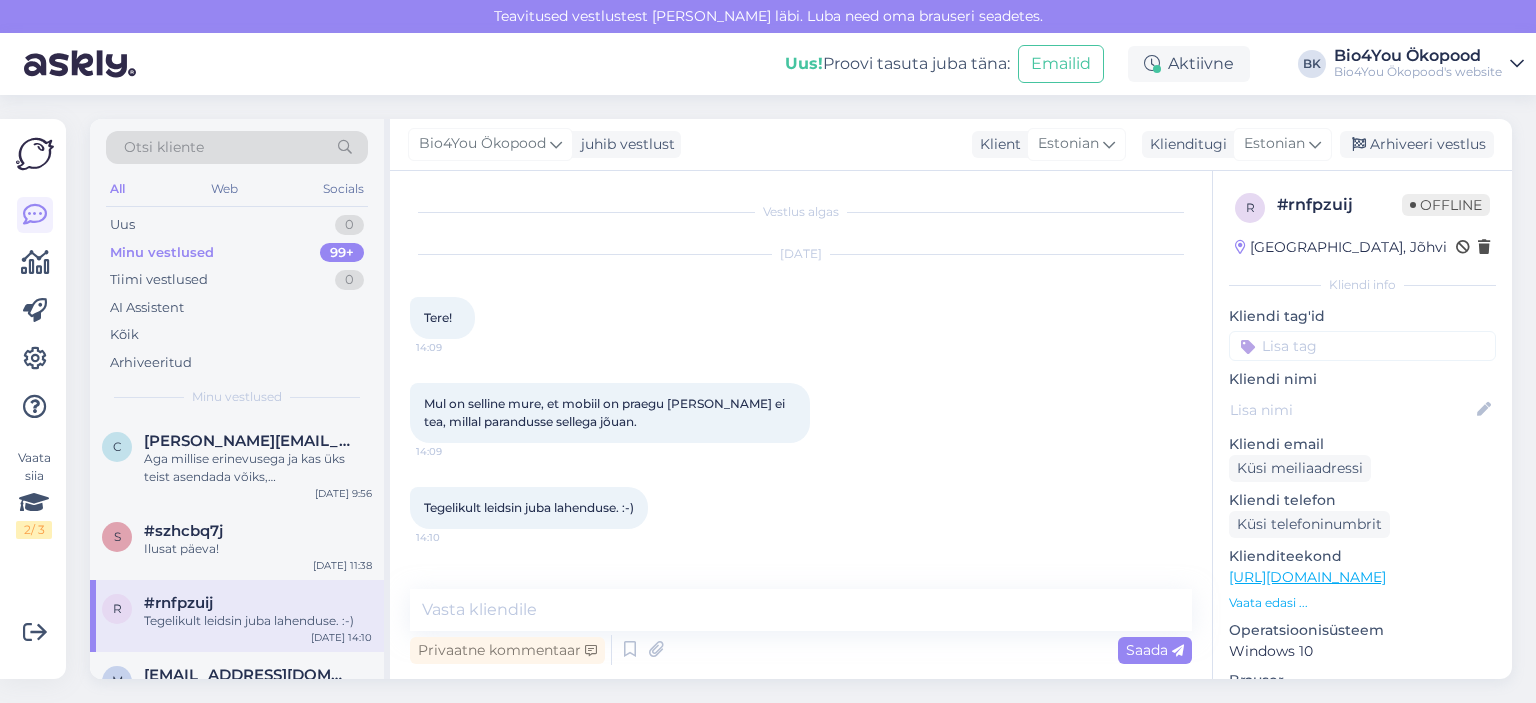 scroll, scrollTop: 0, scrollLeft: 0, axis: both 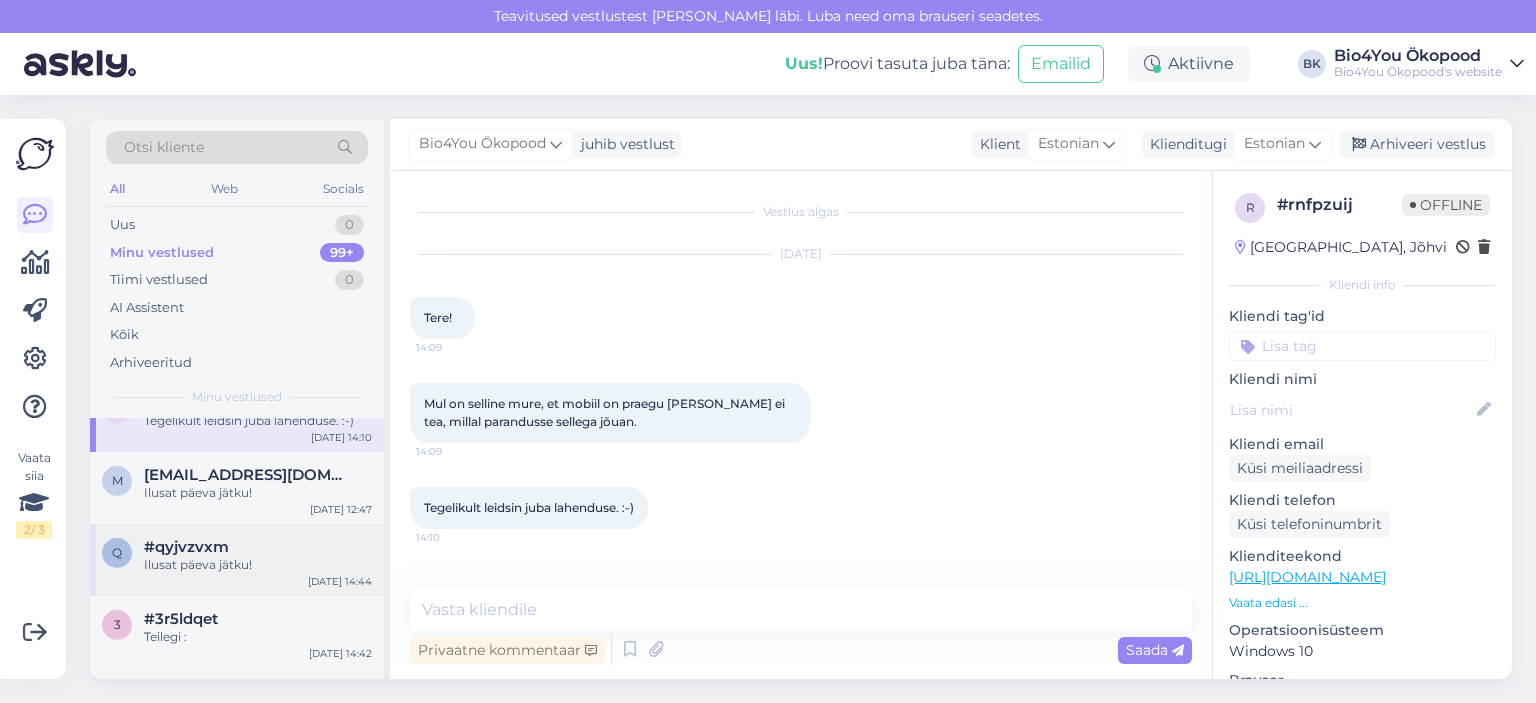 click on "Ilusat päeva jätku!" at bounding box center (258, 565) 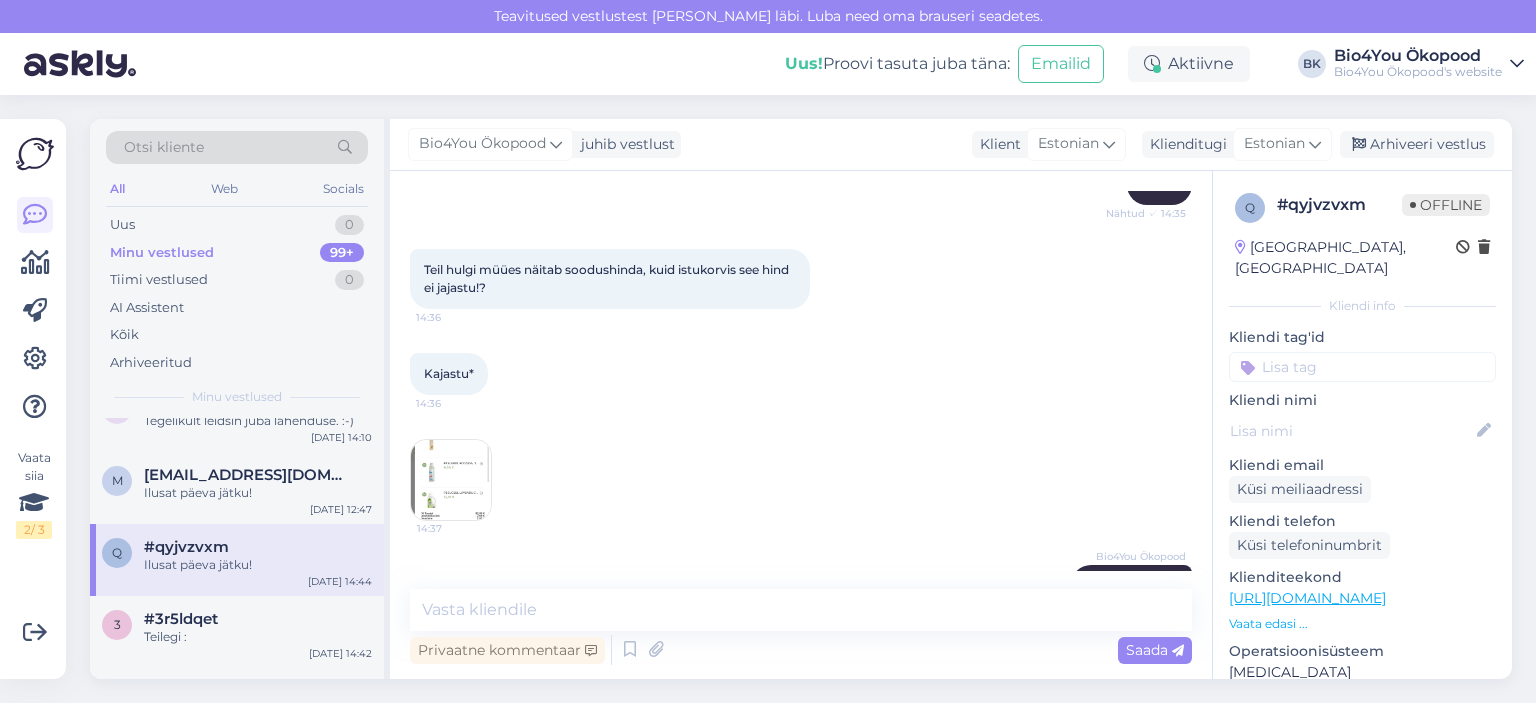 scroll, scrollTop: 300, scrollLeft: 0, axis: vertical 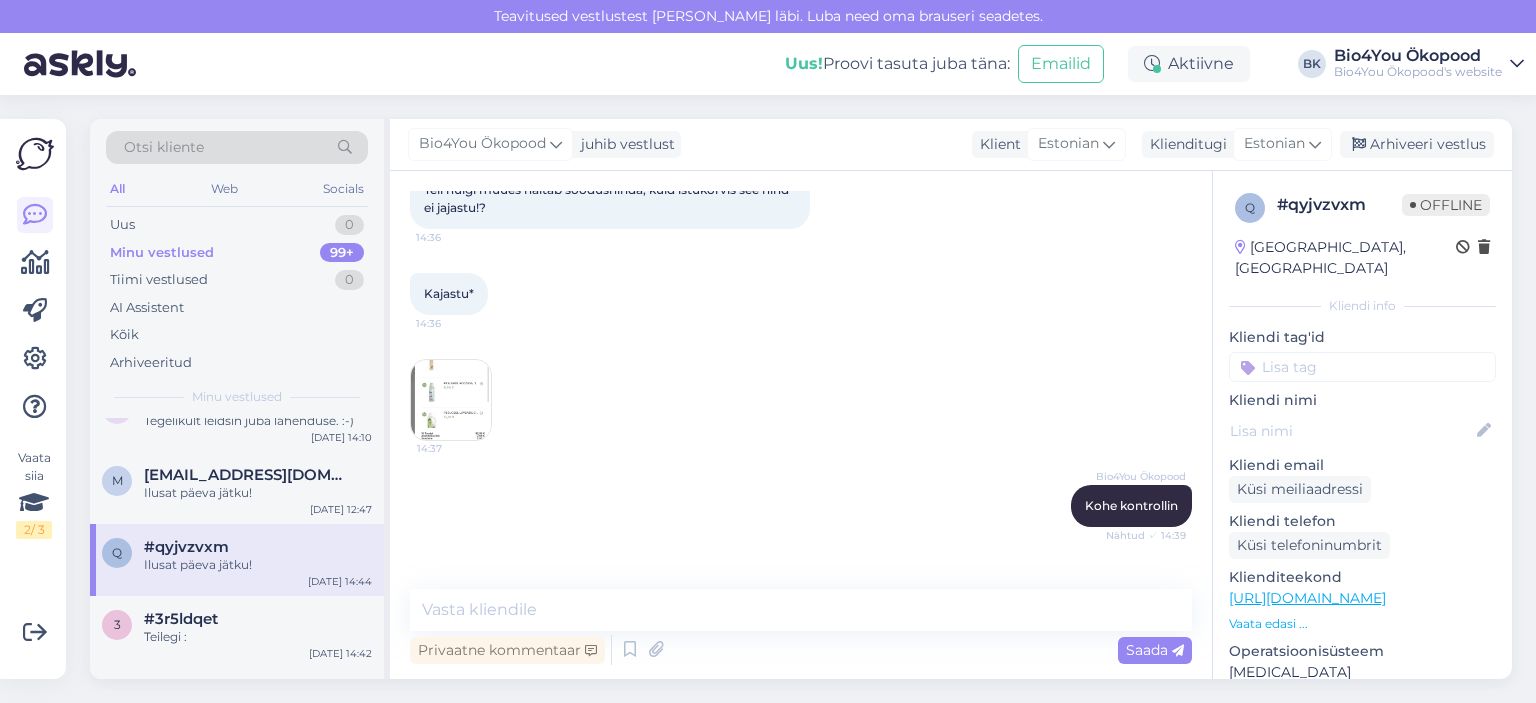 click at bounding box center (451, 400) 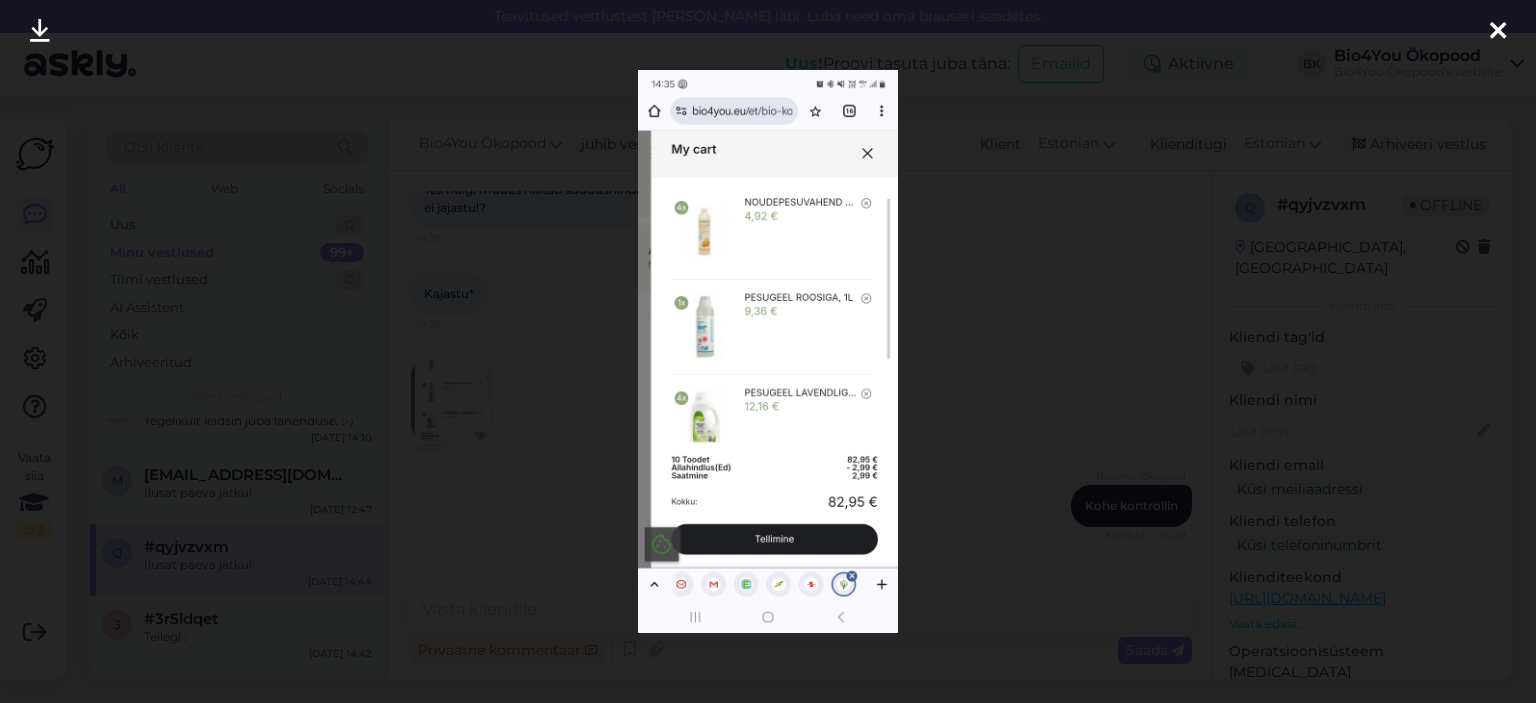 click at bounding box center [1498, 32] 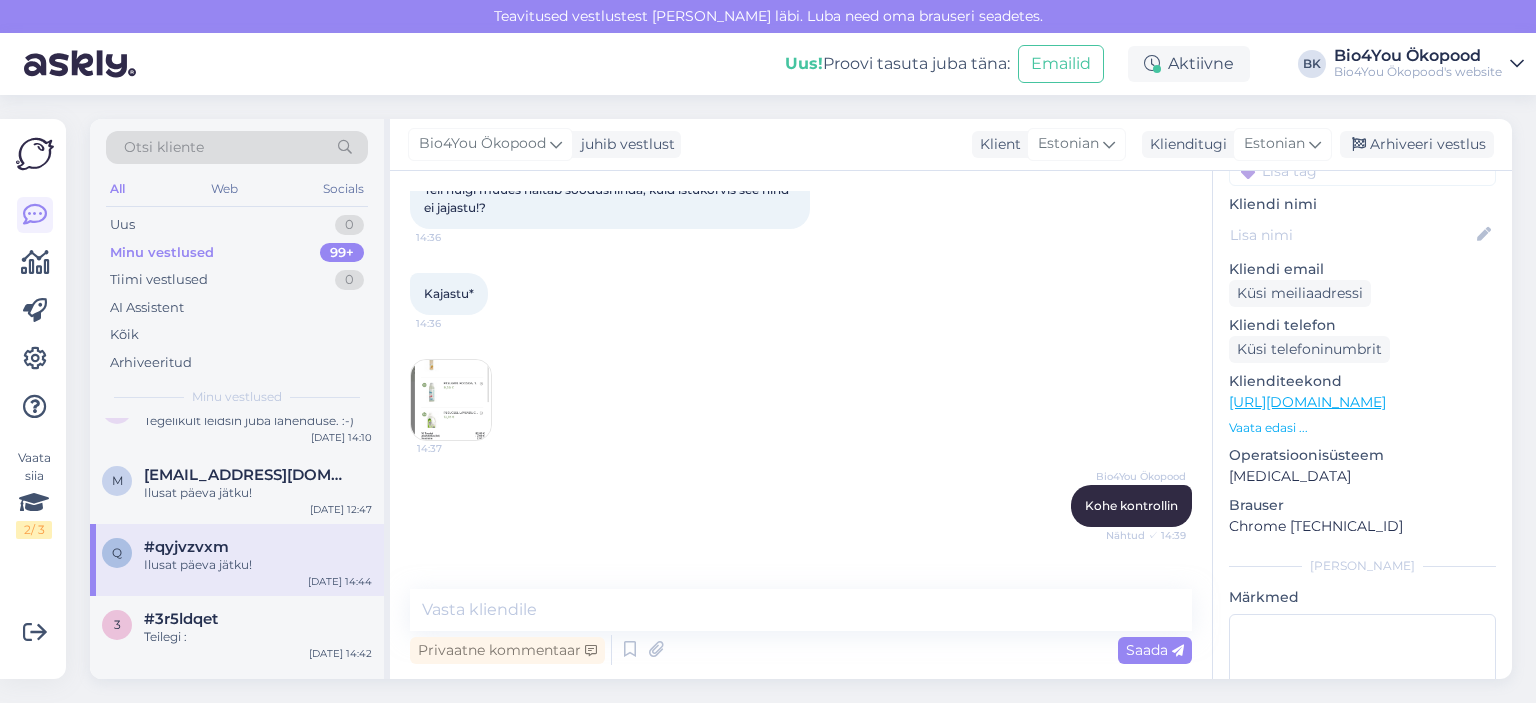 scroll, scrollTop: 200, scrollLeft: 0, axis: vertical 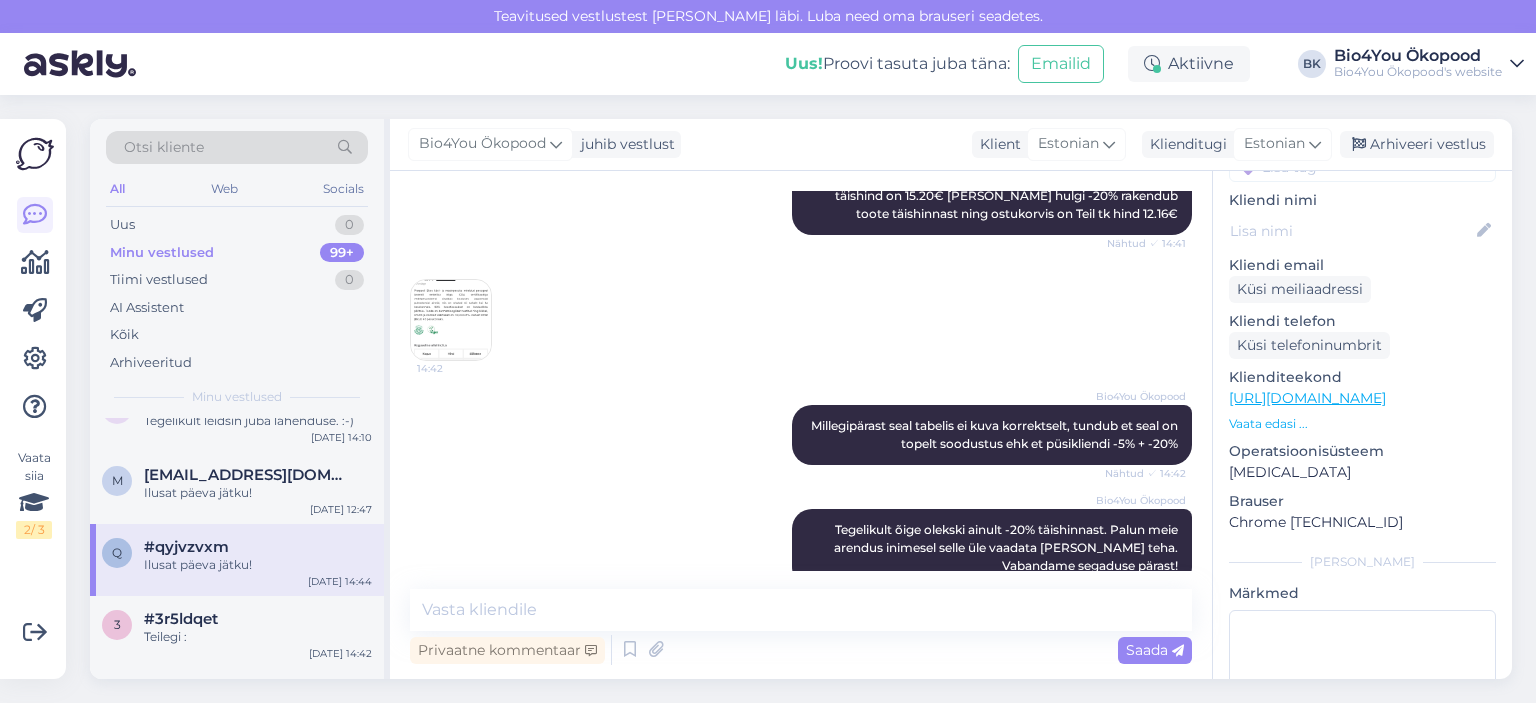 click at bounding box center [451, 320] 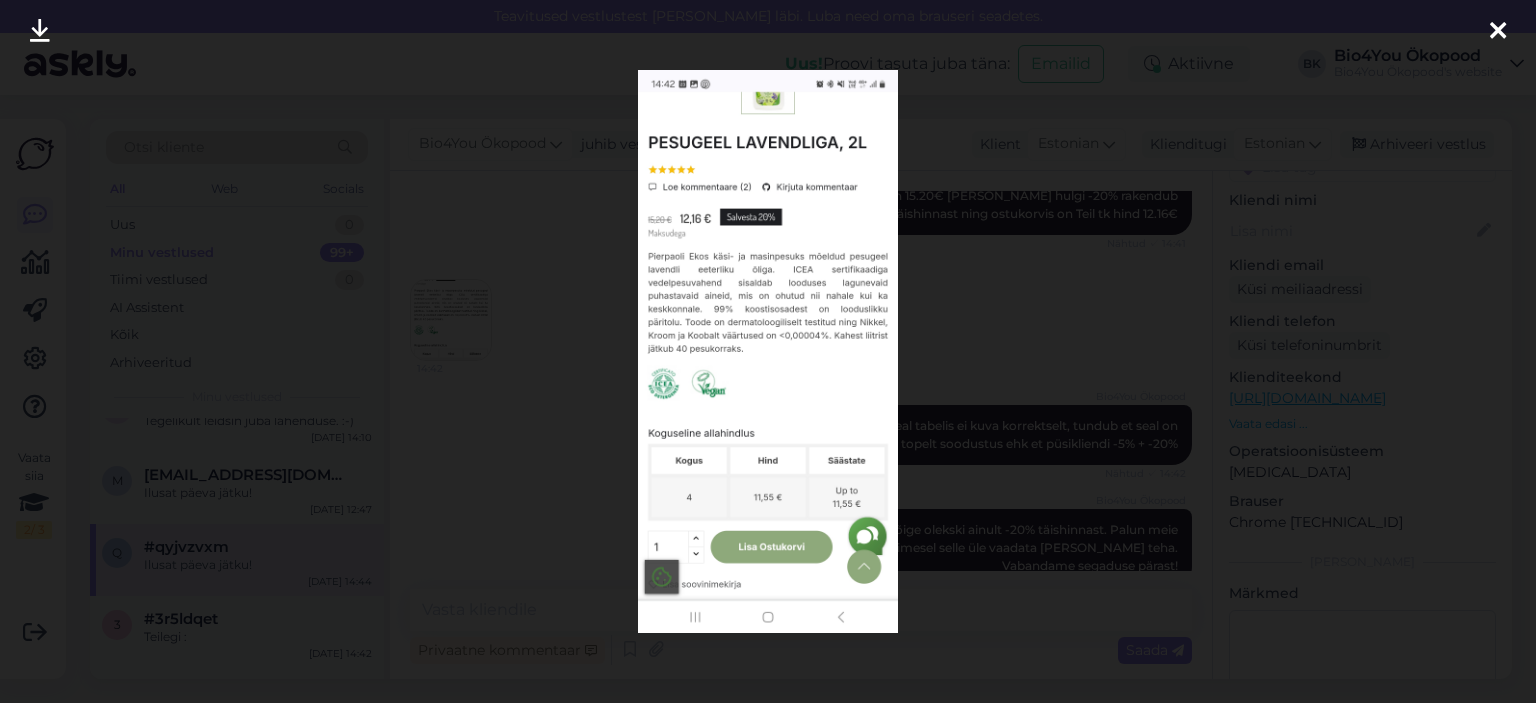 click at bounding box center (1498, 32) 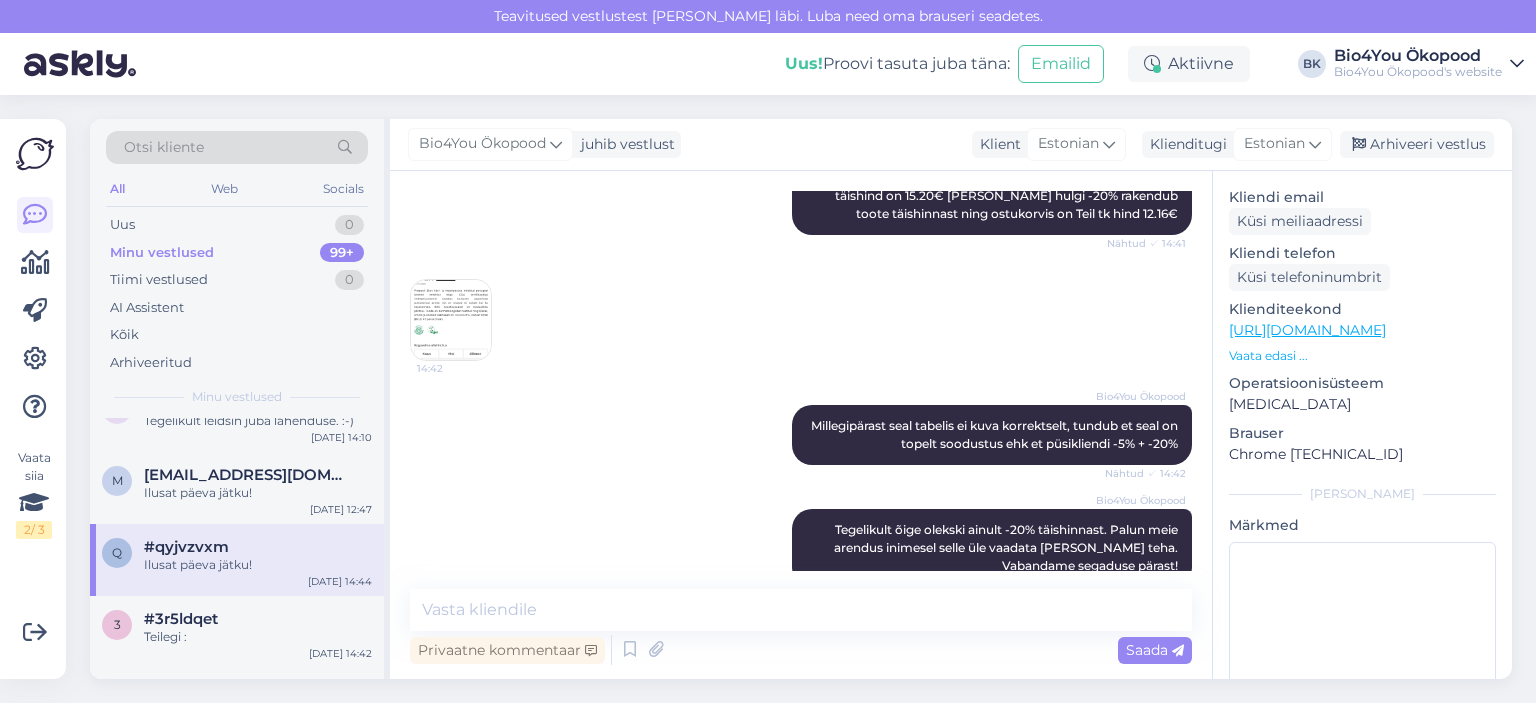 scroll, scrollTop: 300, scrollLeft: 0, axis: vertical 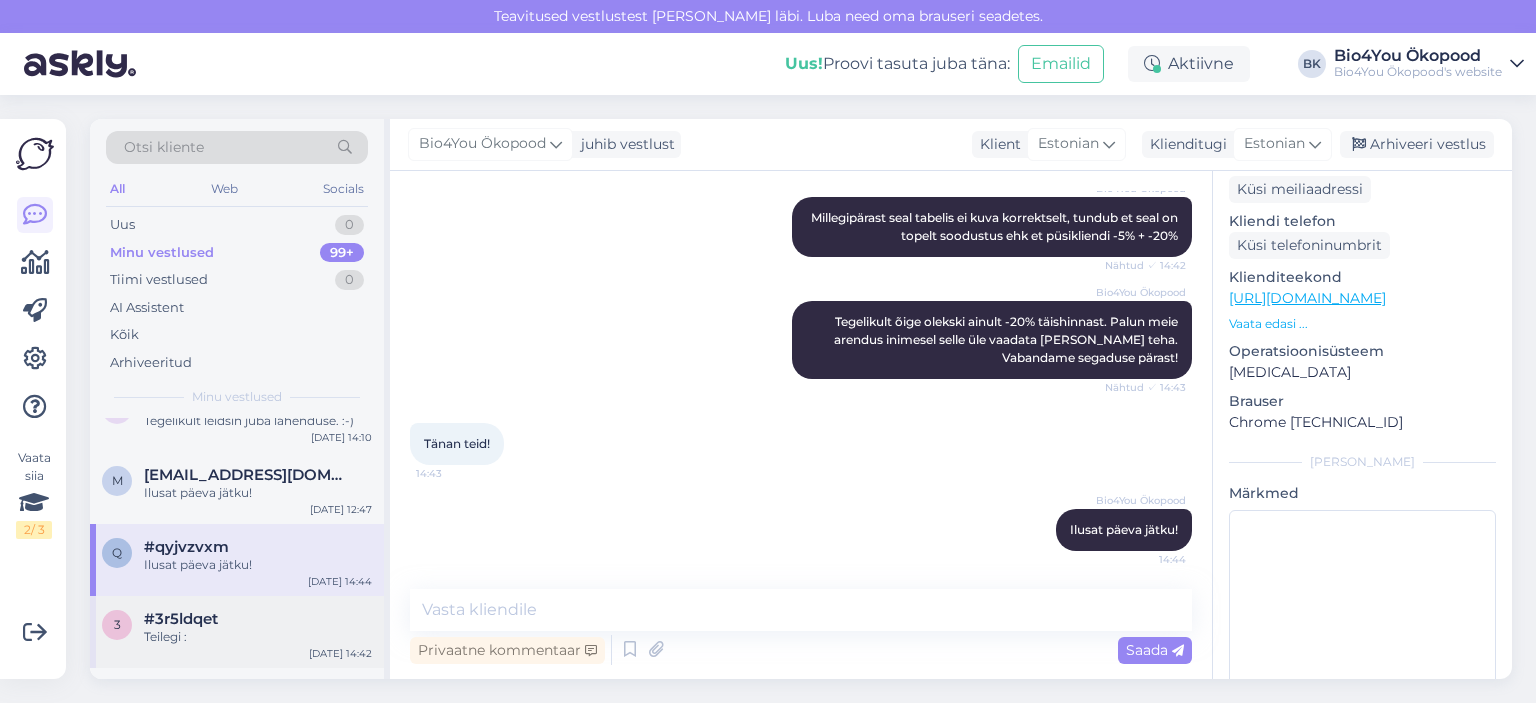 click on "Teilegi :" at bounding box center [258, 637] 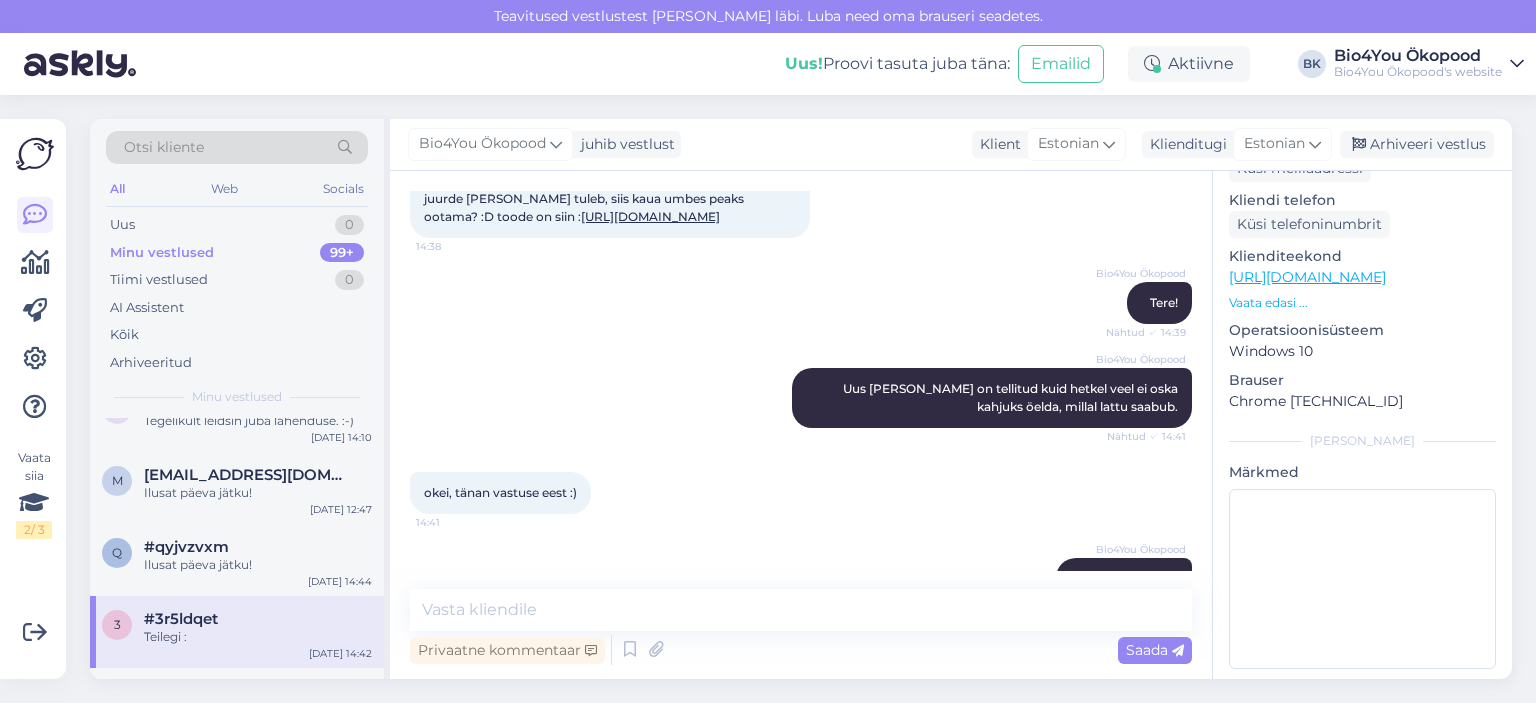 scroll, scrollTop: 110, scrollLeft: 0, axis: vertical 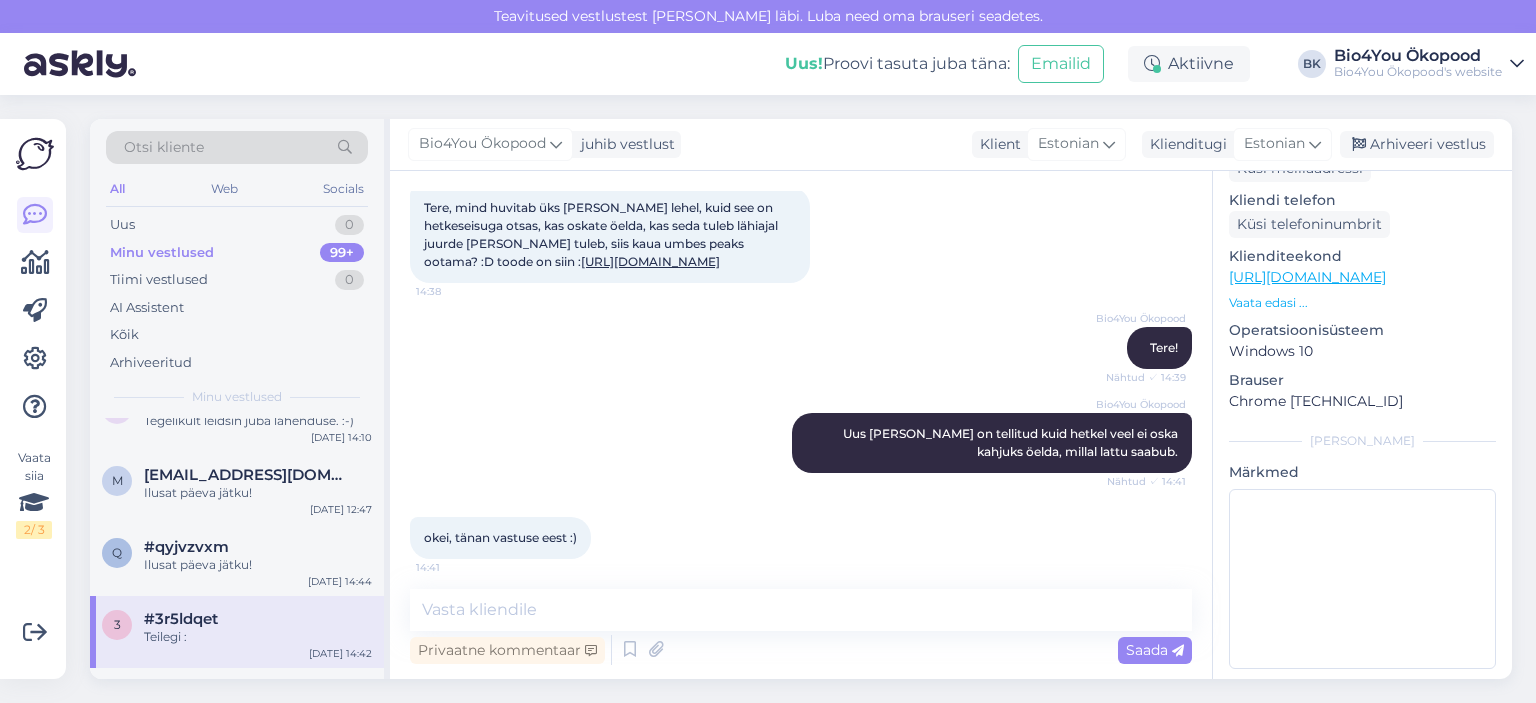 click on "Tere, mind huvitab üks [PERSON_NAME] lehel, kuid see on hetkeseisuga otsas, kas oskate öelda, kas seda tuleb lähiajal juurde [PERSON_NAME] tuleb, siis kaua umbes peaks ootama? :D toode on siin :  [URL][DOMAIN_NAME] 14:38" at bounding box center (610, 235) 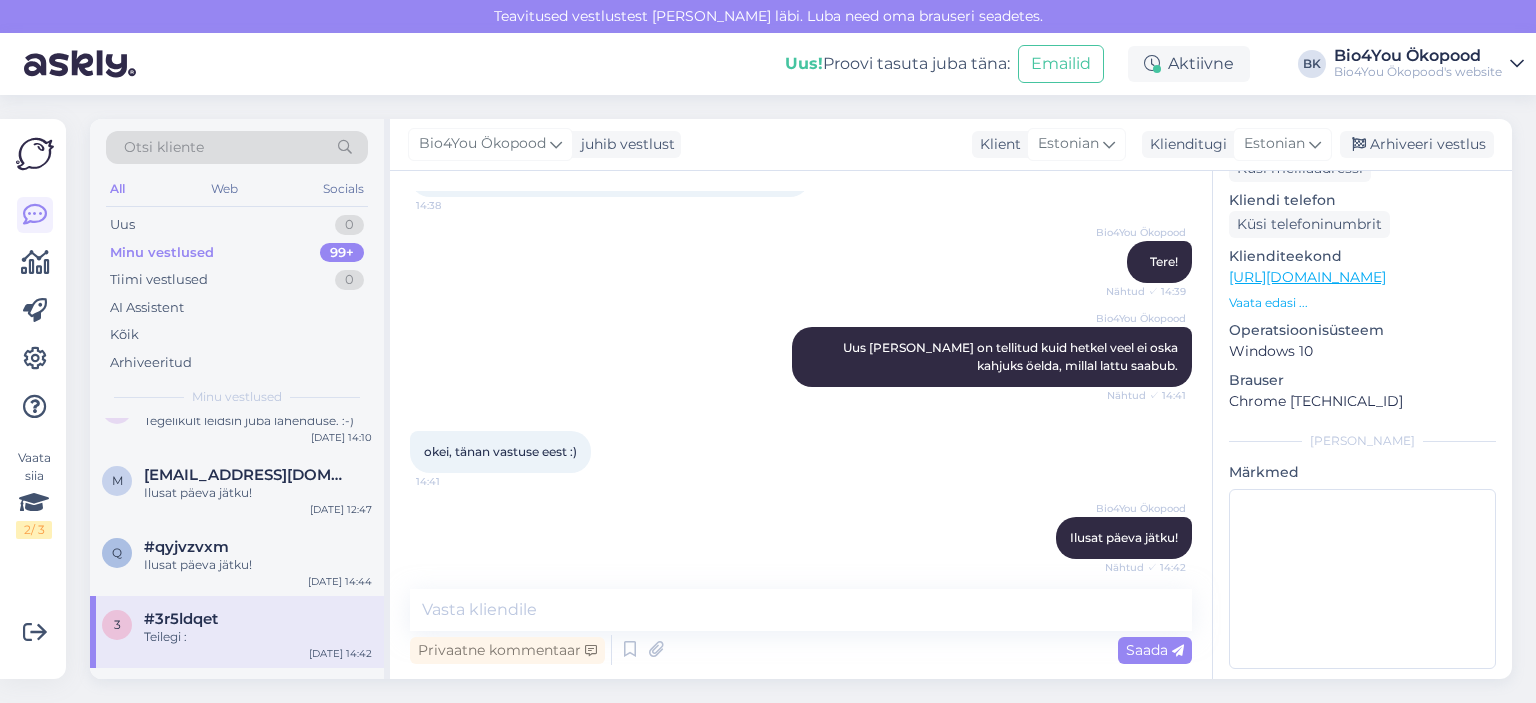 scroll, scrollTop: 309, scrollLeft: 0, axis: vertical 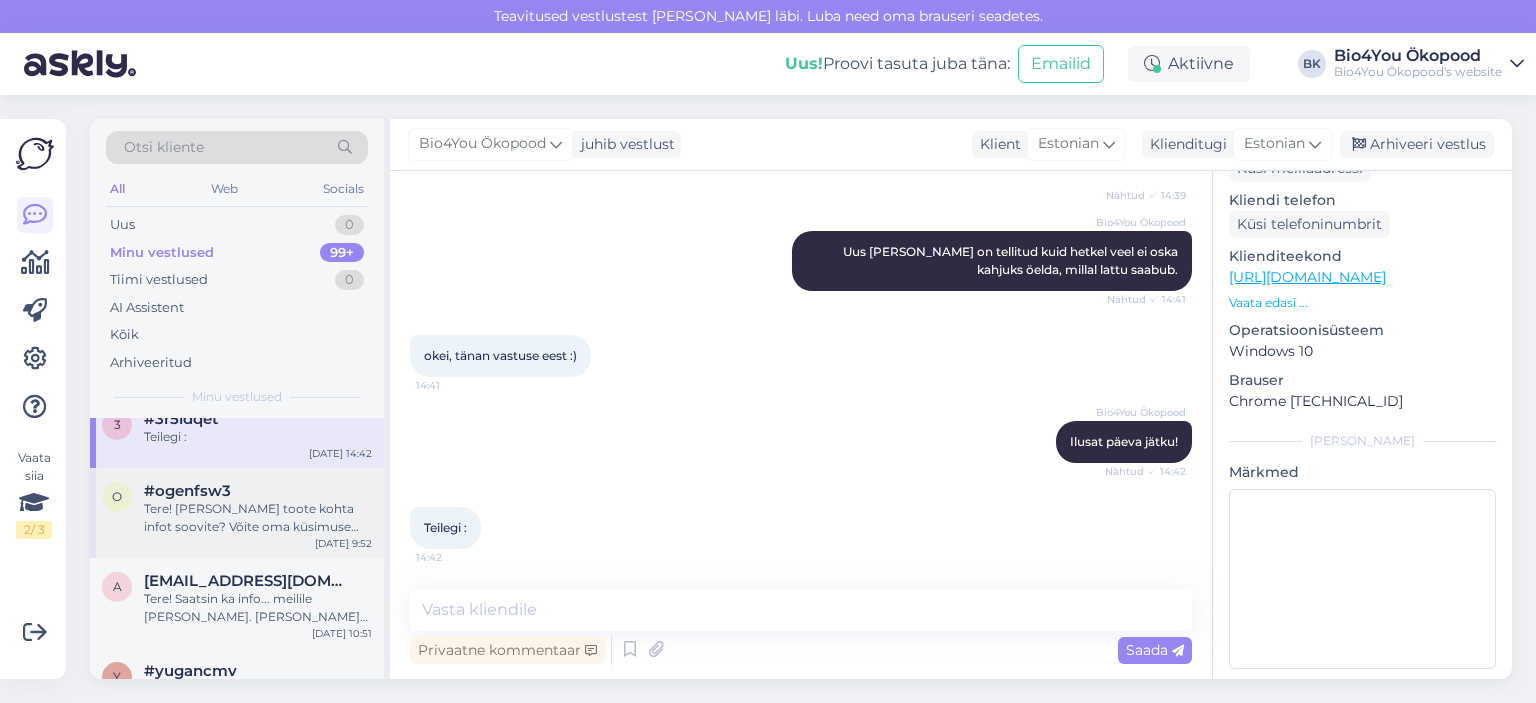 click on "Tere! [PERSON_NAME] toote kohta infot soovite? Võite oma küsimuse kirjutada ka siia [EMAIL_ADDRESS][DOMAIN_NAME]" at bounding box center [258, 518] 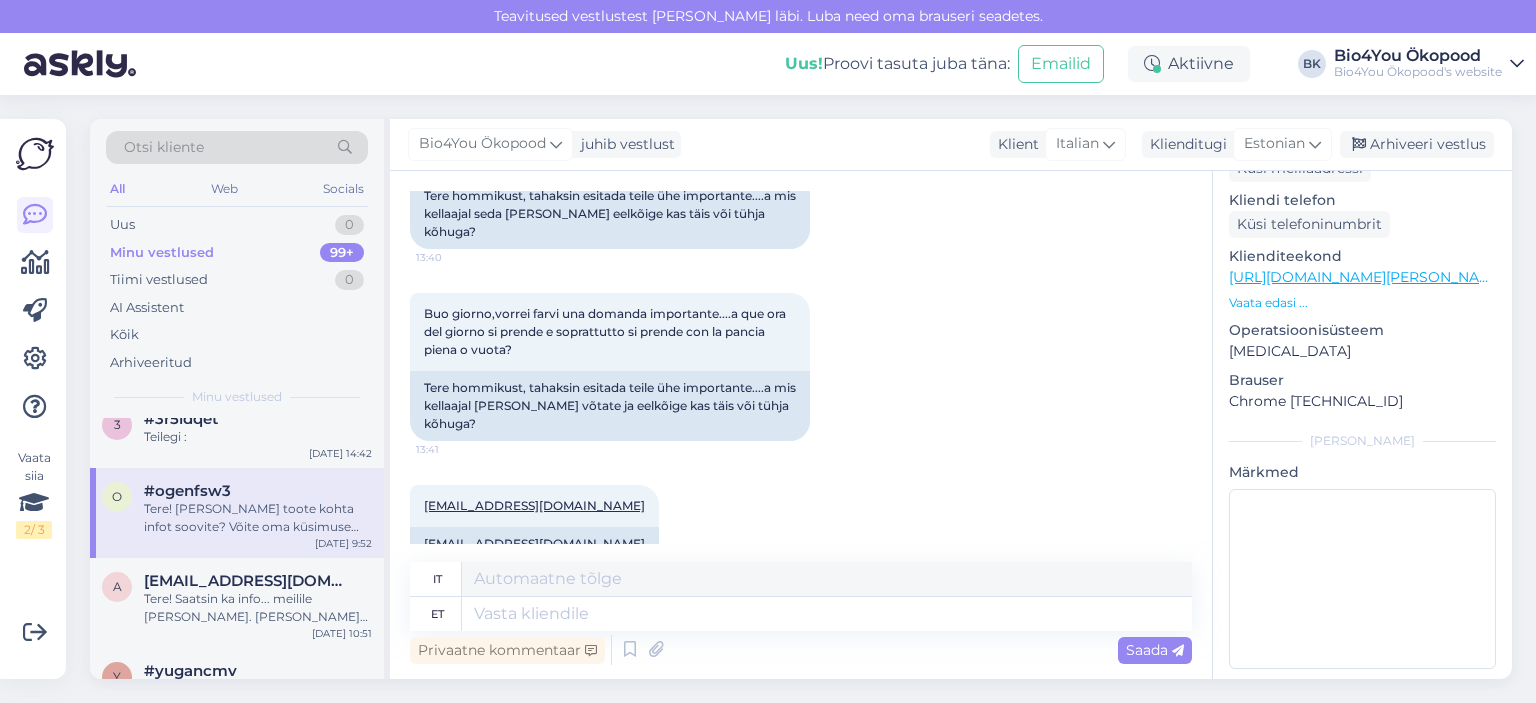 scroll, scrollTop: 114, scrollLeft: 0, axis: vertical 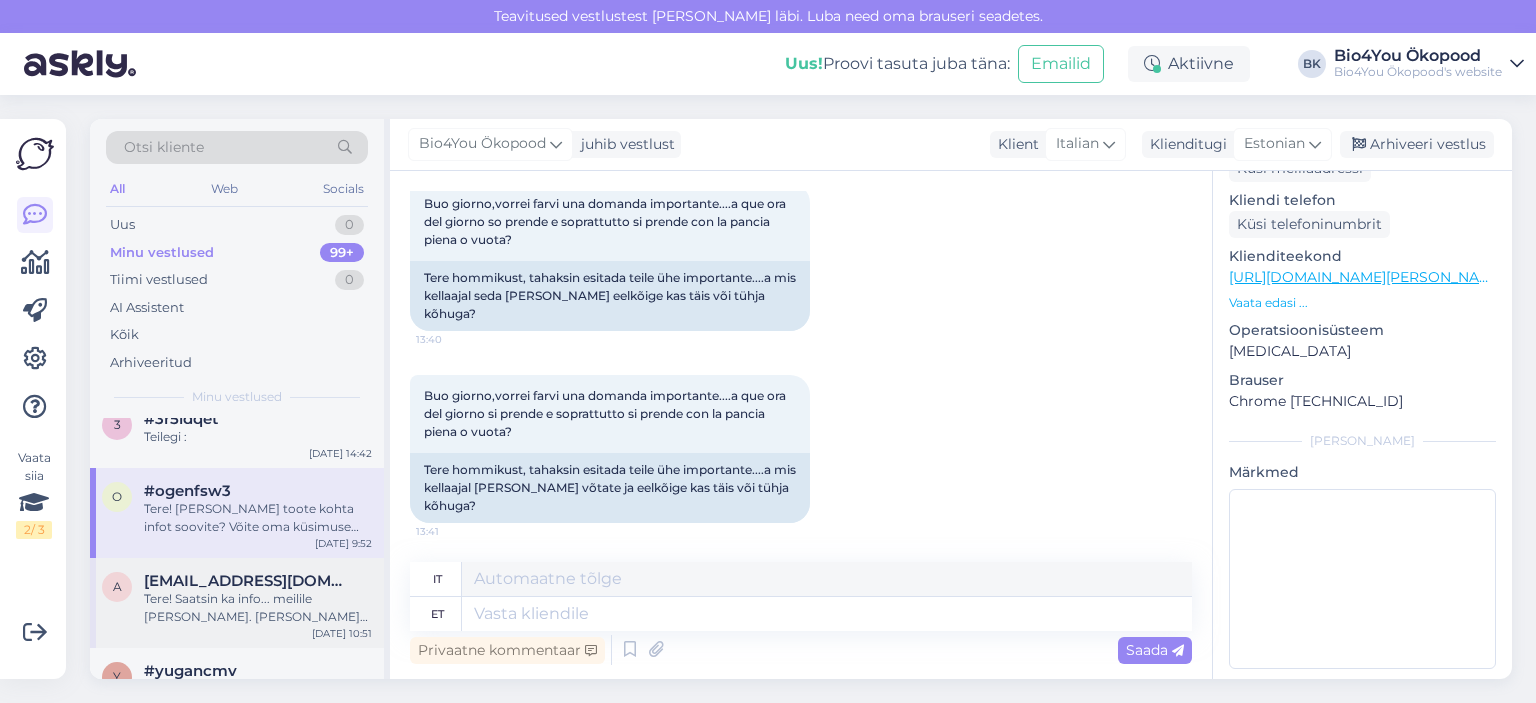click on "Tere! Saatsin ka info... meilile [PERSON_NAME]. [PERSON_NAME] huvitatud haikõhre kapslitest( 60 tk. ). Palun kas saate broneeroda [PERSON_NAME] teavitada mind kui need müügile tulevad. Palun 4 karpi." at bounding box center (258, 608) 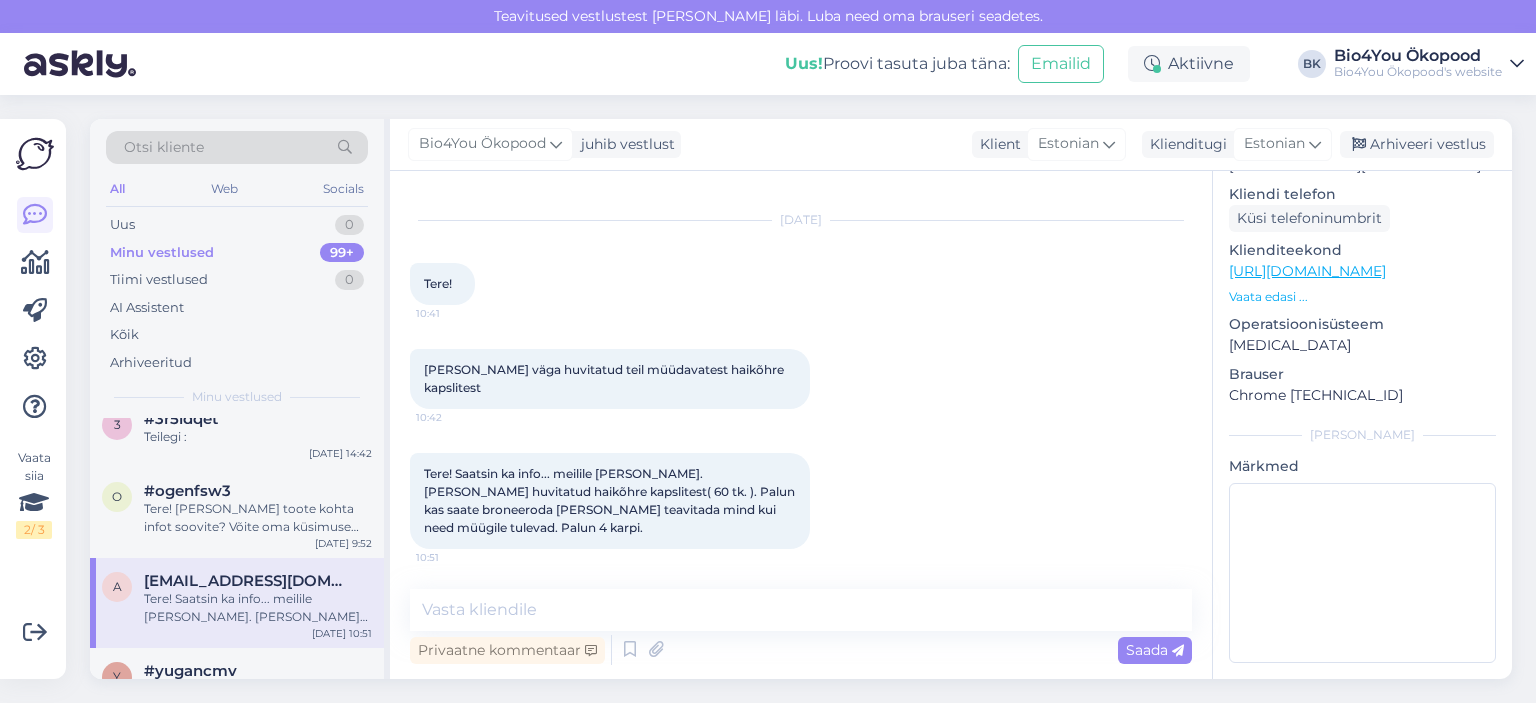 scroll, scrollTop: 16, scrollLeft: 0, axis: vertical 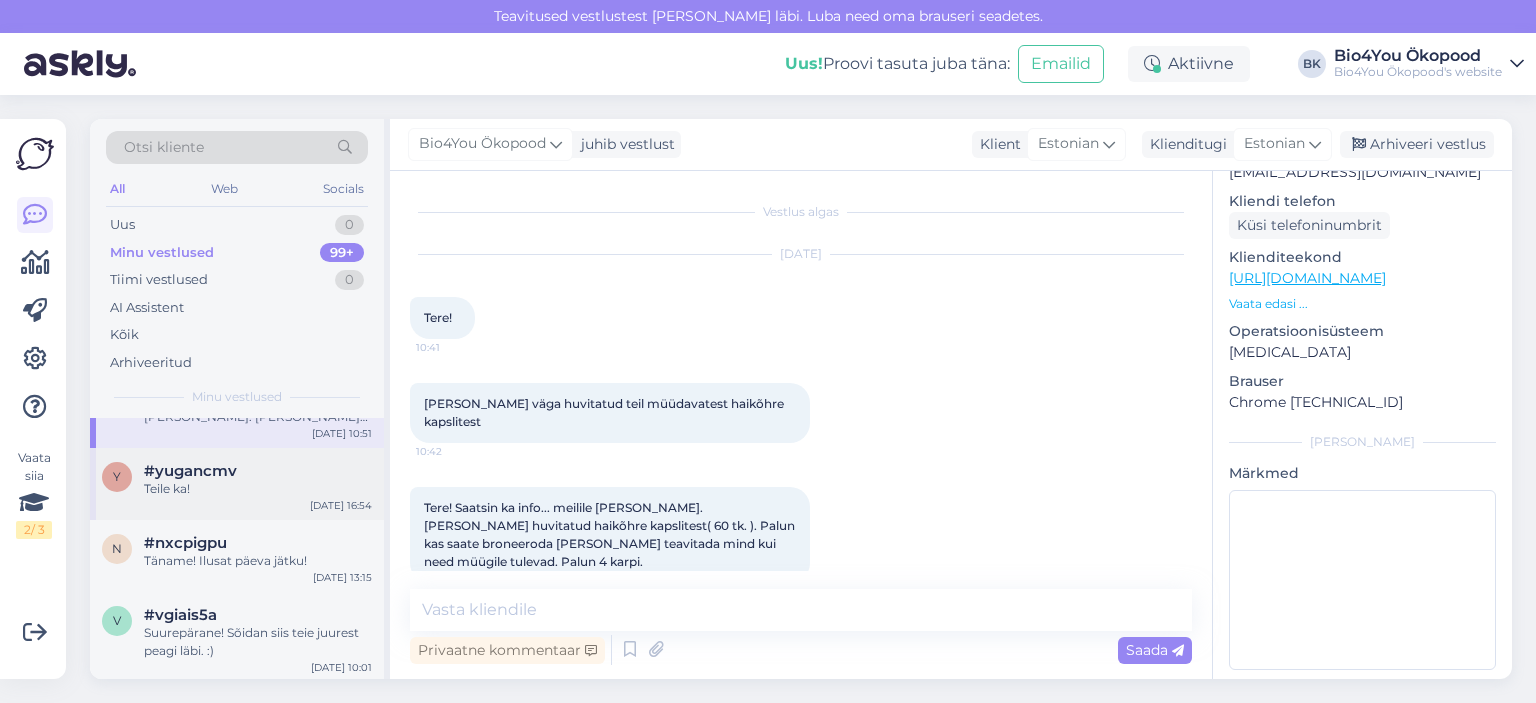 click on "Teile ka!" at bounding box center (258, 489) 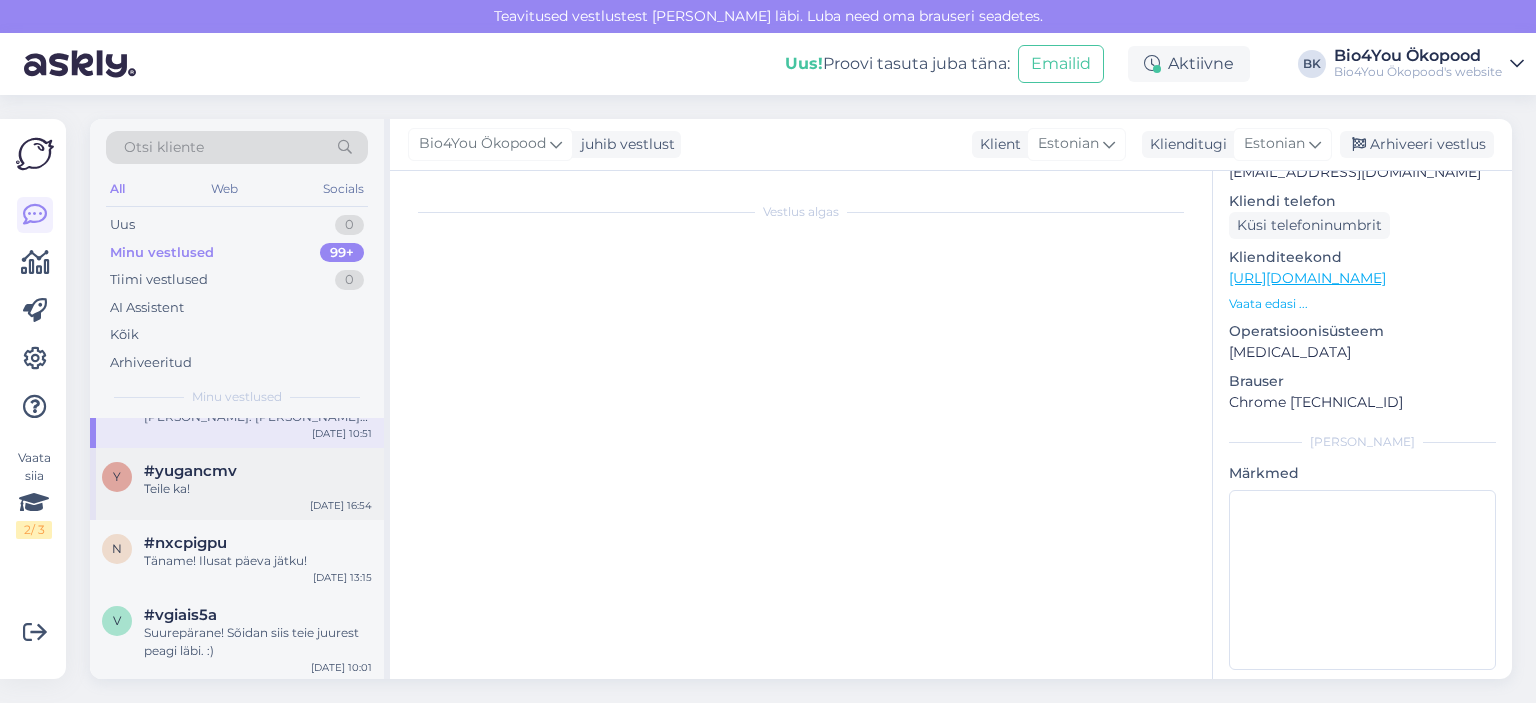 scroll, scrollTop: 852, scrollLeft: 0, axis: vertical 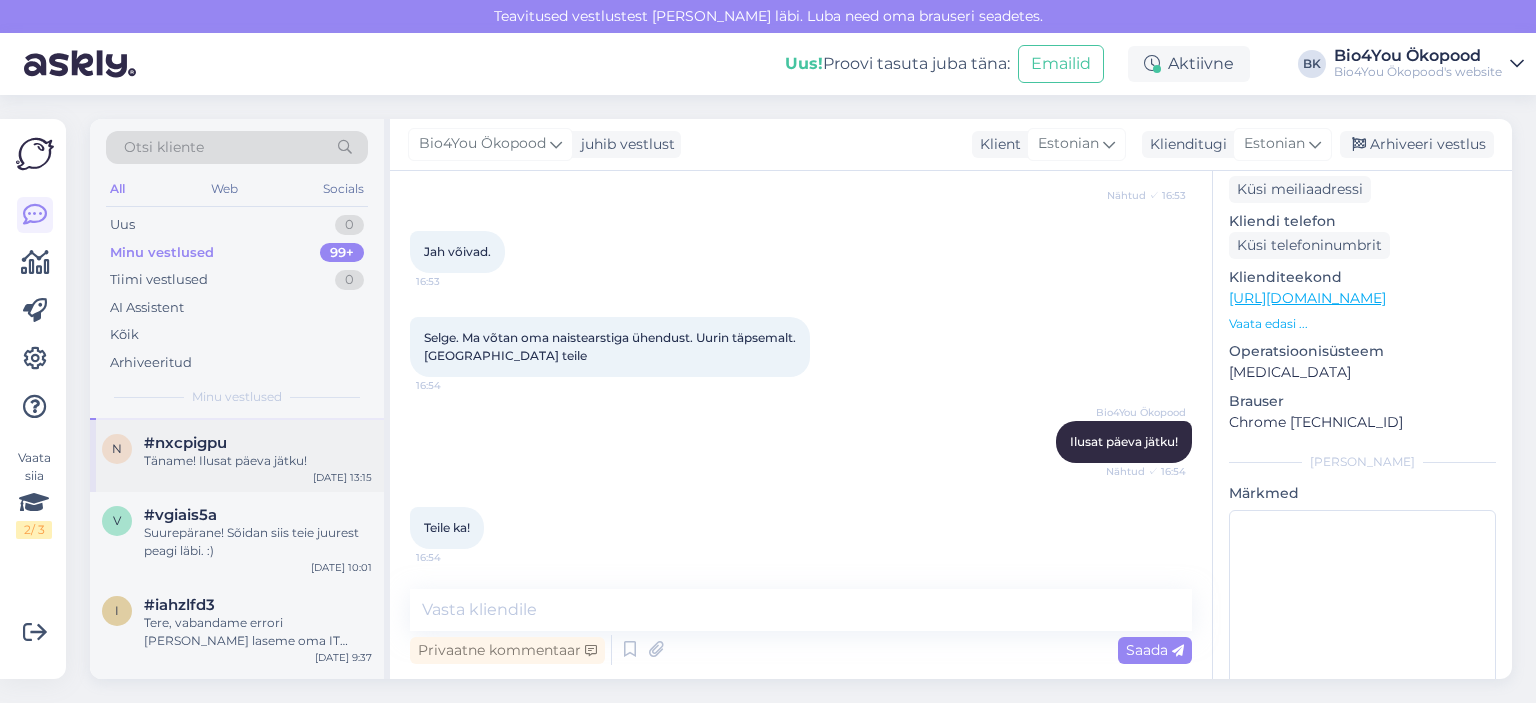 click on "#nxcpigpu" at bounding box center [185, 443] 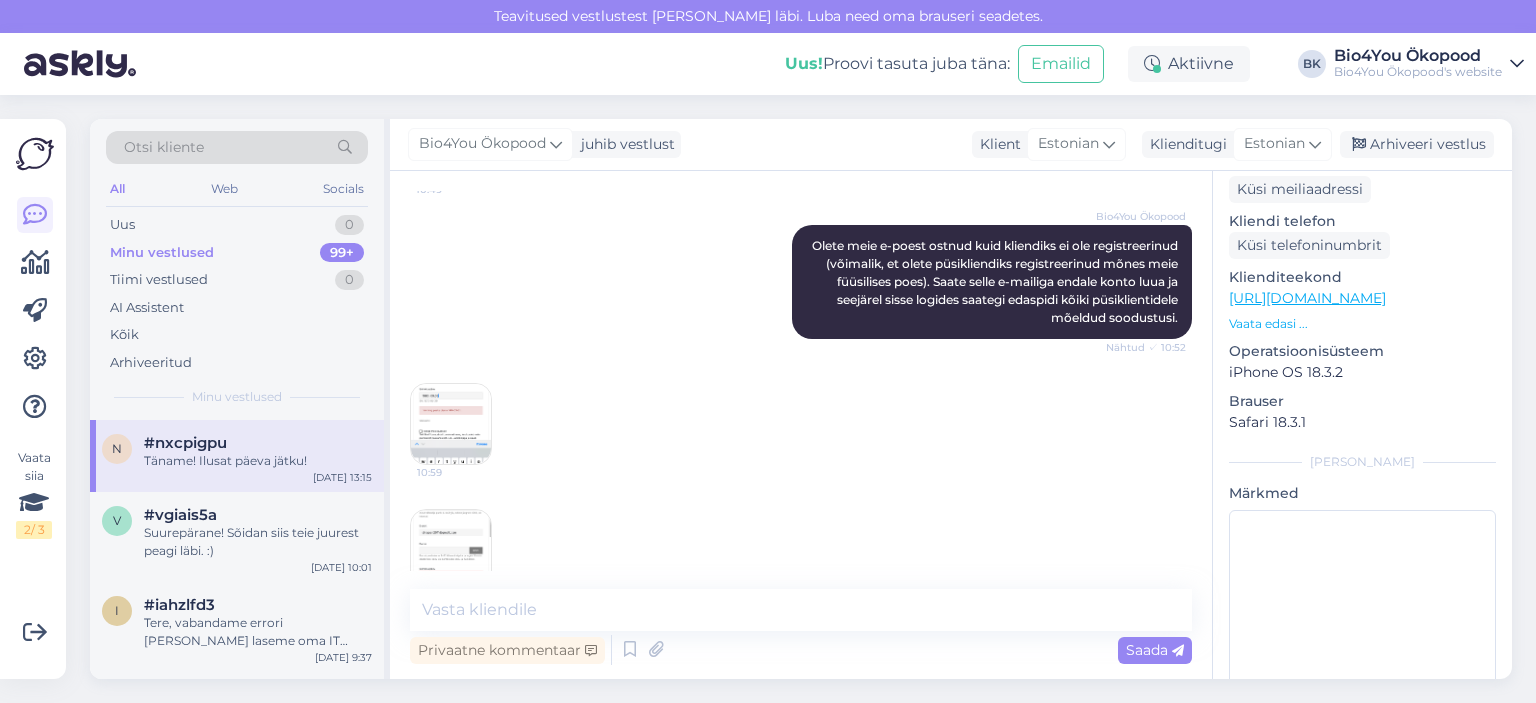 scroll, scrollTop: 2036, scrollLeft: 0, axis: vertical 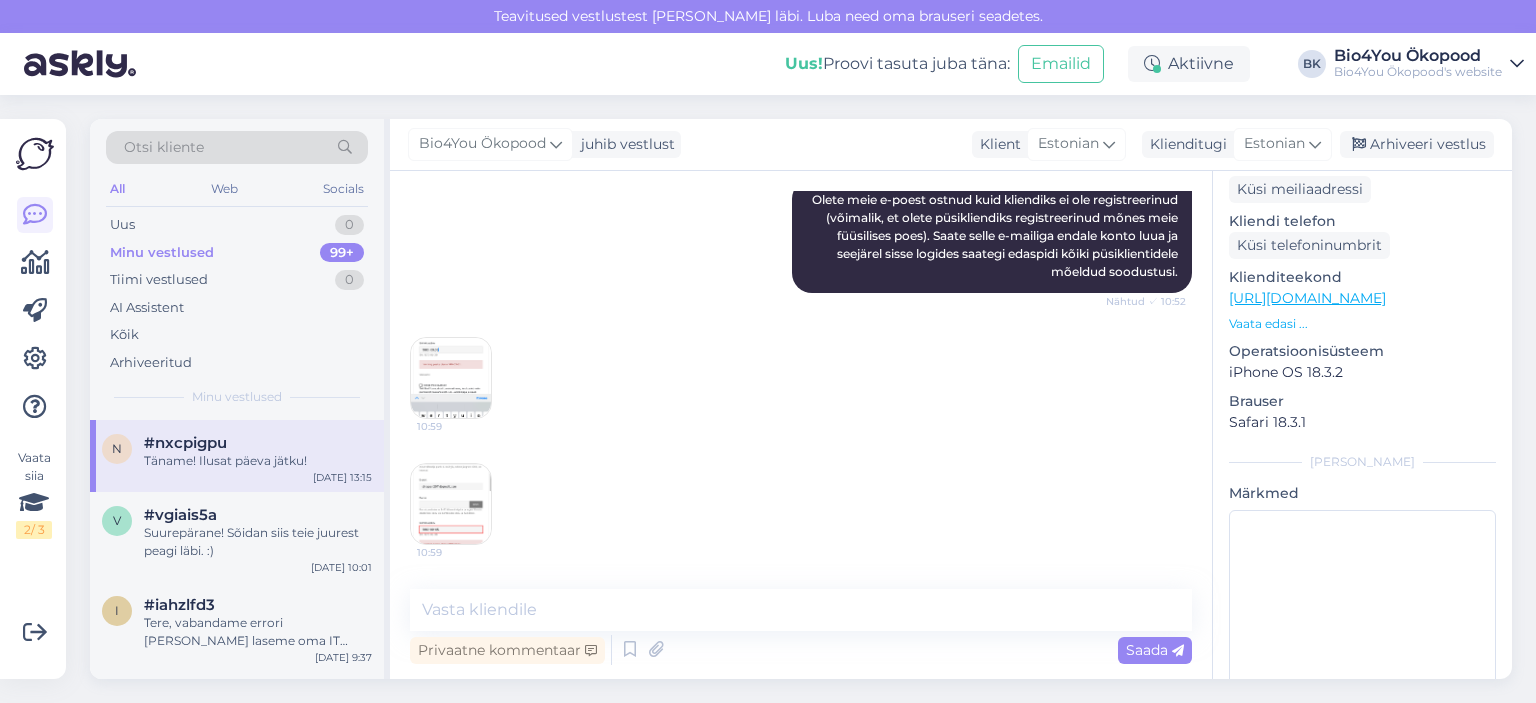 click at bounding box center [451, 378] 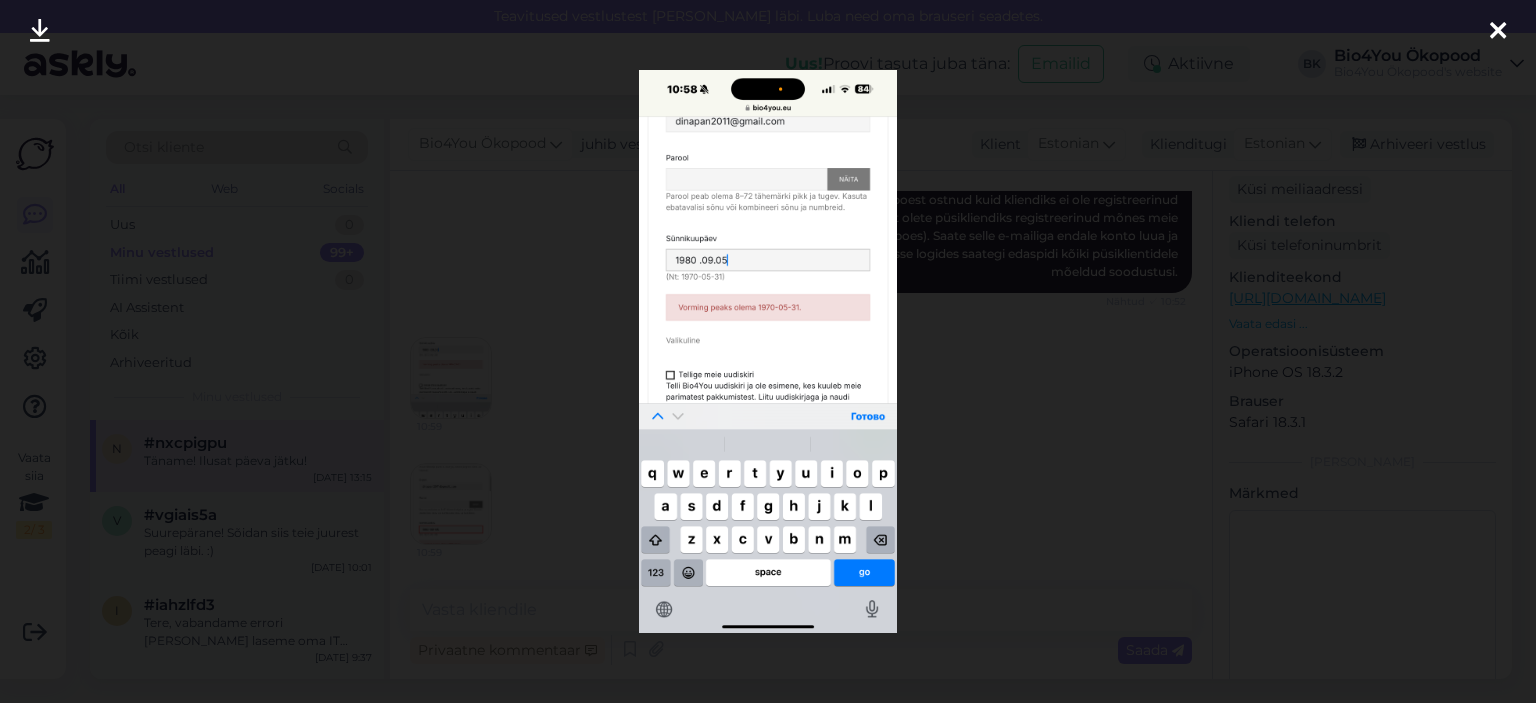 click at bounding box center [1498, 31] 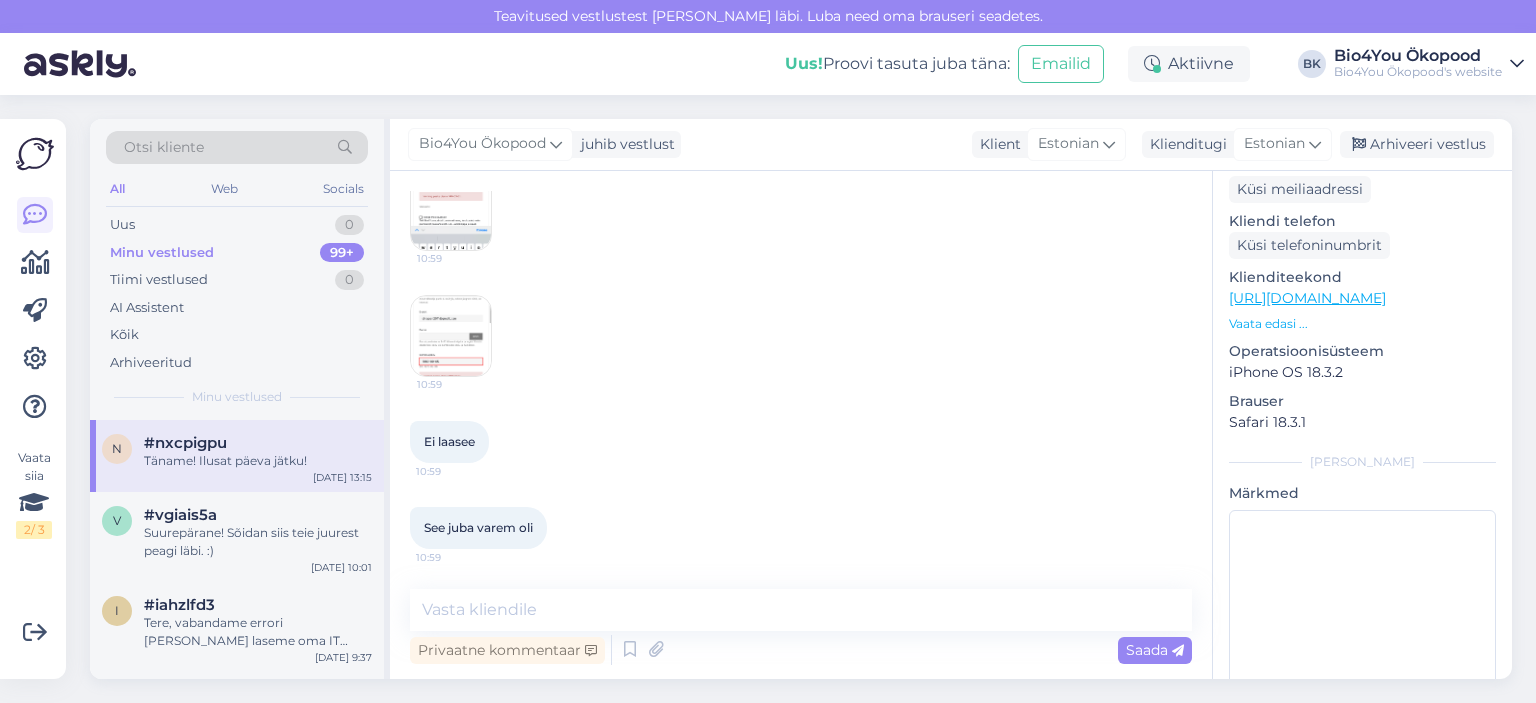 scroll, scrollTop: 2136, scrollLeft: 0, axis: vertical 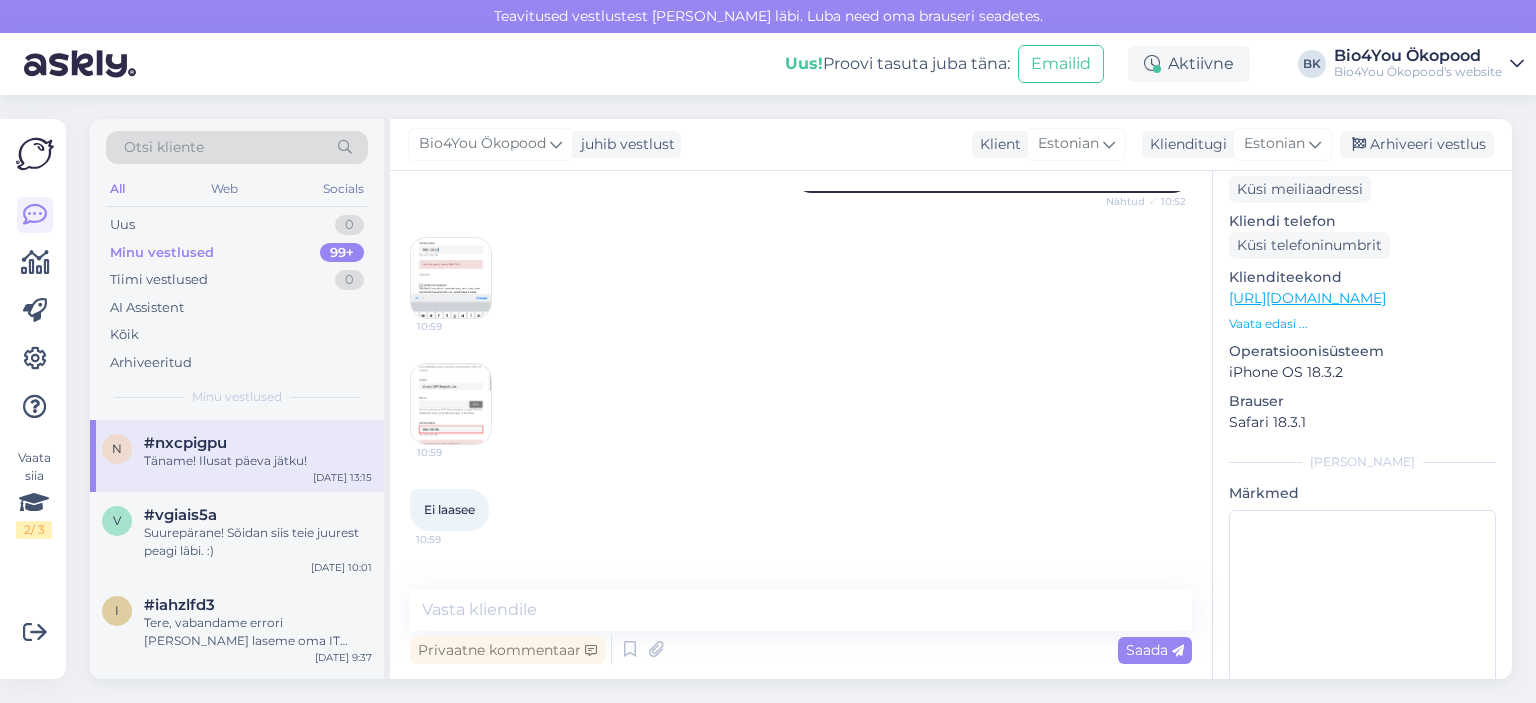 click at bounding box center [451, 404] 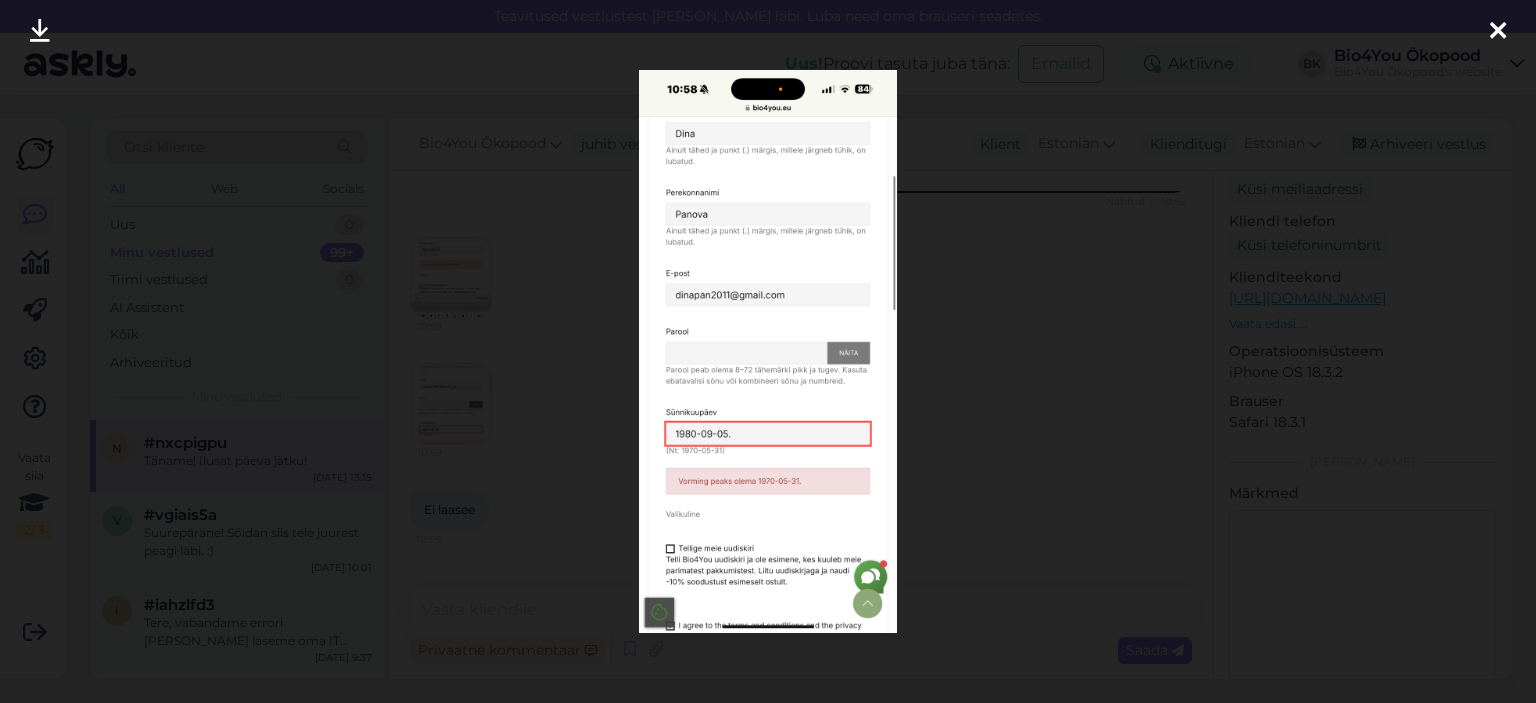 click at bounding box center [768, 351] 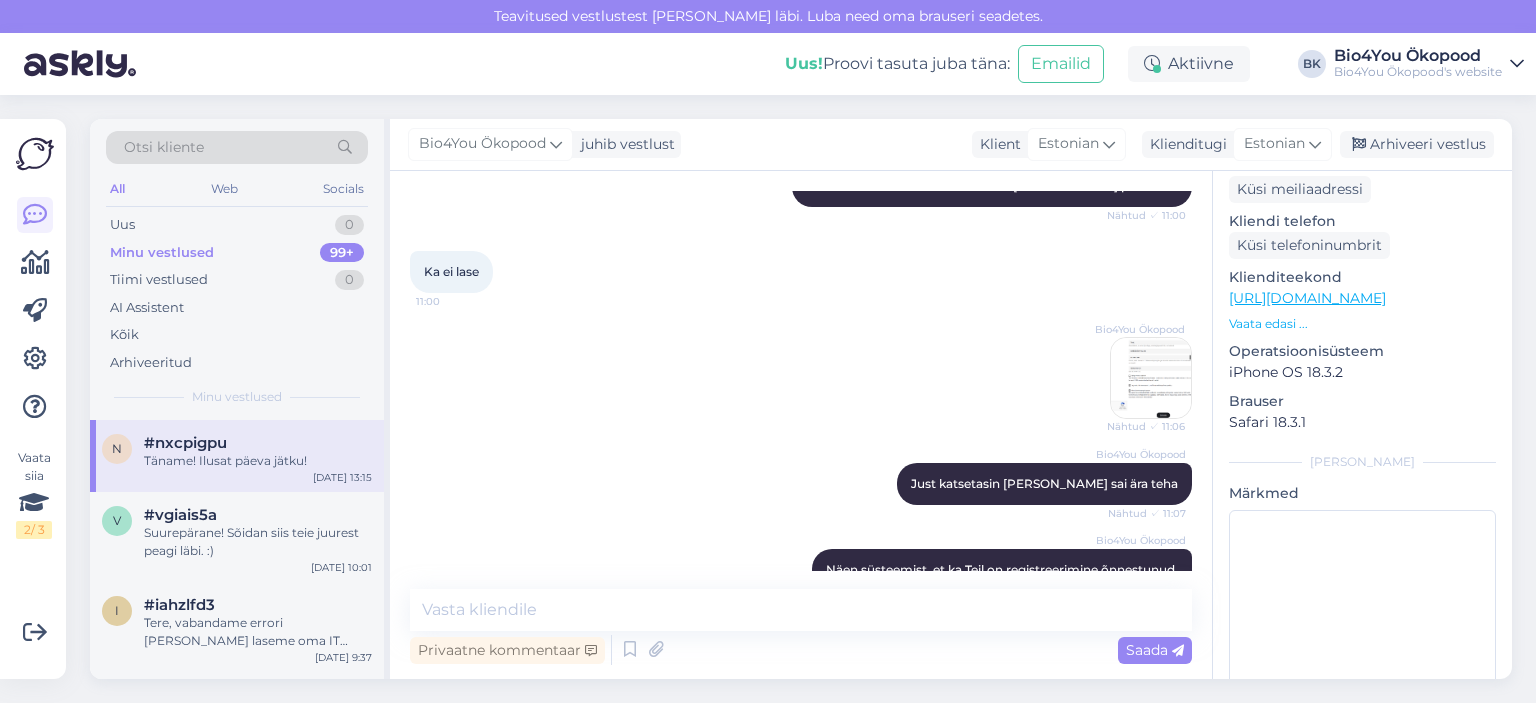 scroll, scrollTop: 2836, scrollLeft: 0, axis: vertical 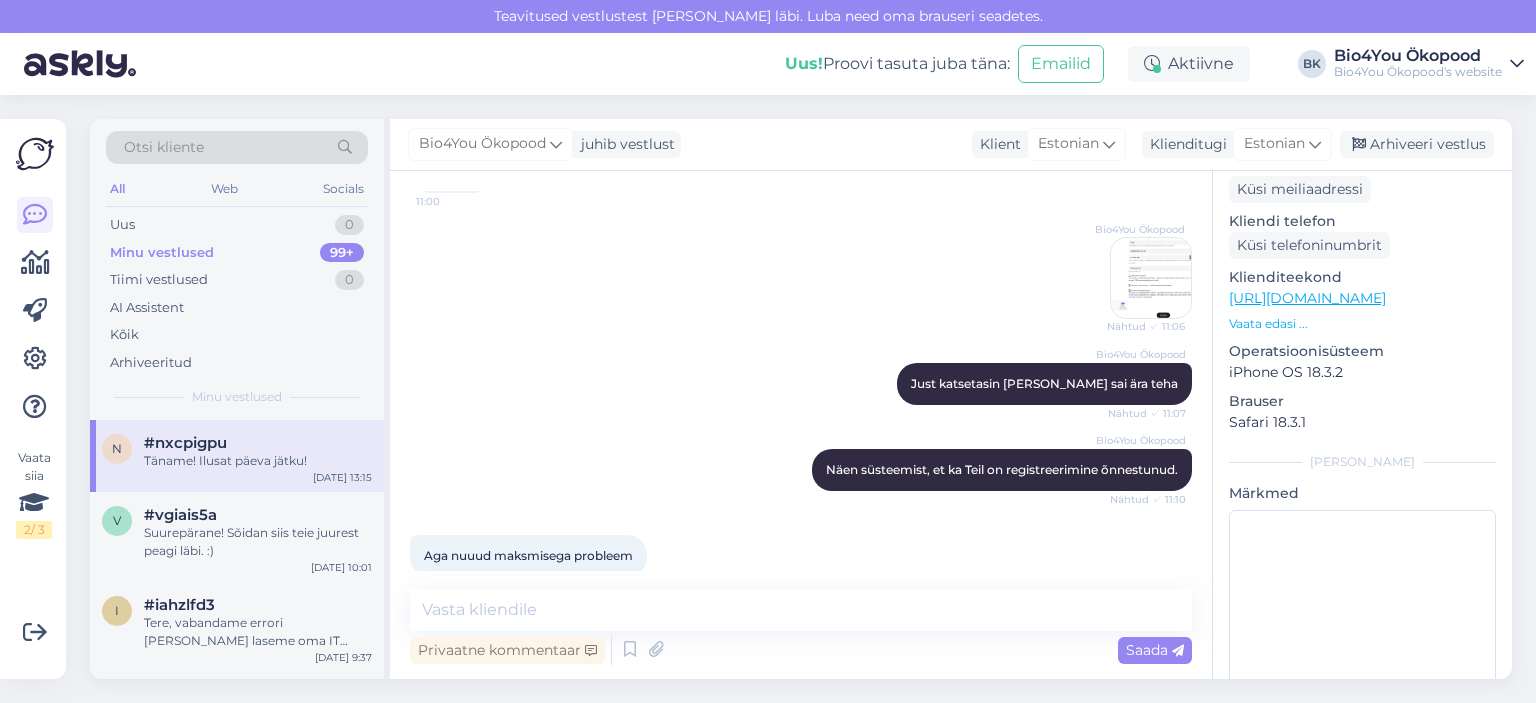 click at bounding box center (1151, 278) 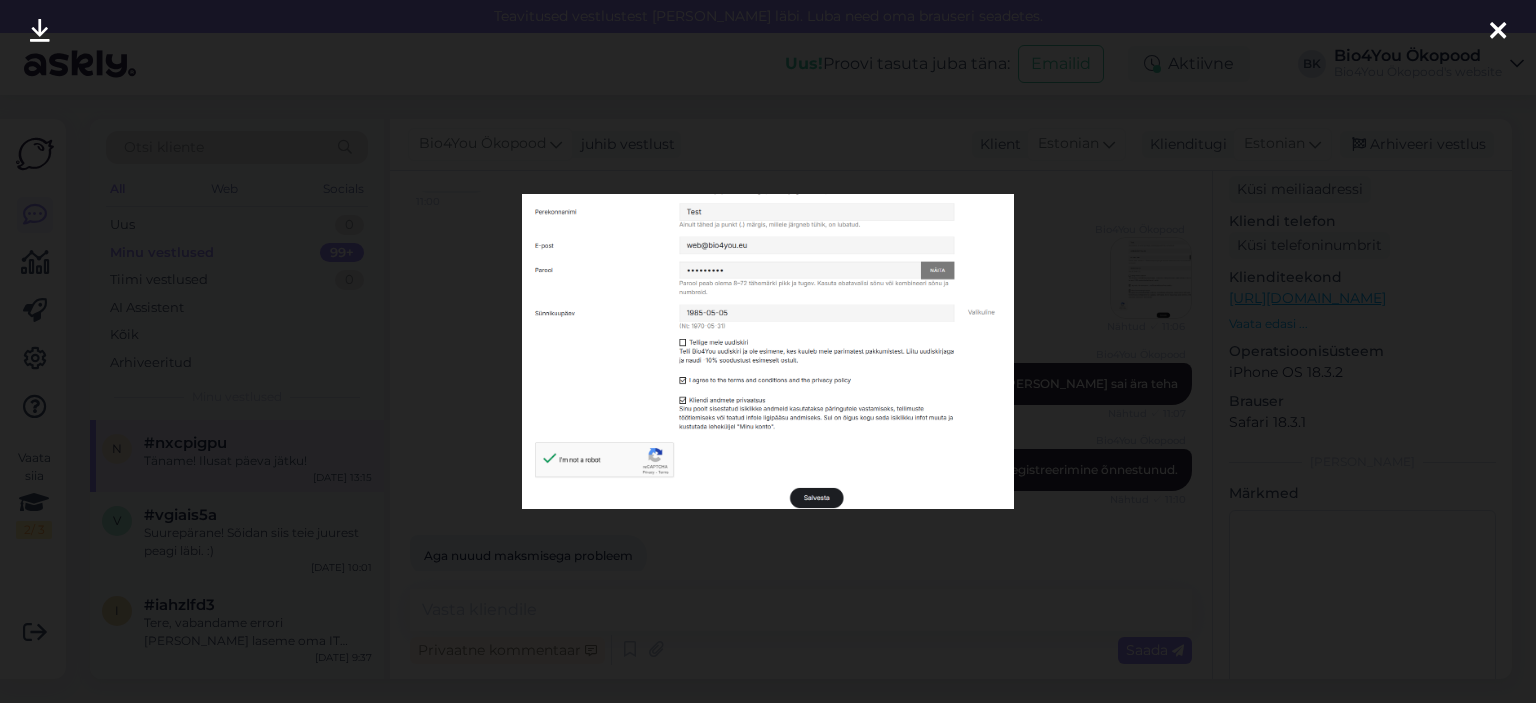 click at bounding box center [768, 351] 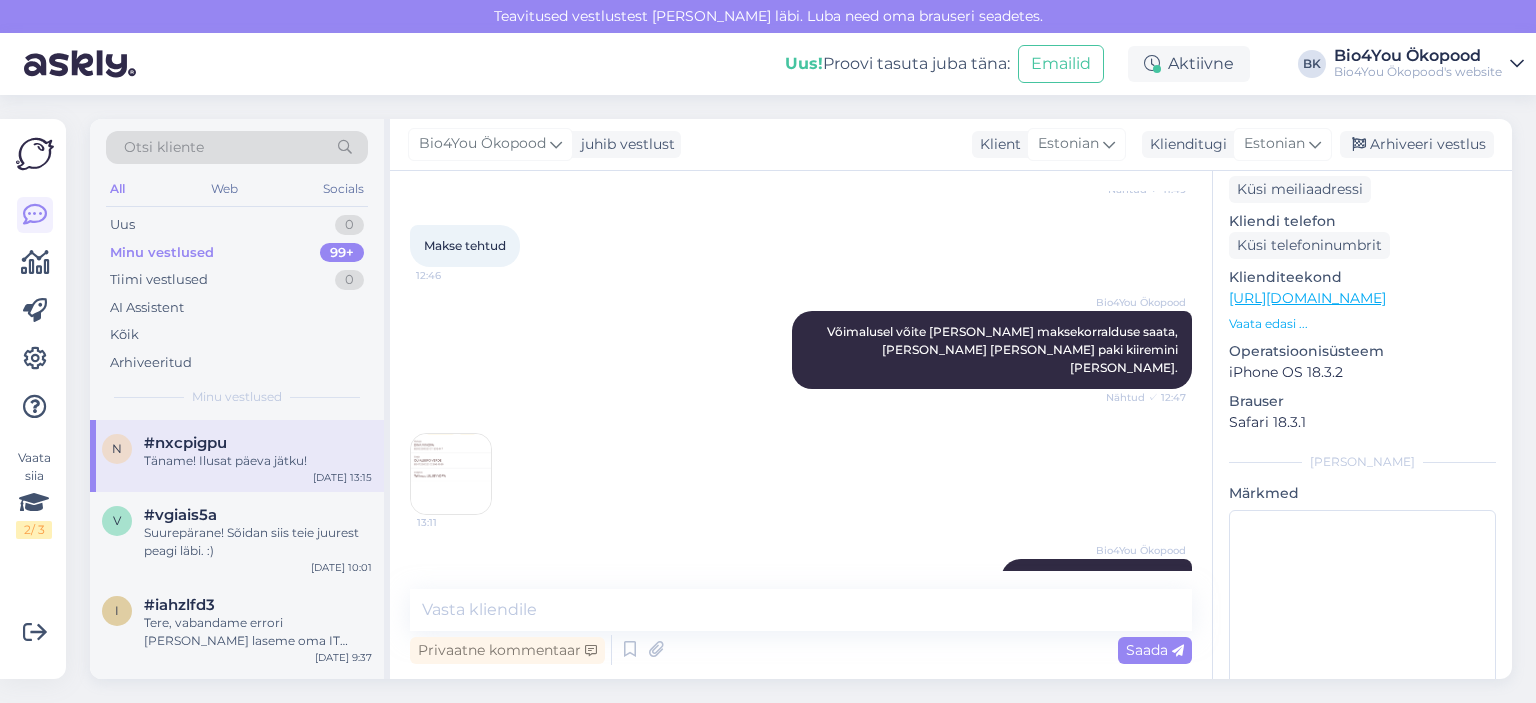scroll, scrollTop: 3436, scrollLeft: 0, axis: vertical 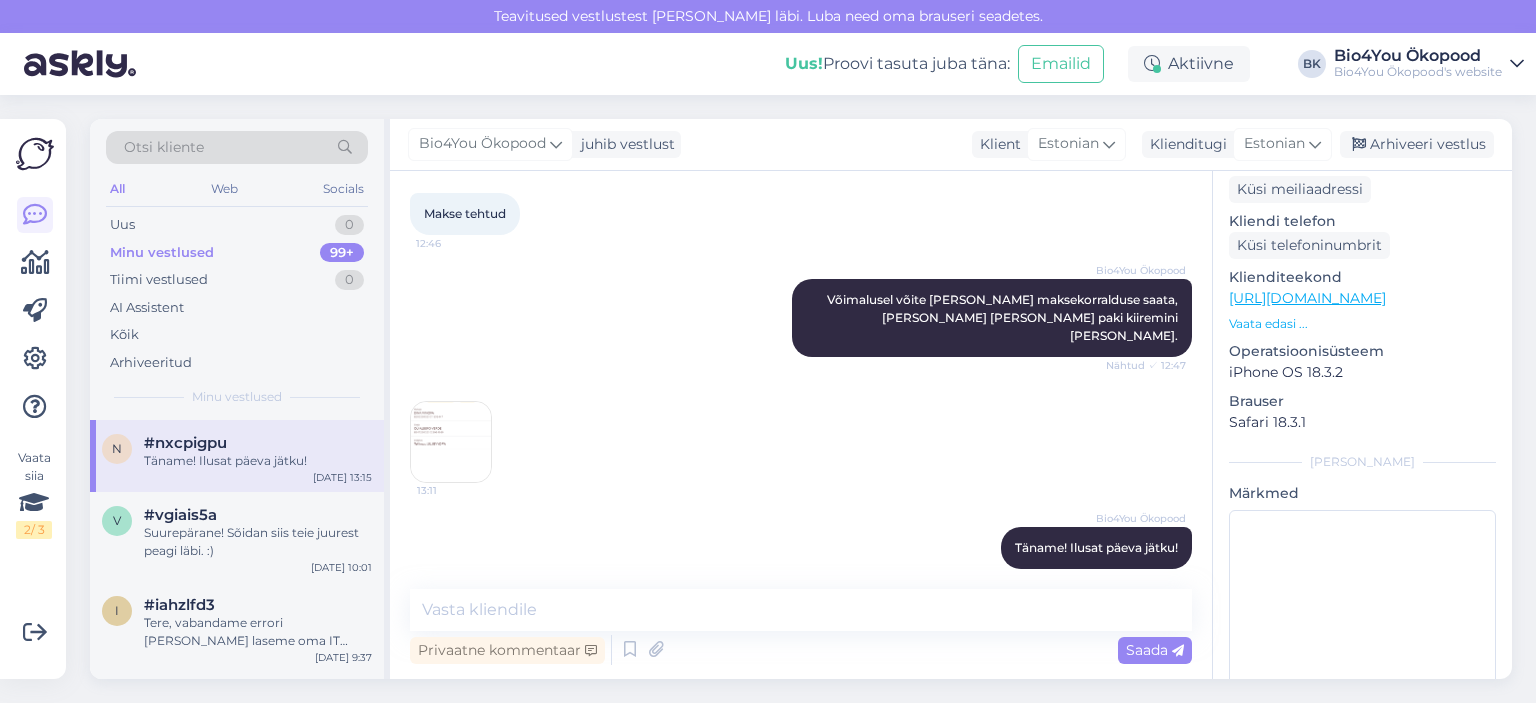click at bounding box center [451, 442] 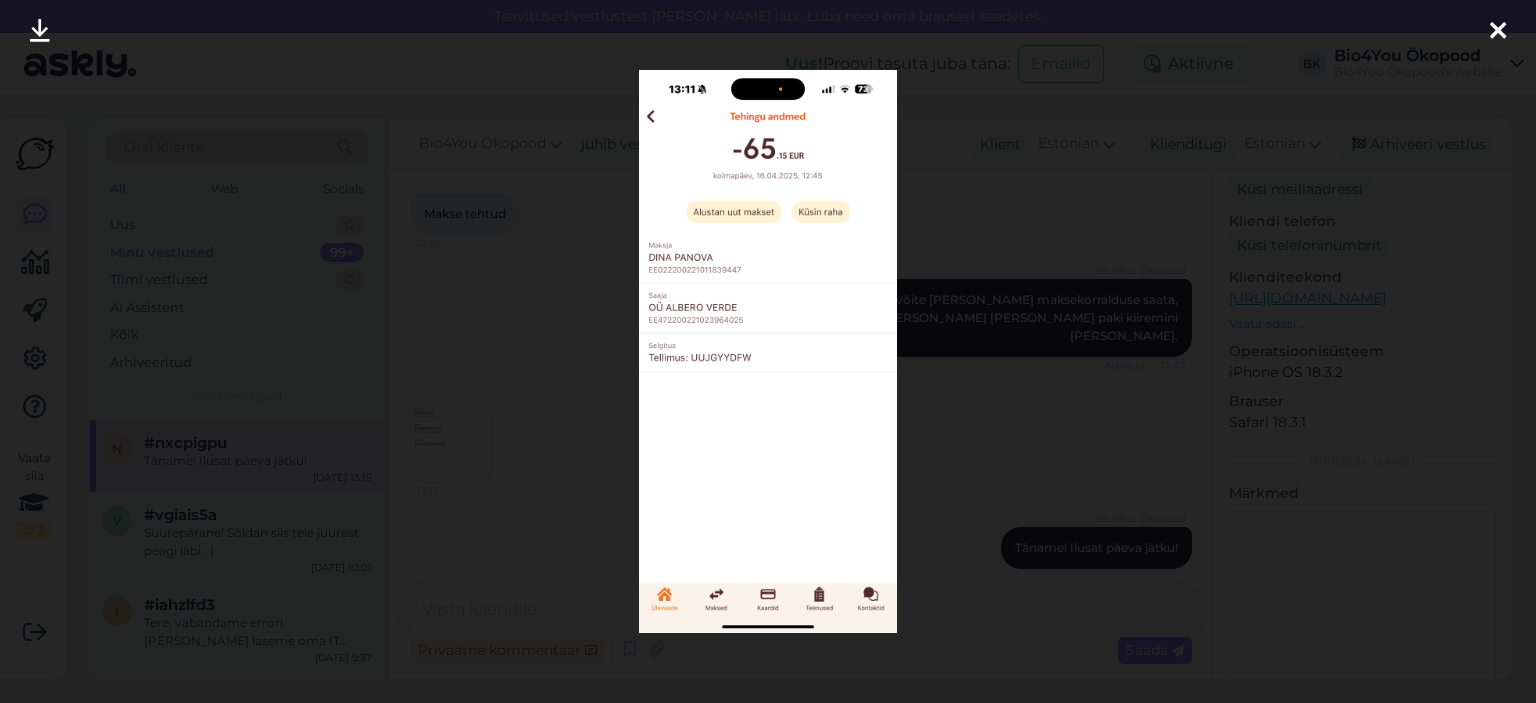 click at bounding box center (1498, 32) 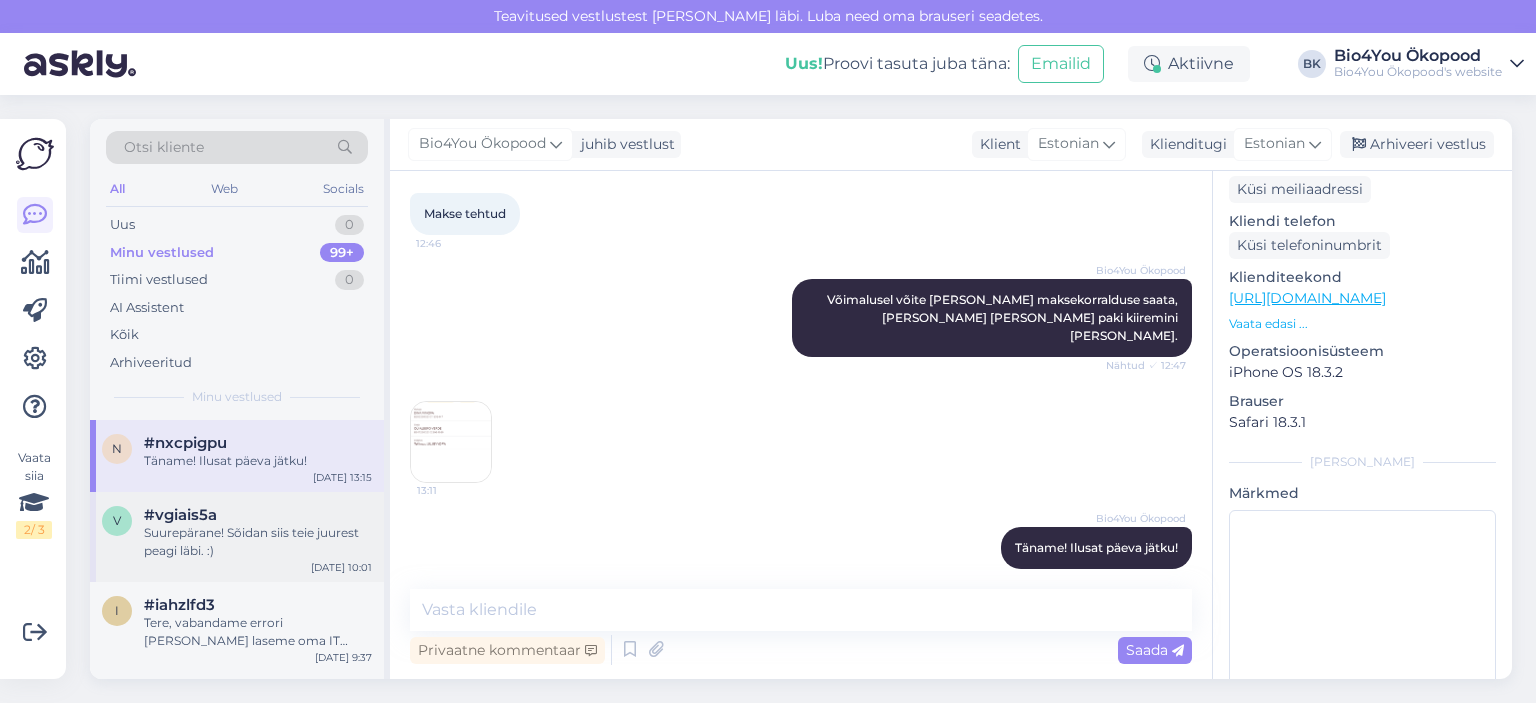 click on "Suurepärane! Sõidan siis teie juurest peagi läbi. :)" at bounding box center [258, 542] 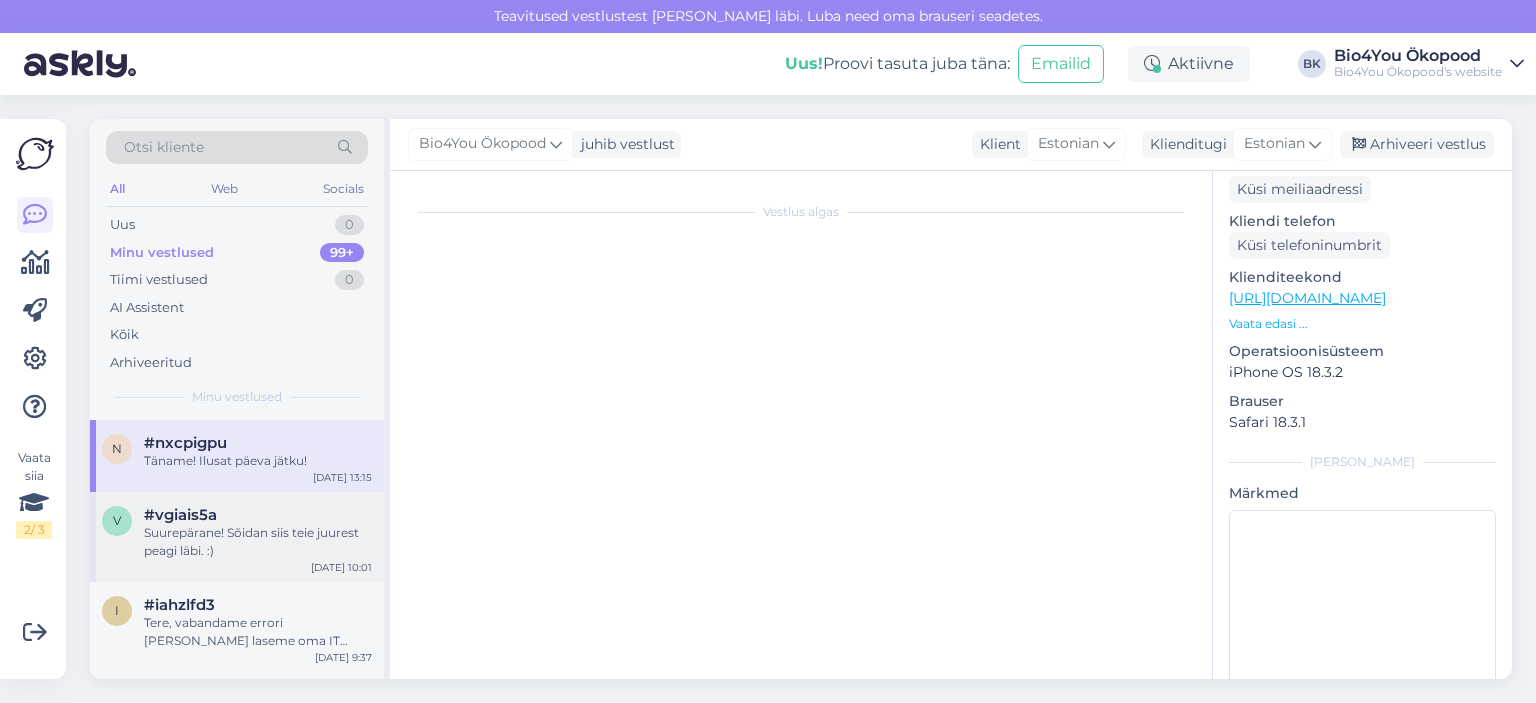 scroll, scrollTop: 0, scrollLeft: 0, axis: both 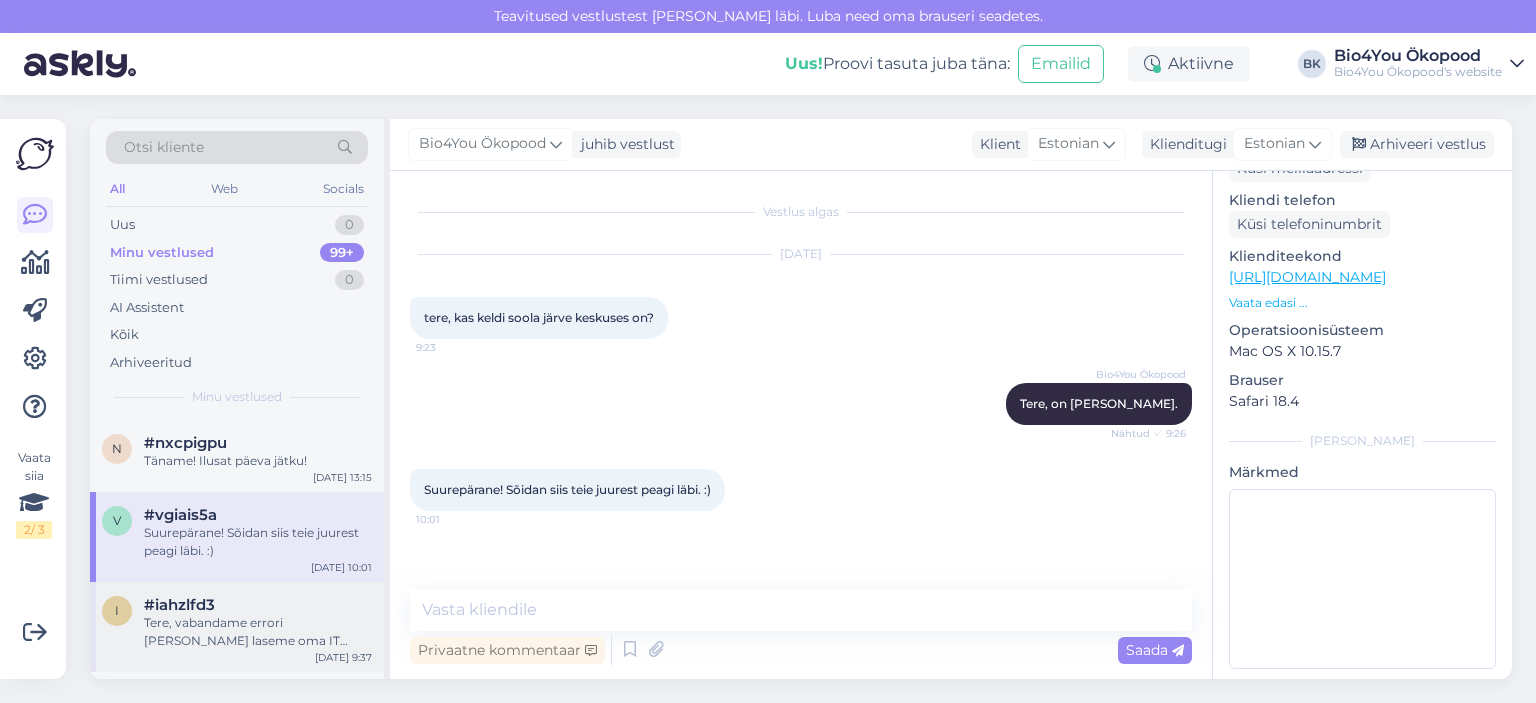 click on "Tere, vabandame errori [PERSON_NAME] laseme oma IT inimesel selle üle vaadata." at bounding box center [258, 632] 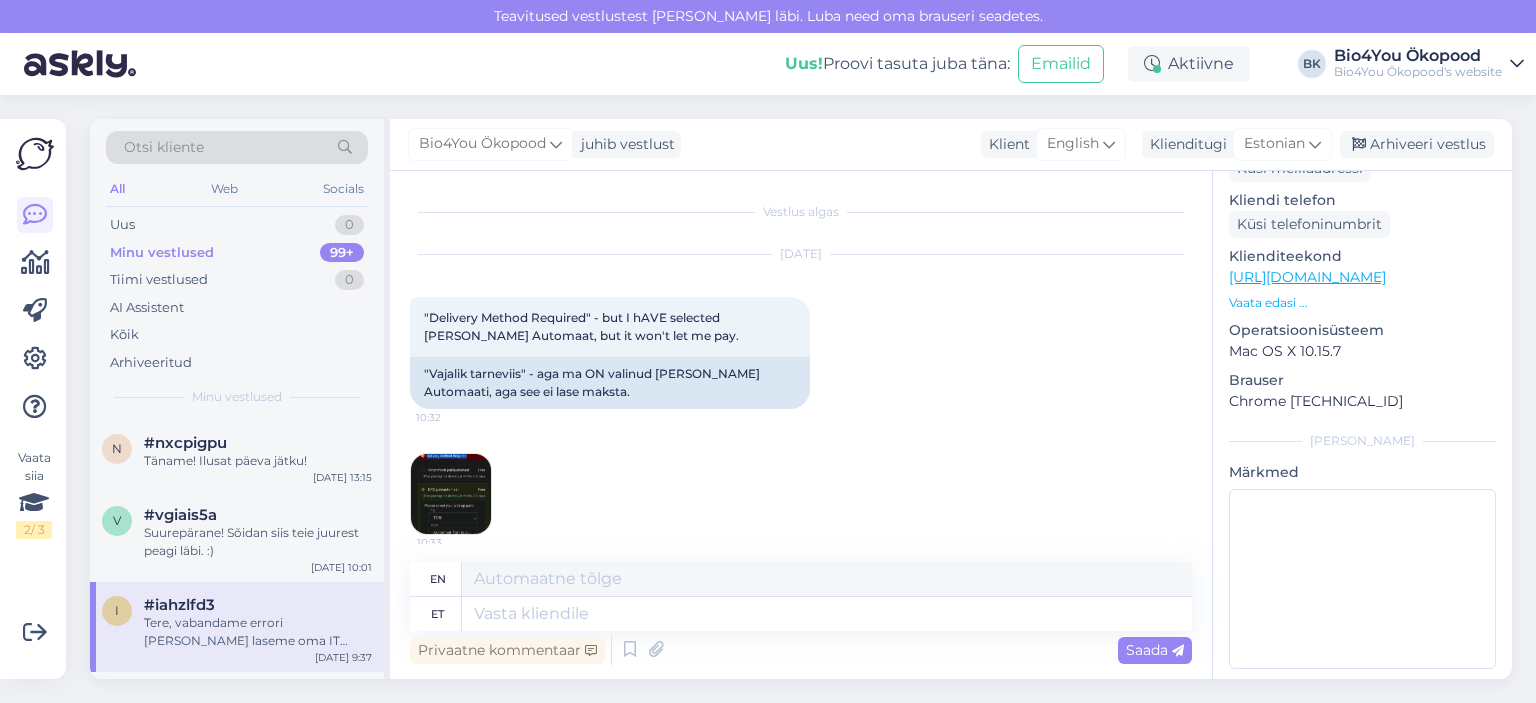 scroll, scrollTop: 228, scrollLeft: 0, axis: vertical 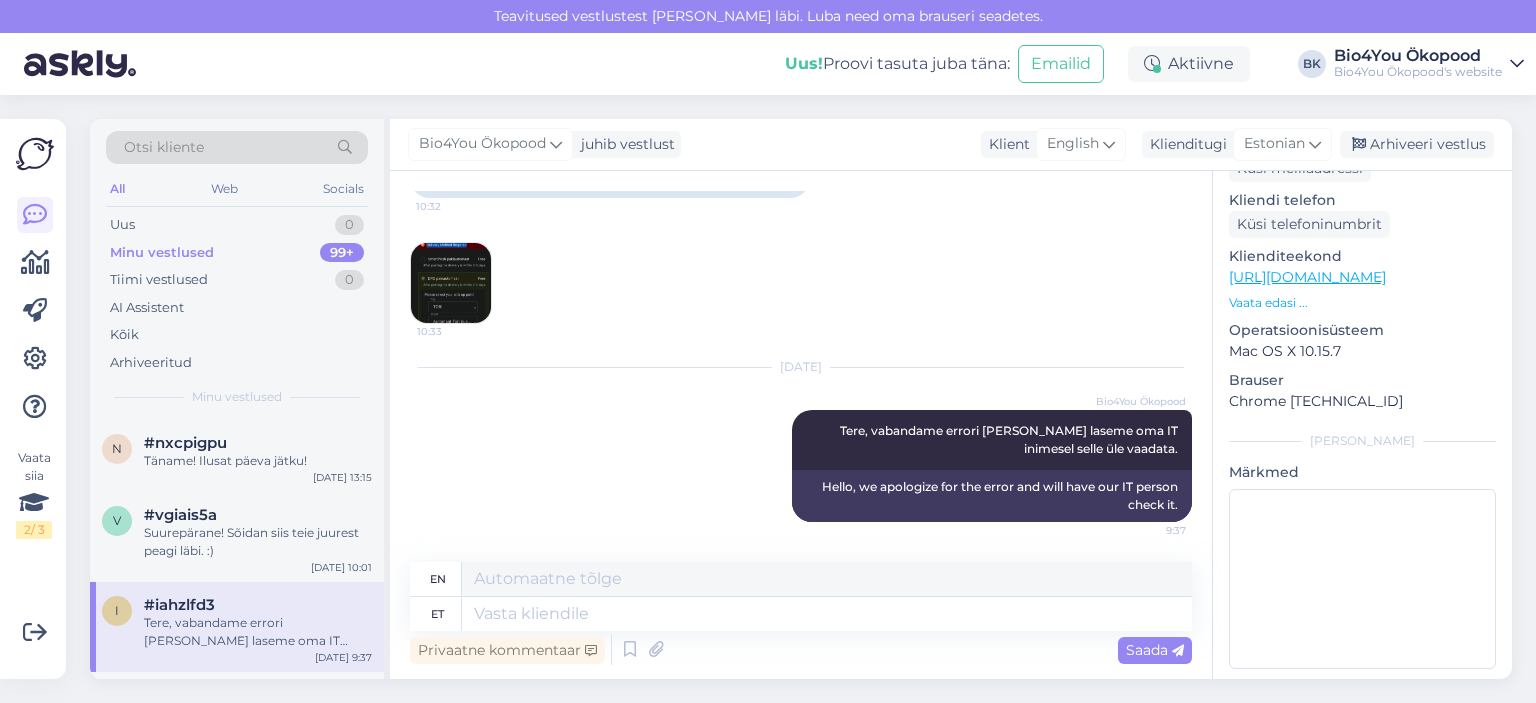 click at bounding box center (451, 283) 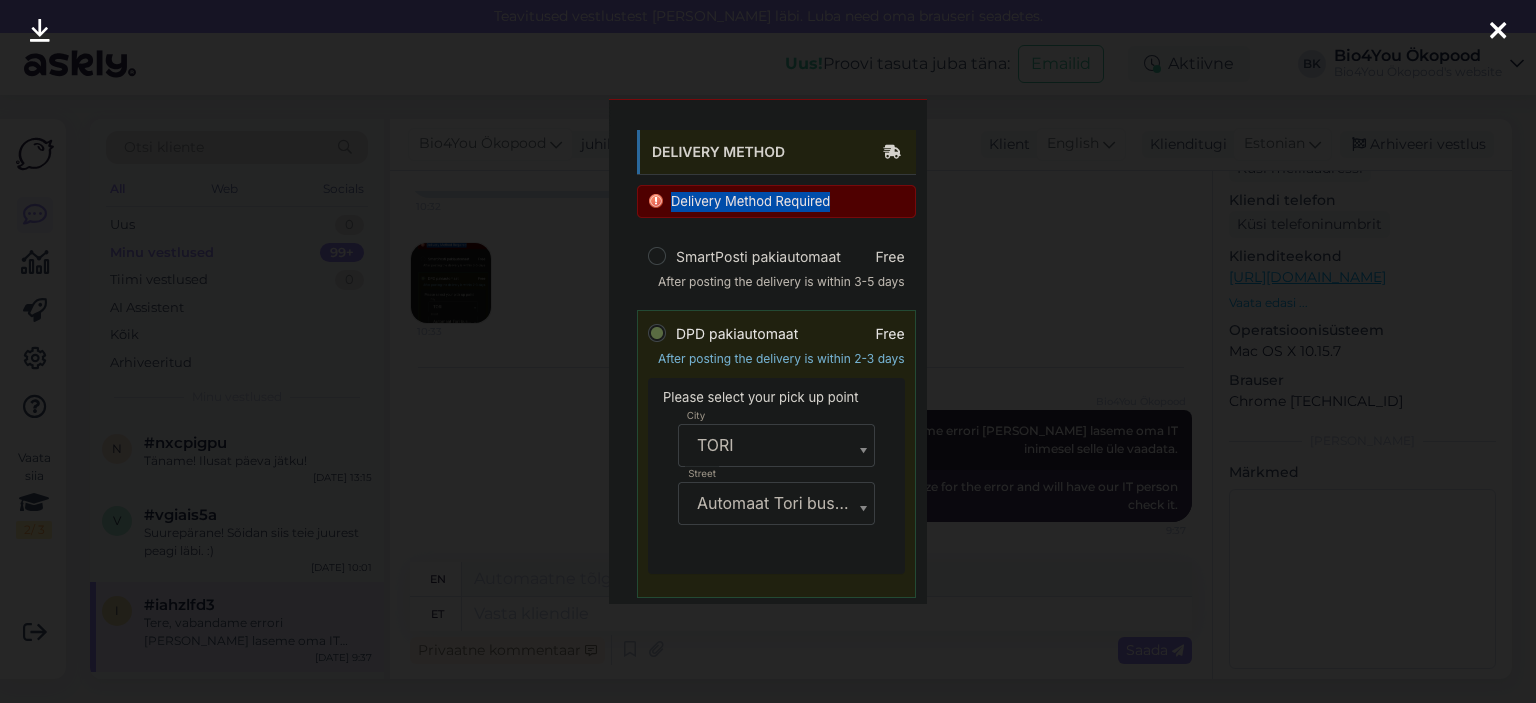 click at bounding box center [1498, 31] 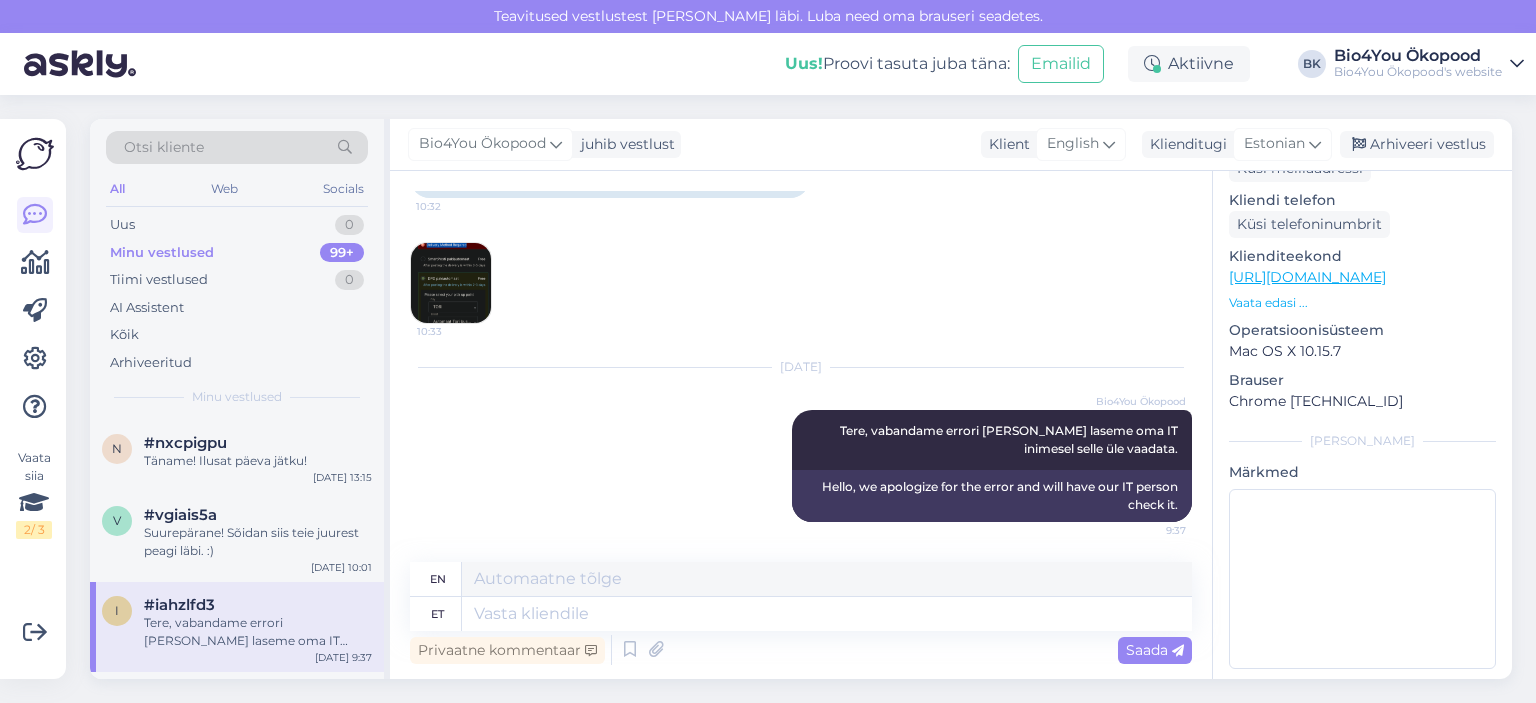 click at bounding box center [451, 283] 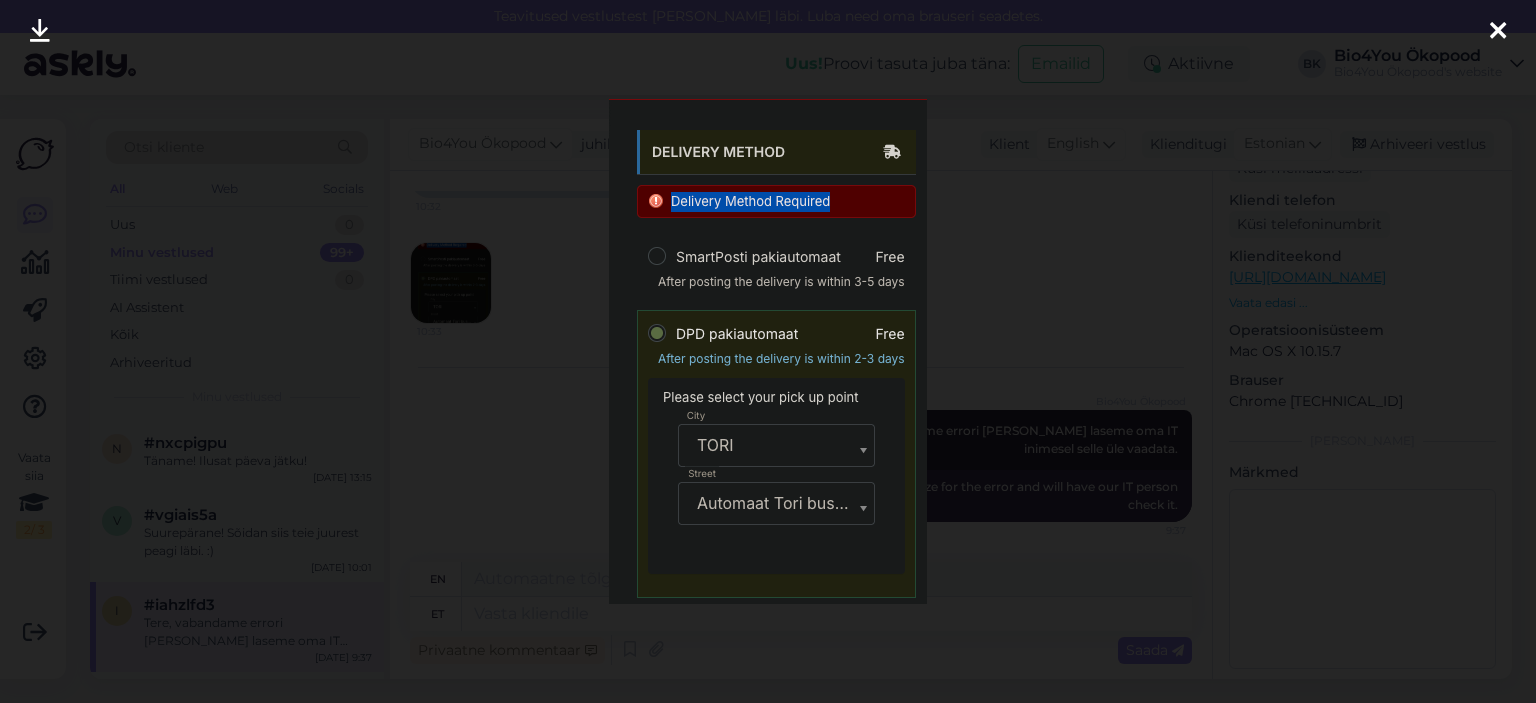 click at bounding box center [1498, 31] 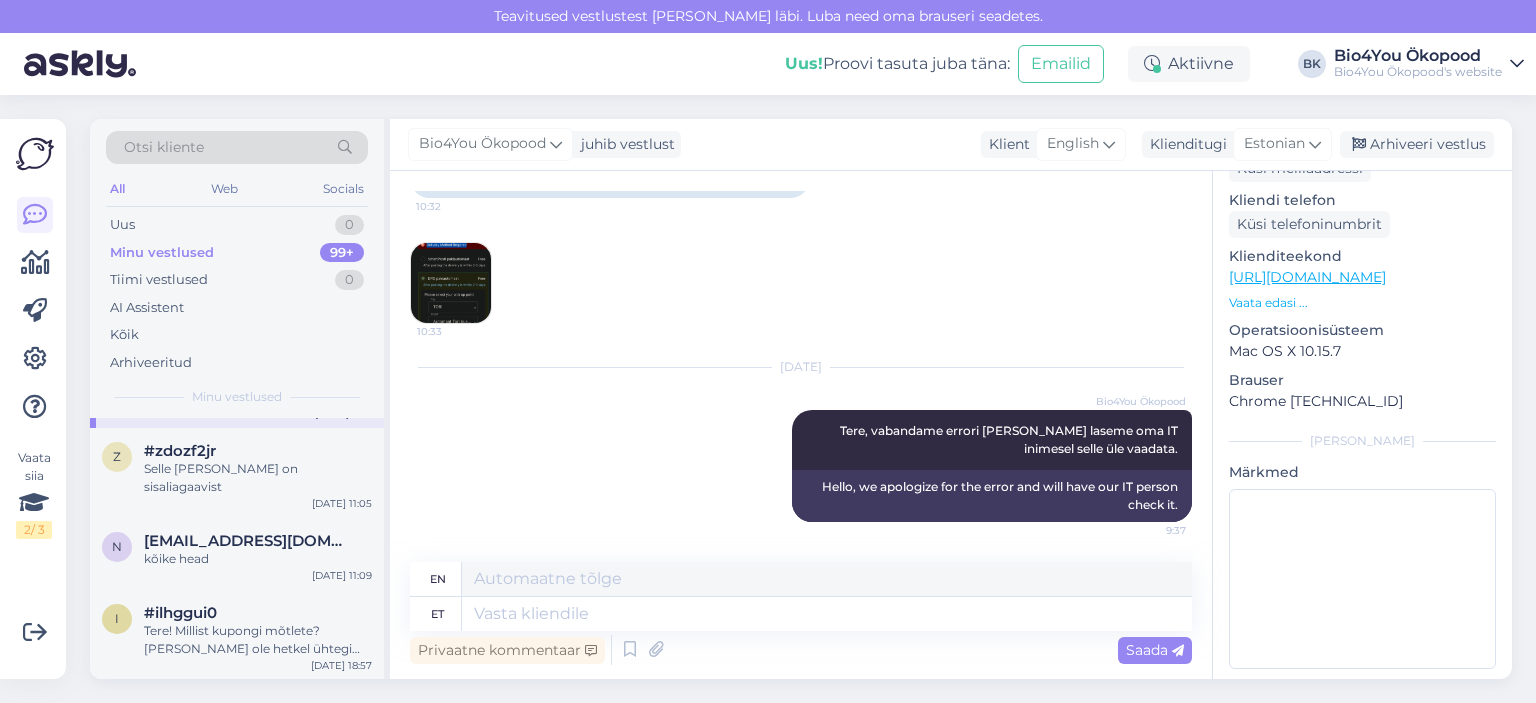 scroll, scrollTop: 4500, scrollLeft: 0, axis: vertical 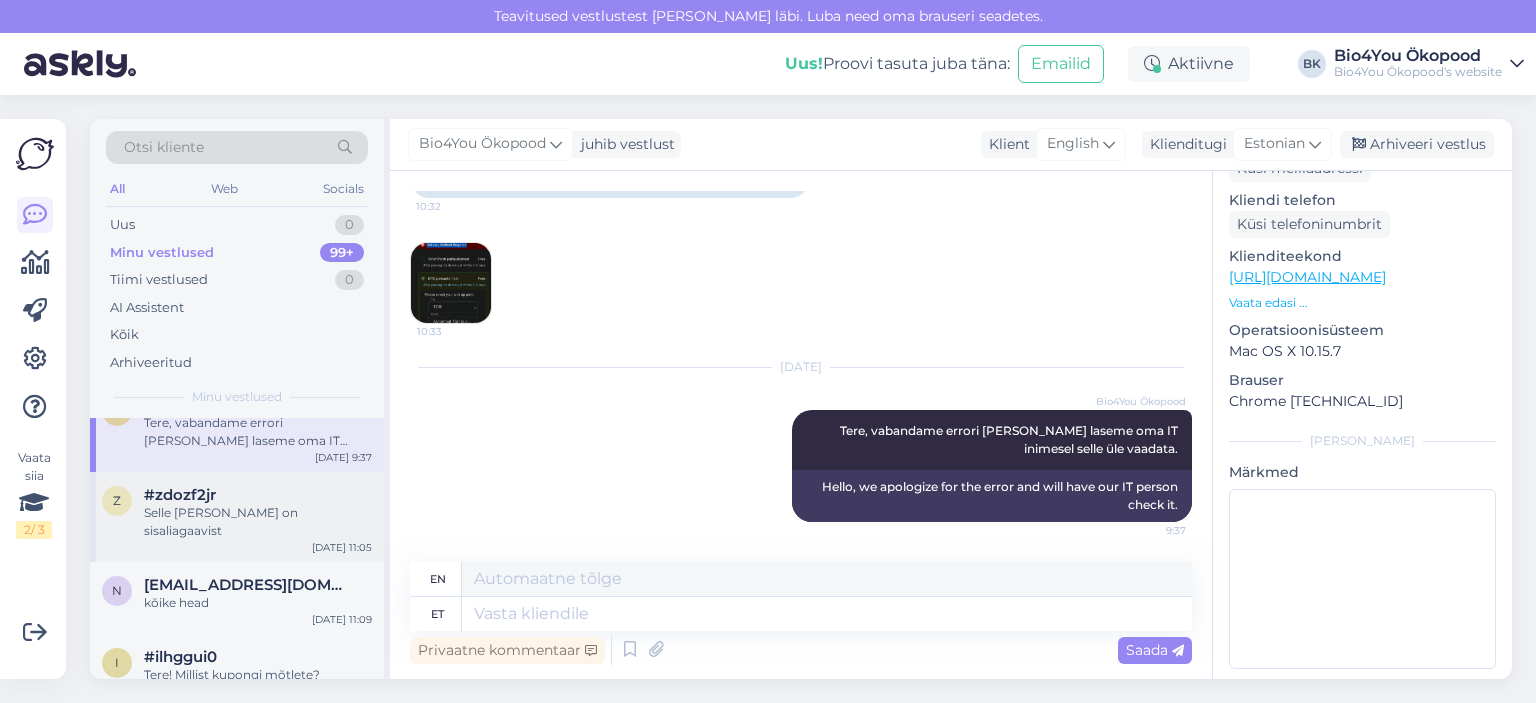 click on "#zdozf2jr" at bounding box center (258, 495) 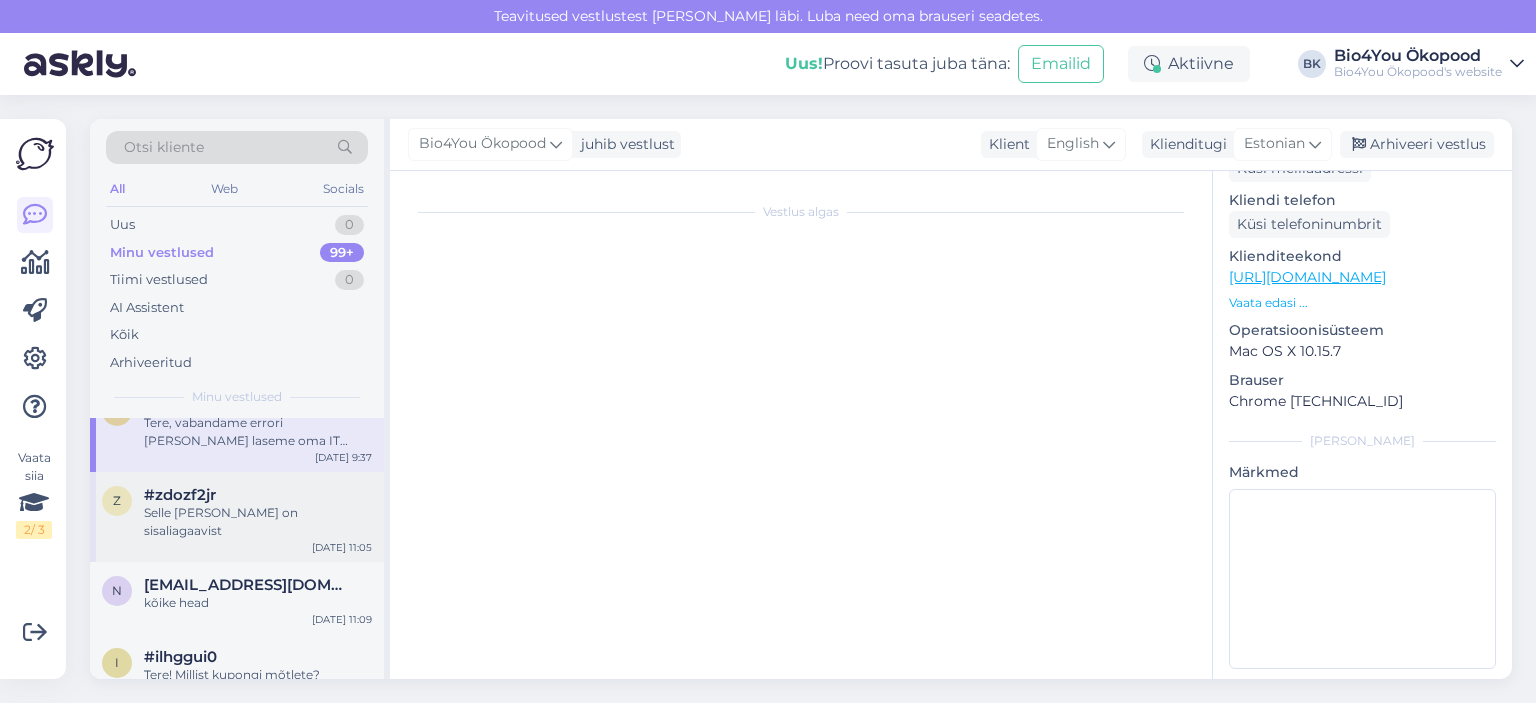 scroll, scrollTop: 76, scrollLeft: 0, axis: vertical 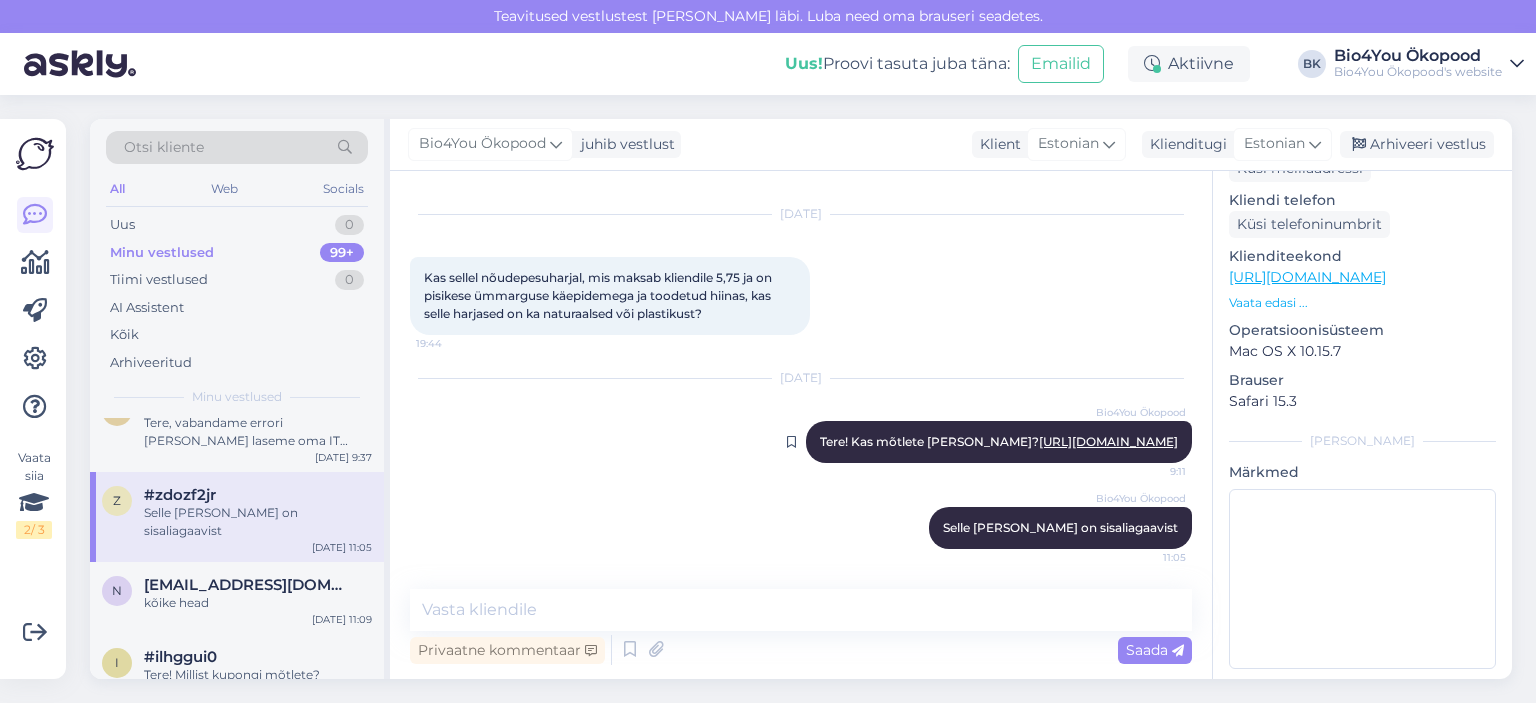 click on "[URL][DOMAIN_NAME]" at bounding box center [1108, 441] 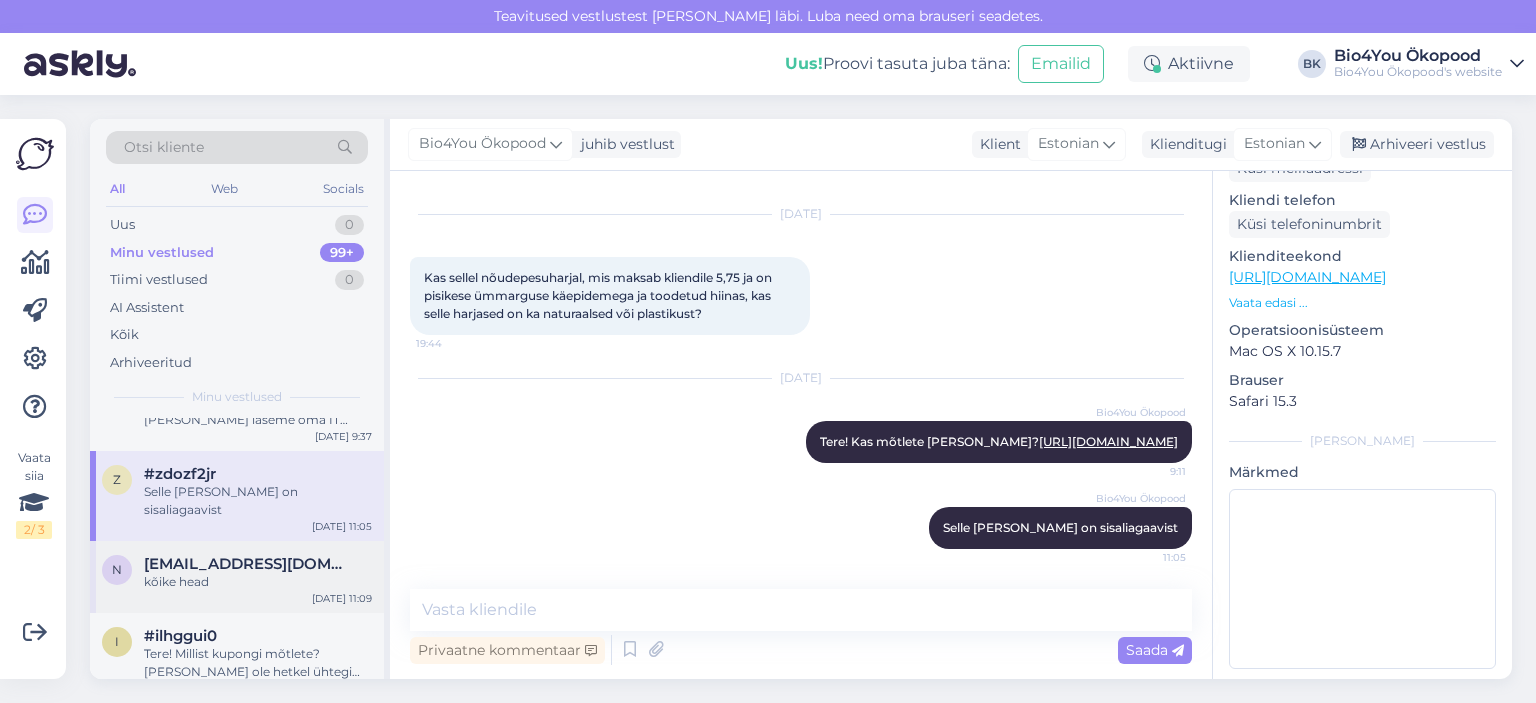 scroll, scrollTop: 4500, scrollLeft: 0, axis: vertical 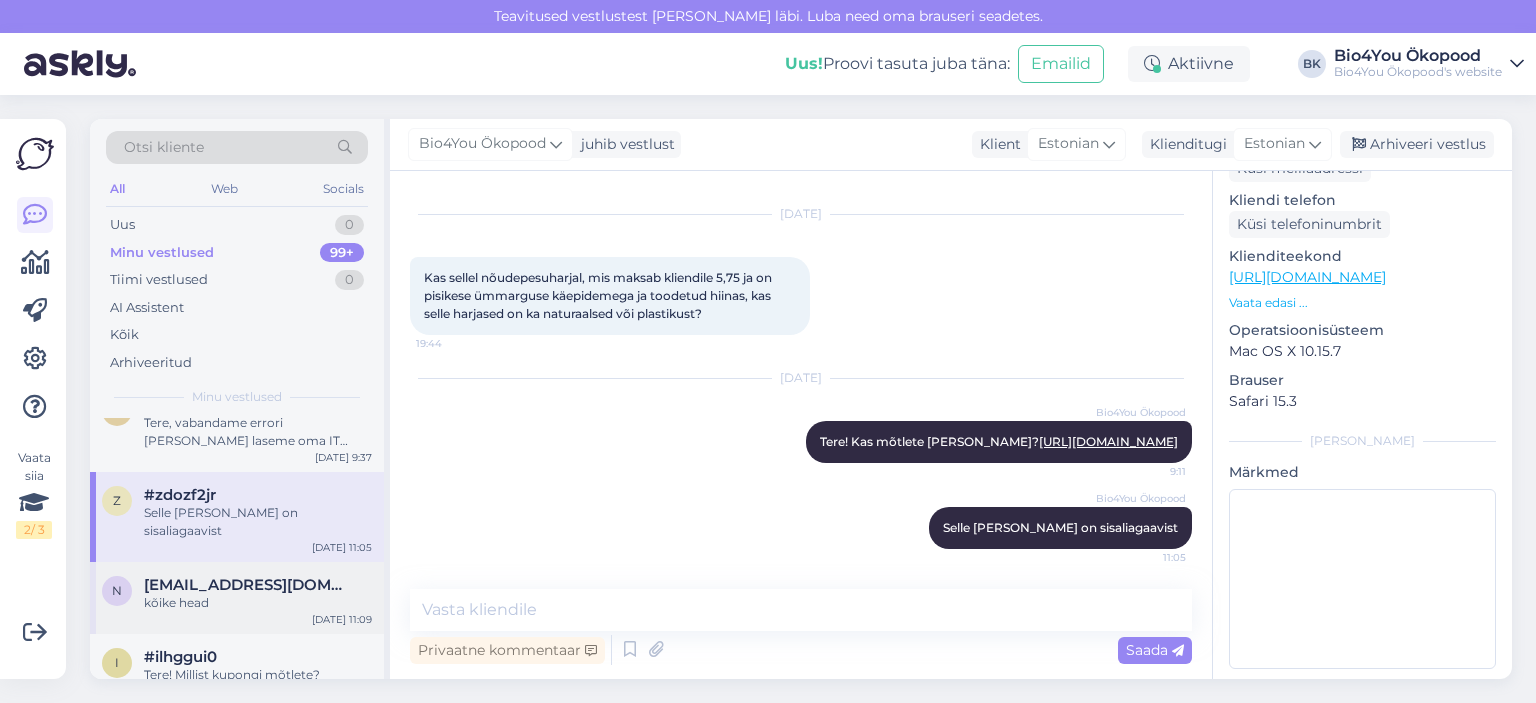click on "kõike head" at bounding box center [258, 603] 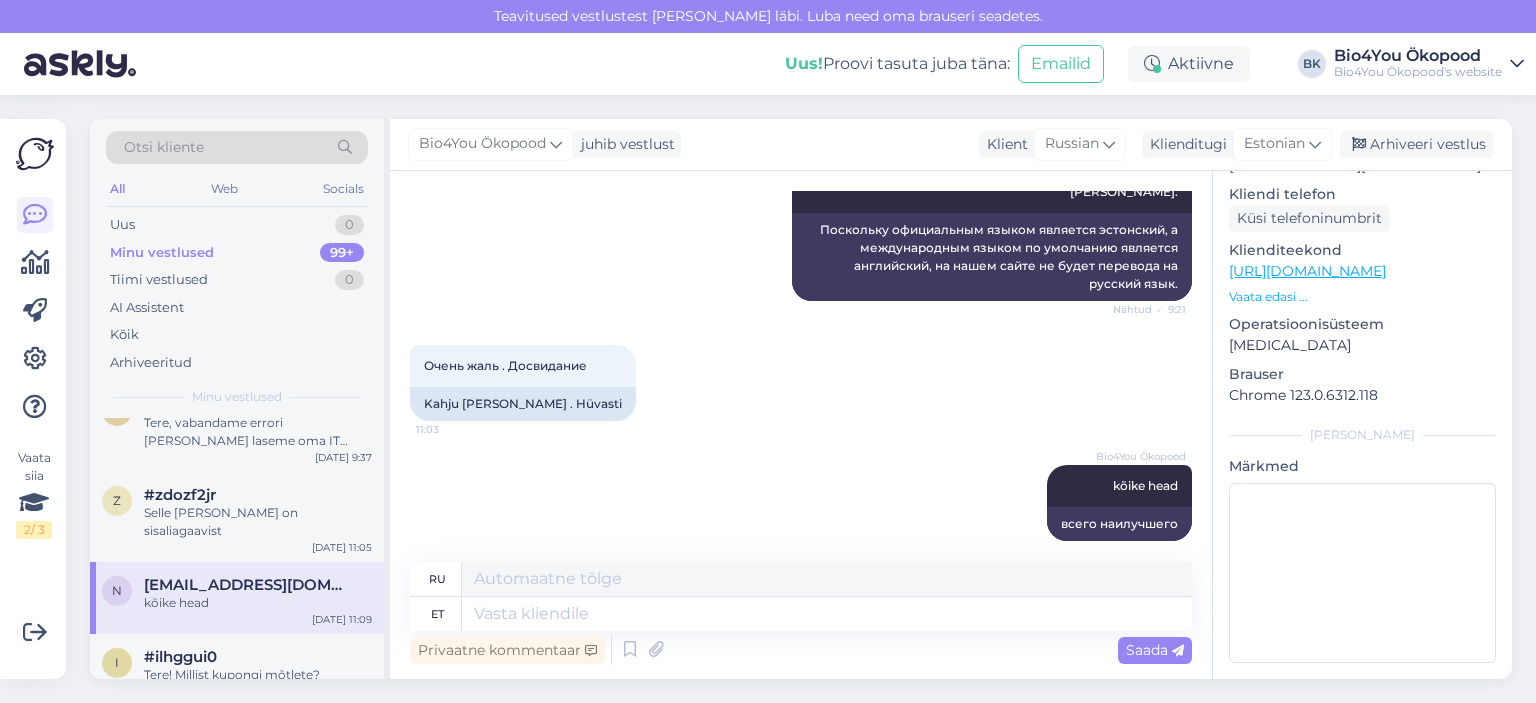scroll, scrollTop: 293, scrollLeft: 0, axis: vertical 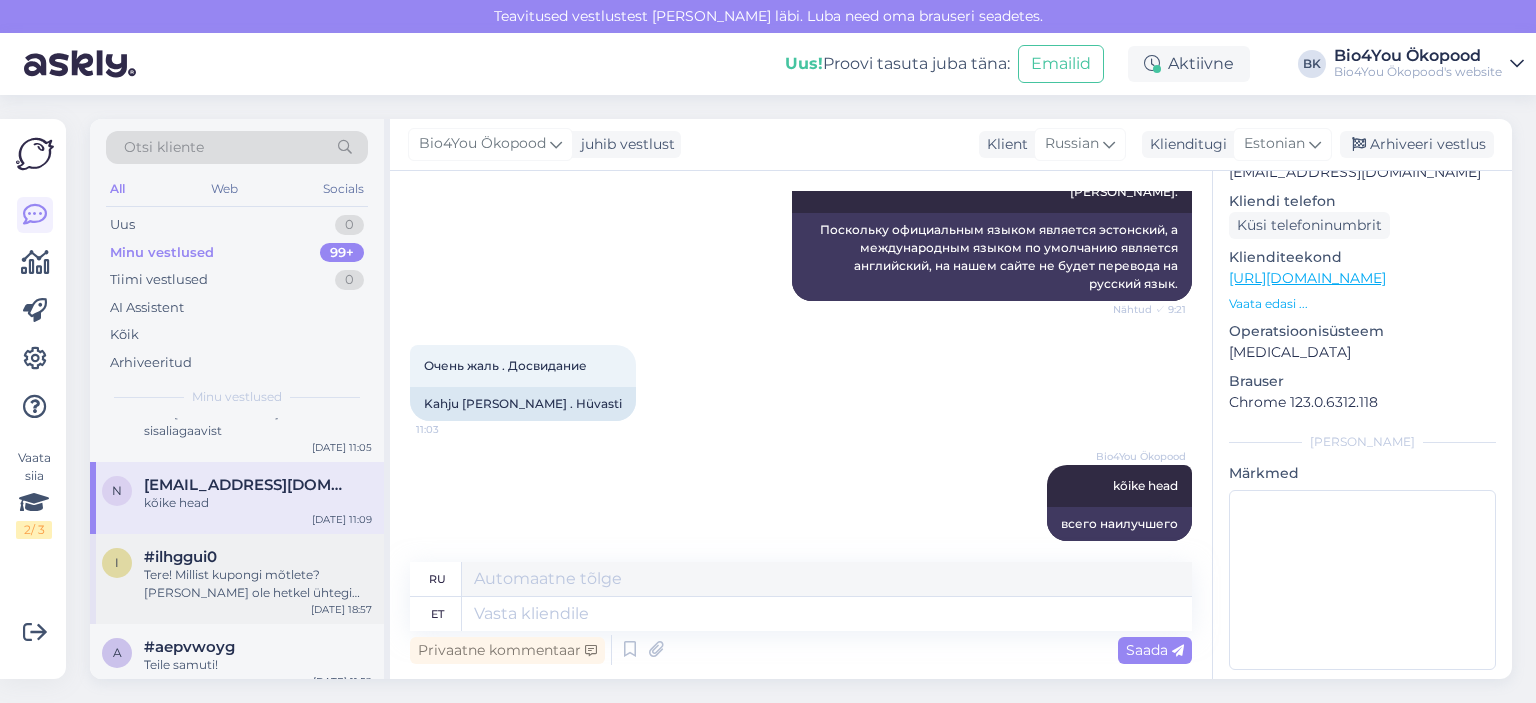 click on "Tere! Millist kupongi mõtlete? [PERSON_NAME] ole hetkel ühtegi kampaaniat käimas." at bounding box center (258, 584) 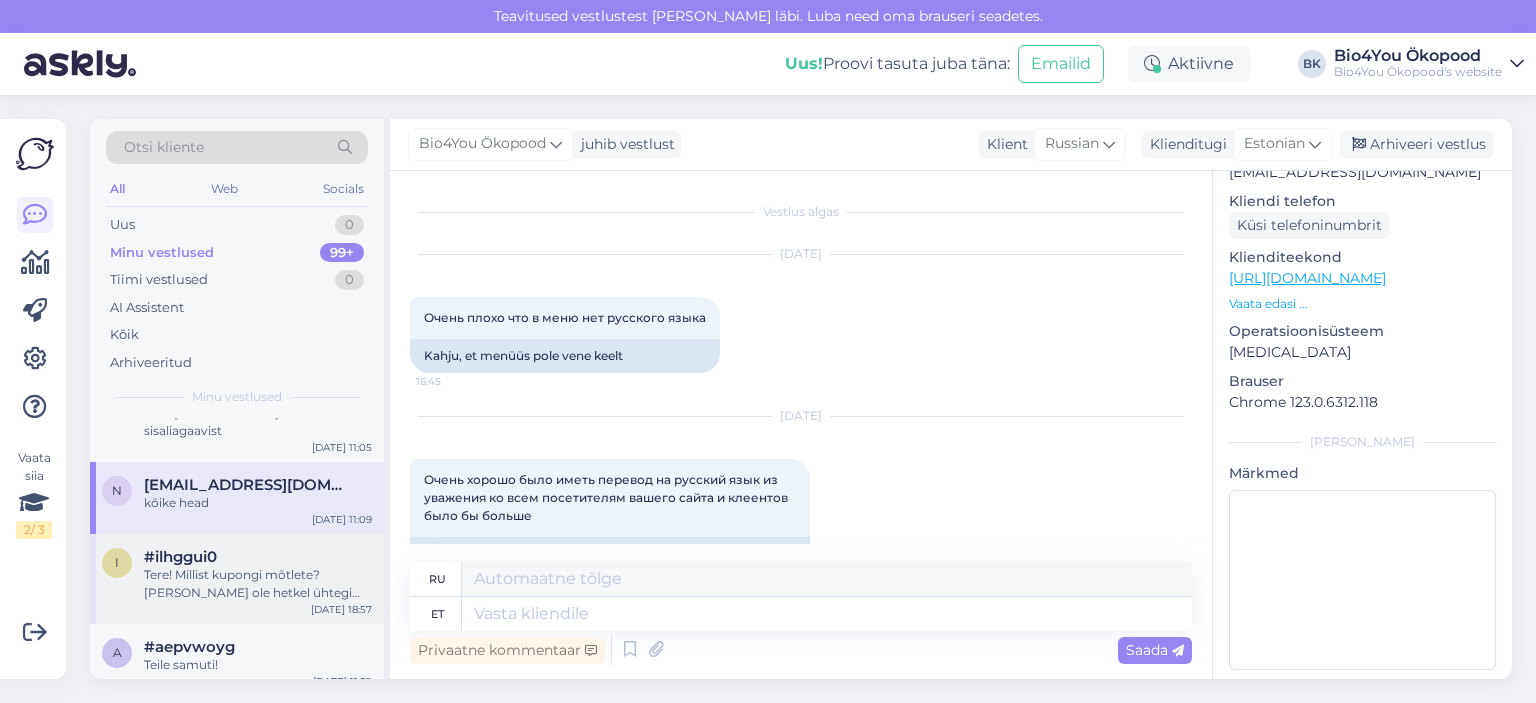 scroll, scrollTop: 300, scrollLeft: 0, axis: vertical 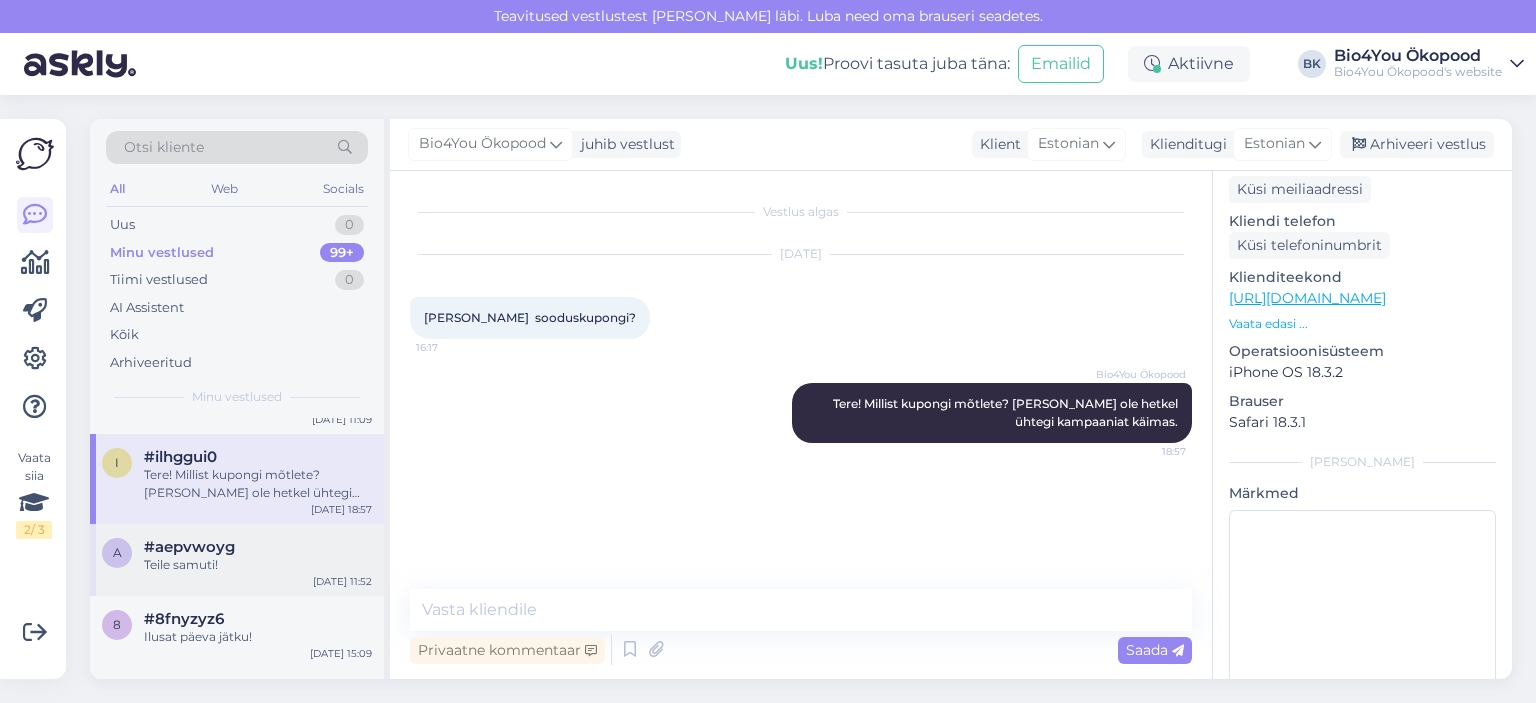 click on "Teile samuti!" at bounding box center [258, 565] 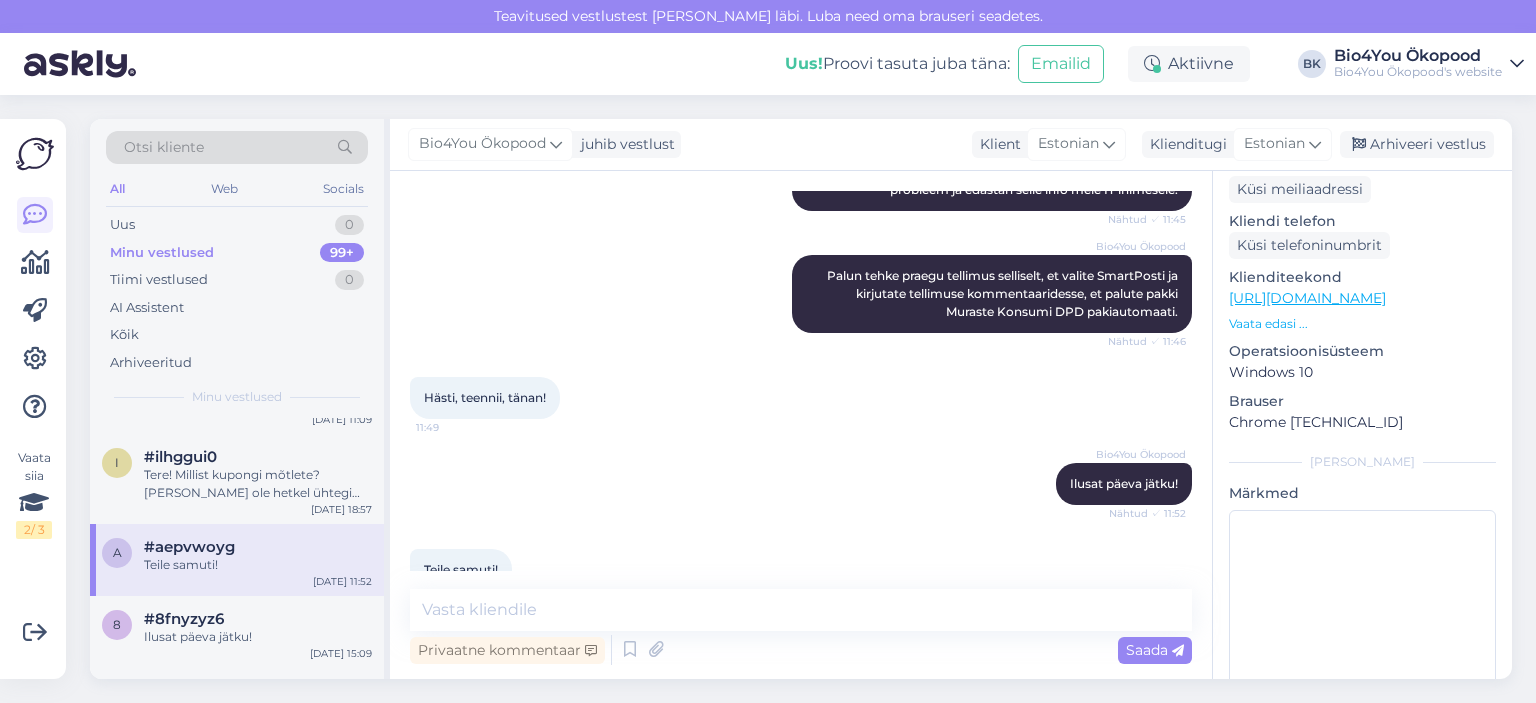 scroll, scrollTop: 740, scrollLeft: 0, axis: vertical 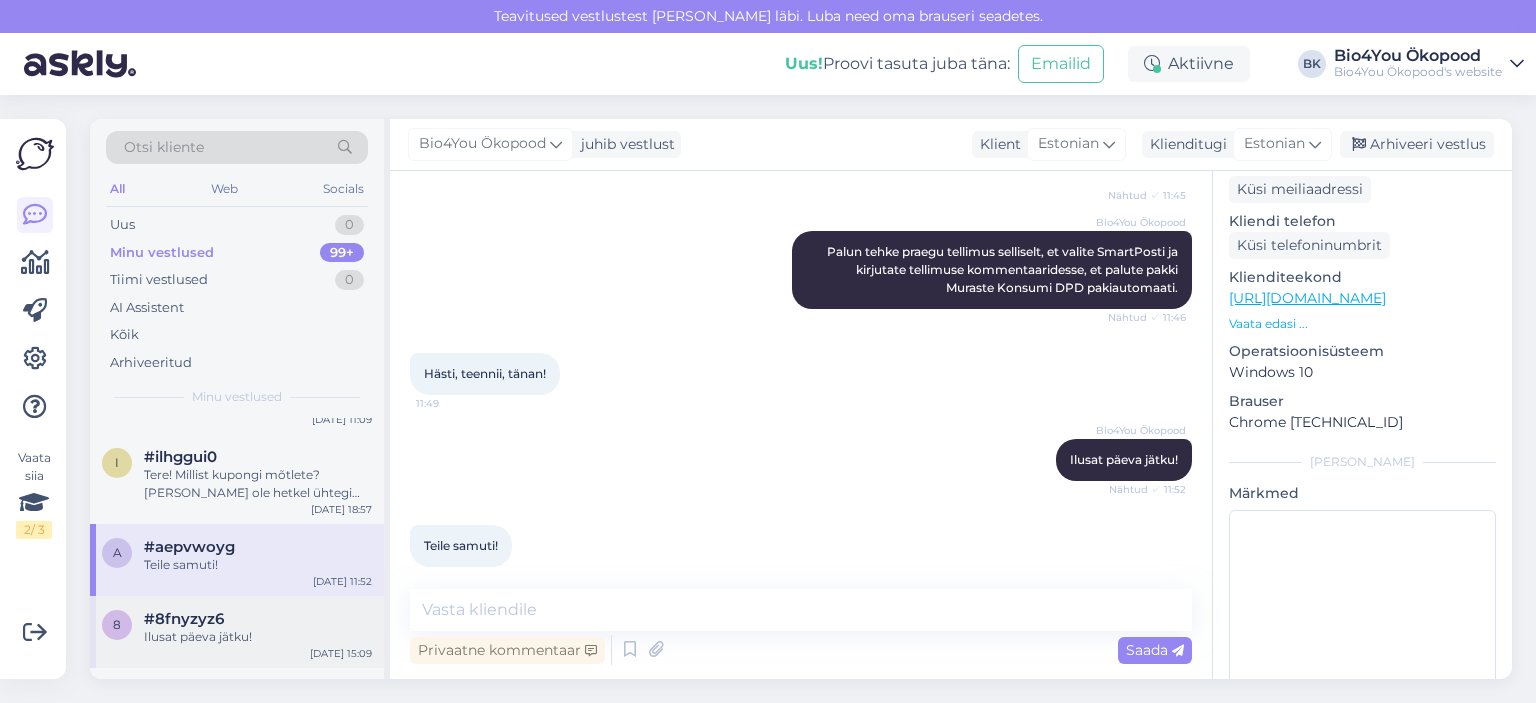 click on "Ilusat päeva jätku!" at bounding box center (258, 637) 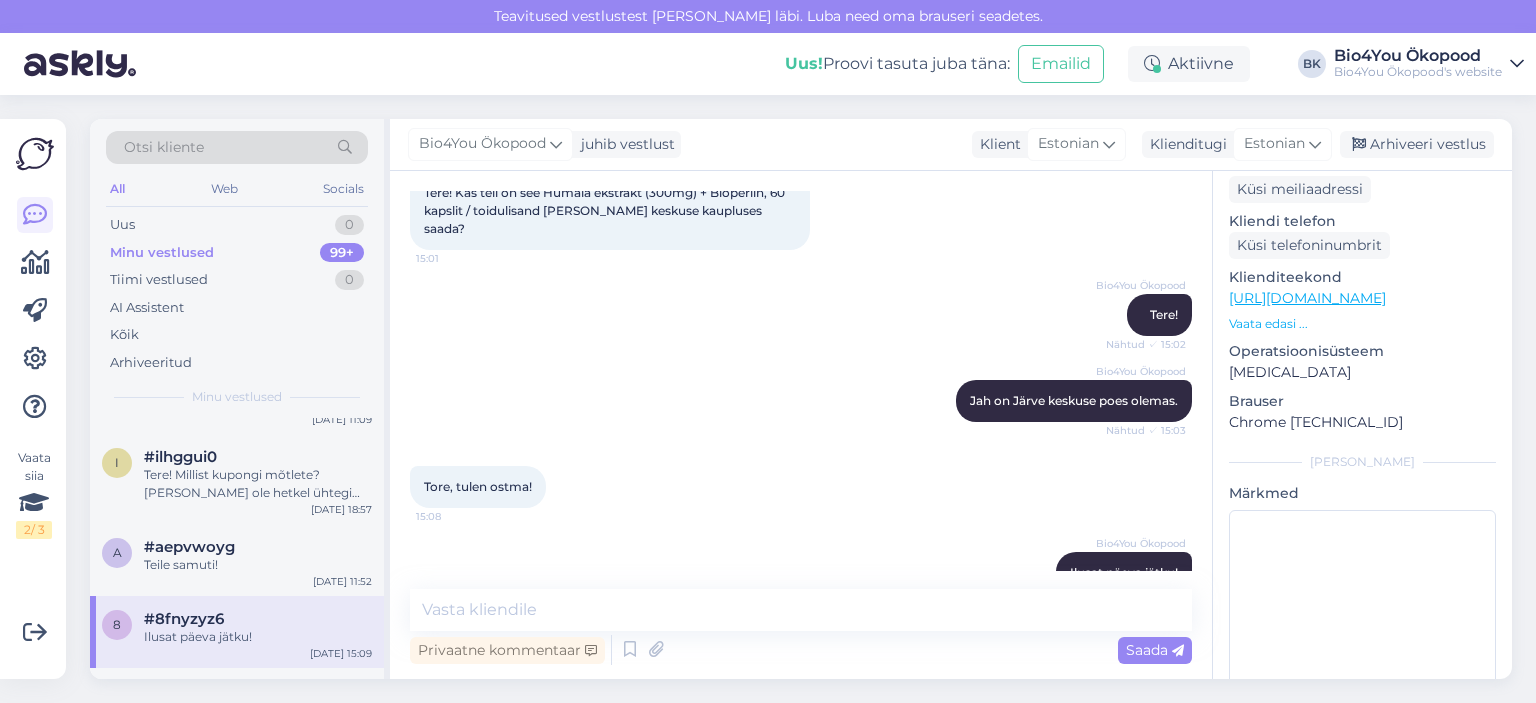 scroll, scrollTop: 152, scrollLeft: 0, axis: vertical 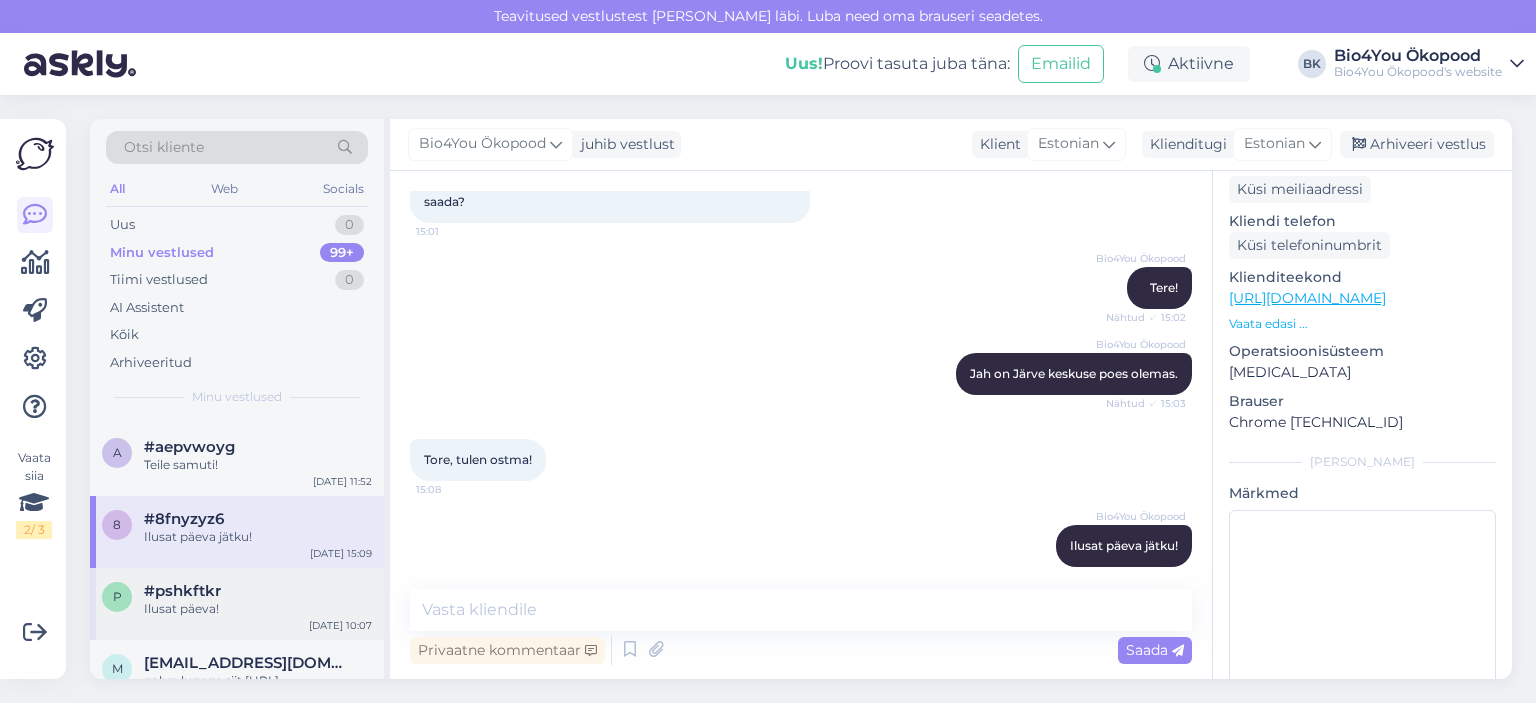 click on "#pshkftkr" at bounding box center [258, 591] 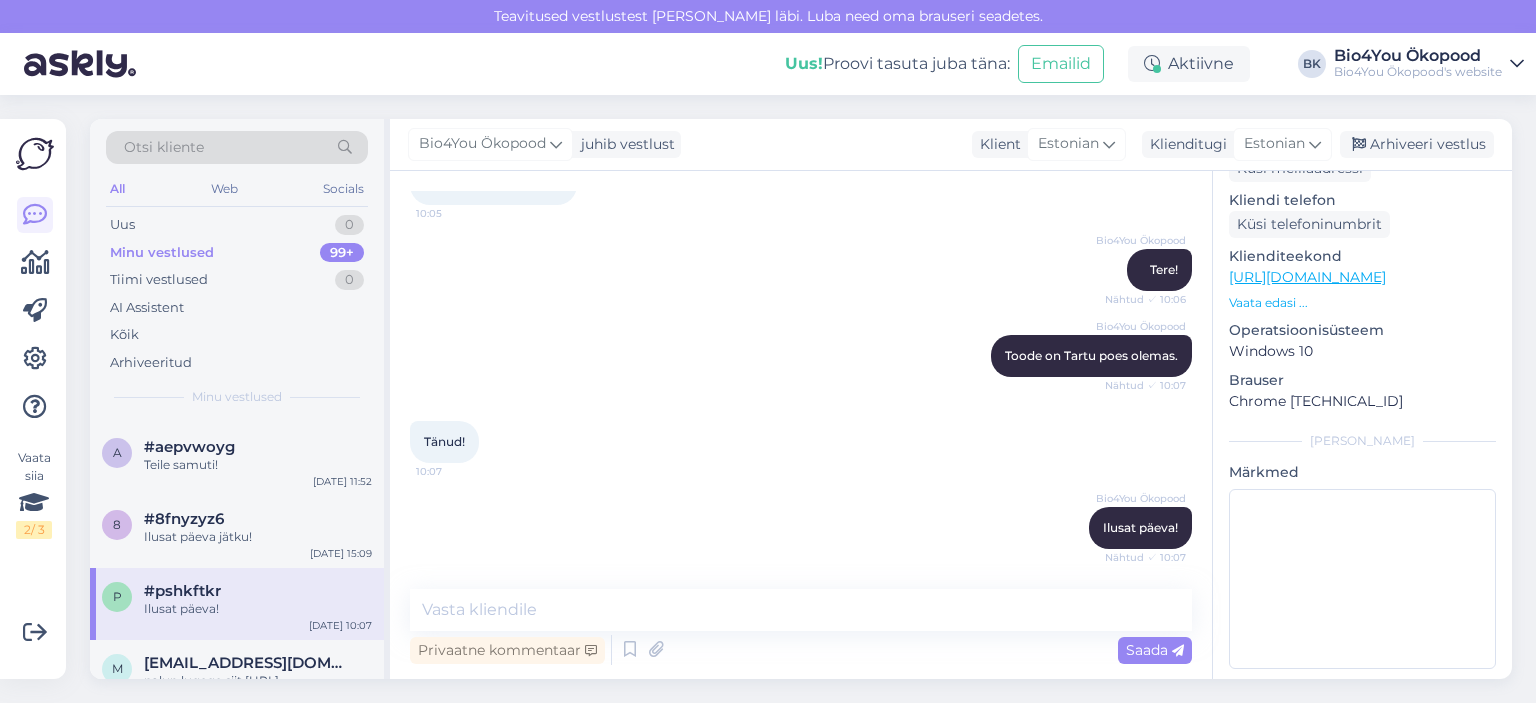 scroll, scrollTop: 237, scrollLeft: 0, axis: vertical 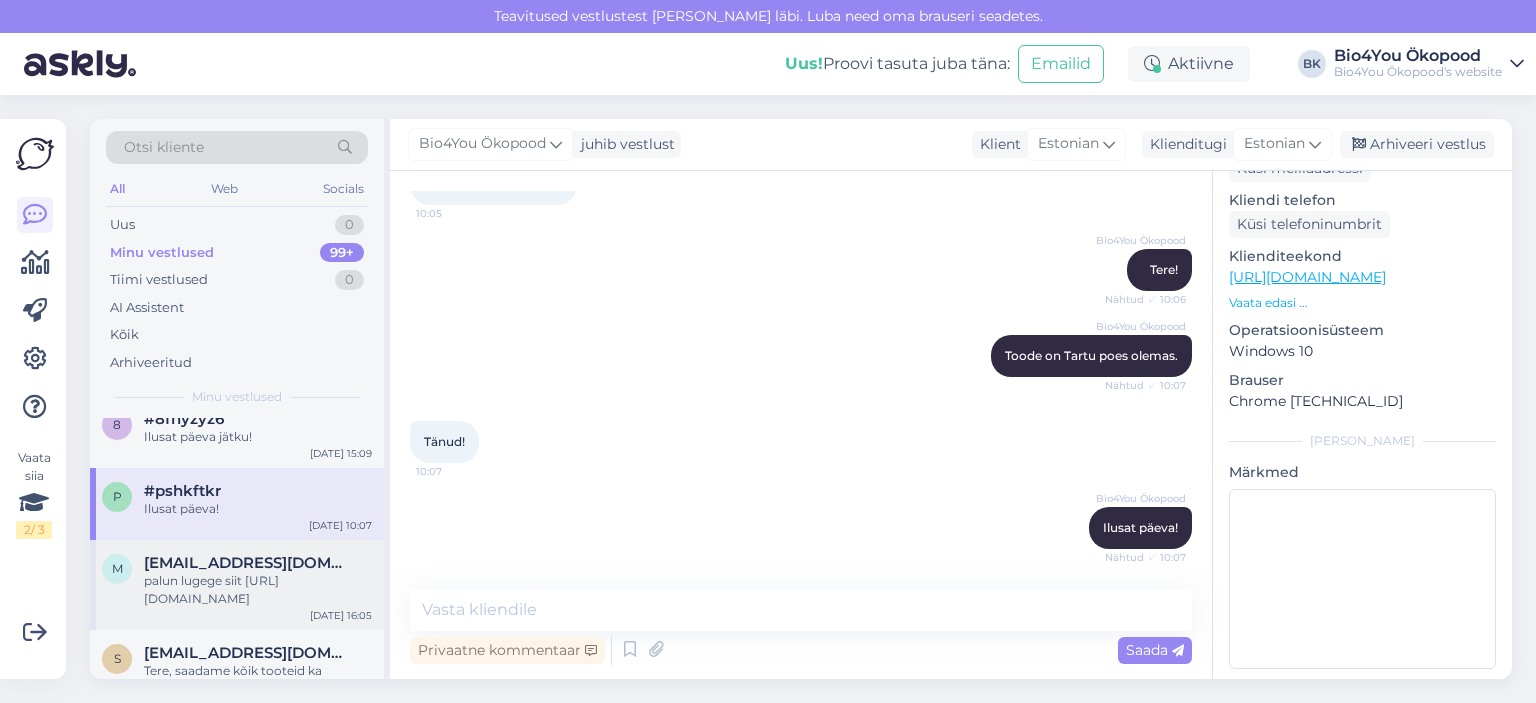 click on "[EMAIL_ADDRESS][DOMAIN_NAME]" at bounding box center (248, 563) 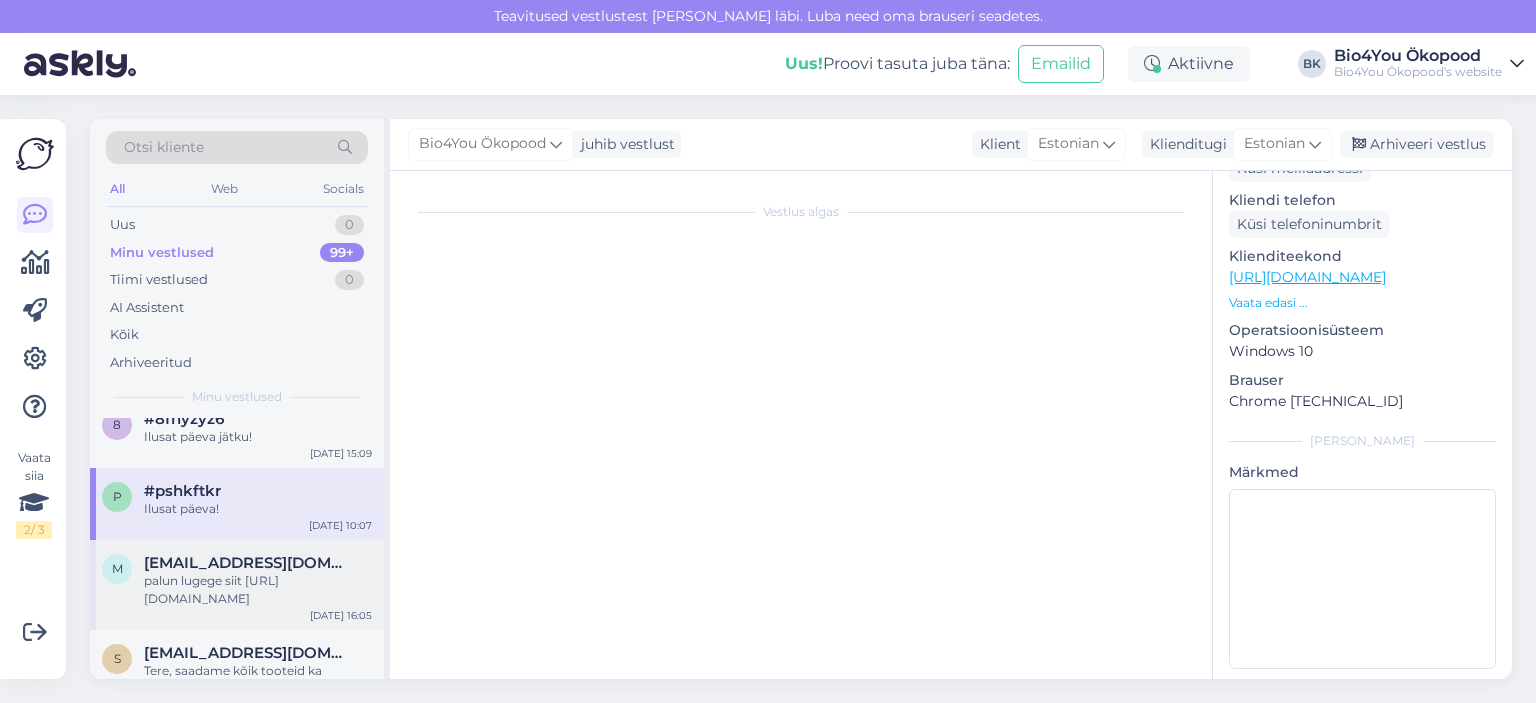 scroll, scrollTop: 1182, scrollLeft: 0, axis: vertical 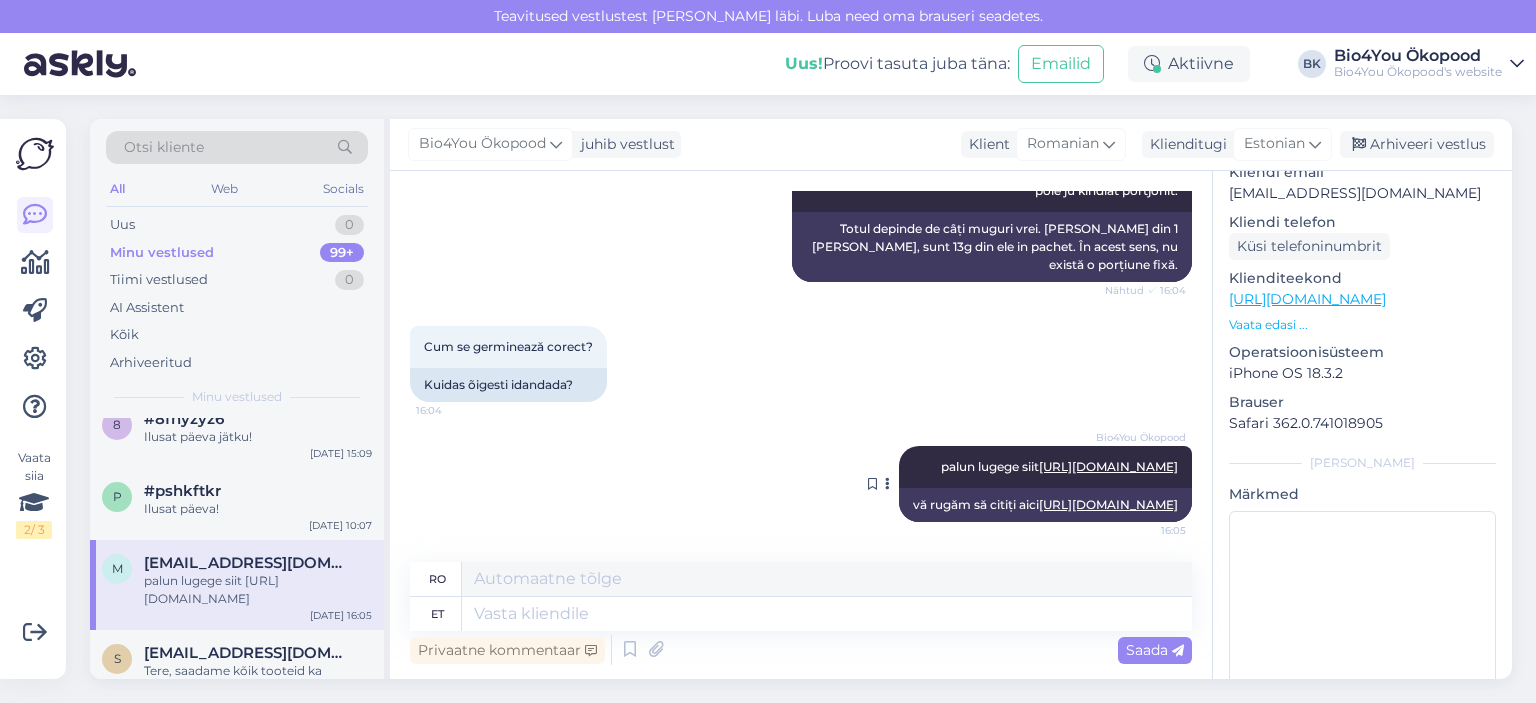 click on "[URL][DOMAIN_NAME]" at bounding box center (1108, 466) 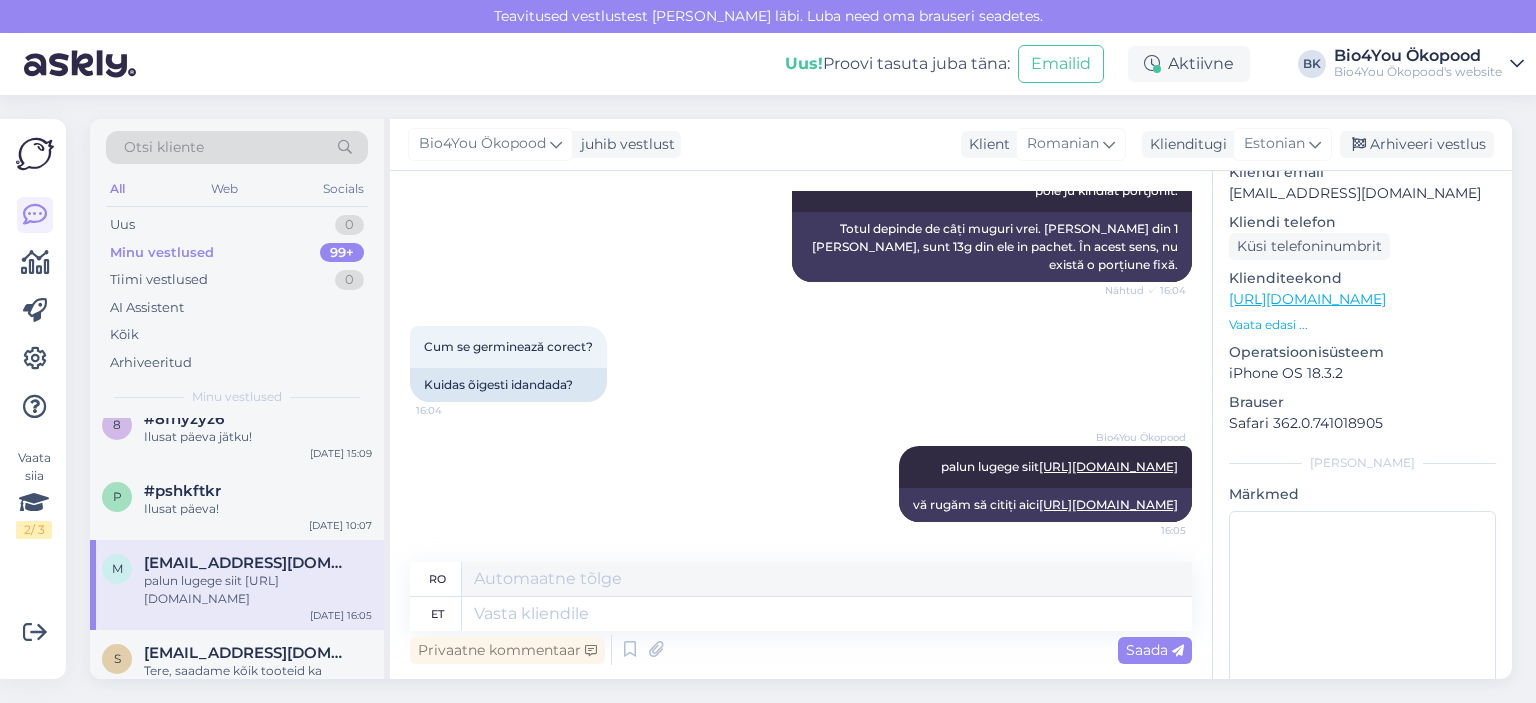 scroll, scrollTop: 5000, scrollLeft: 0, axis: vertical 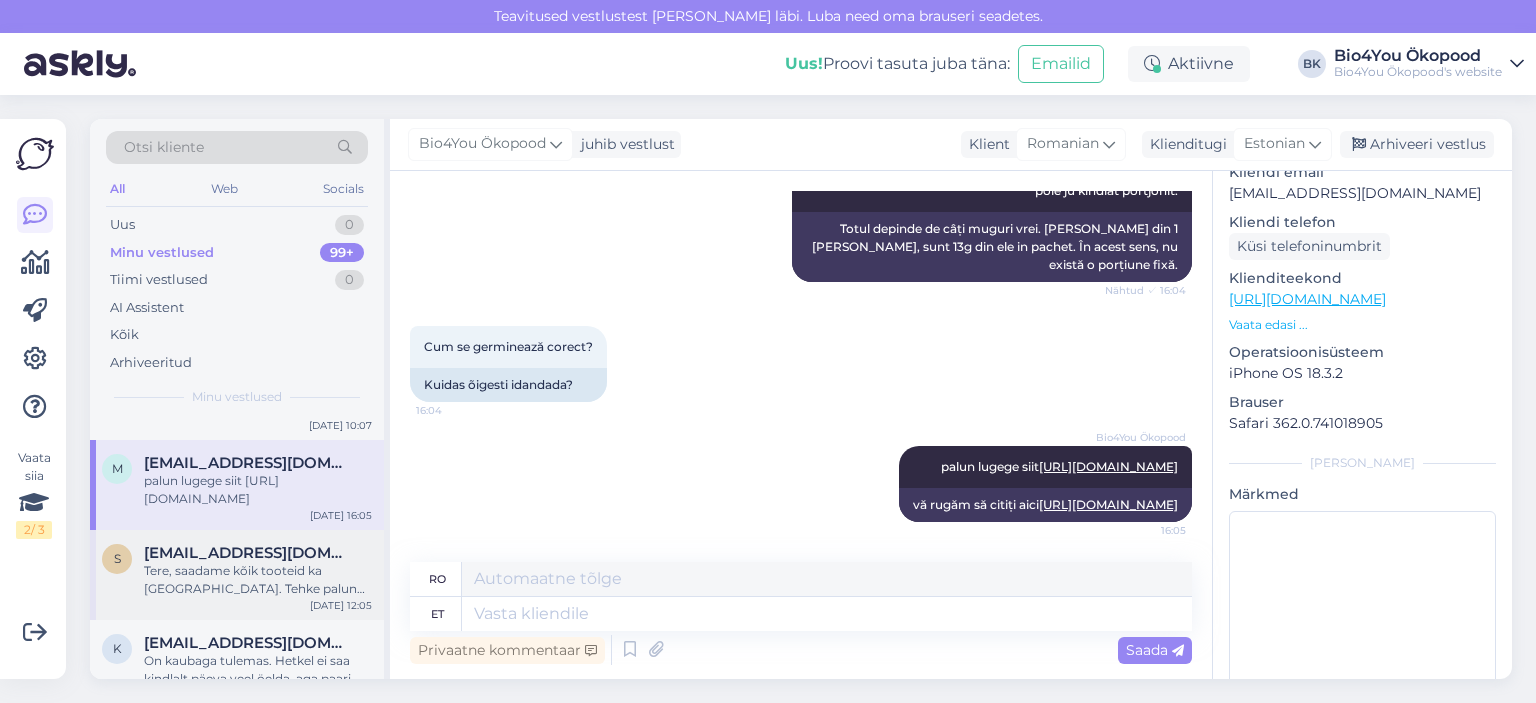 click on "s [EMAIL_ADDRESS][DOMAIN_NAME] Tere, saadame kõik tooteid ka soome. Tehke palun internetipoes tellimus.  [DATE] 12:05" at bounding box center (237, 575) 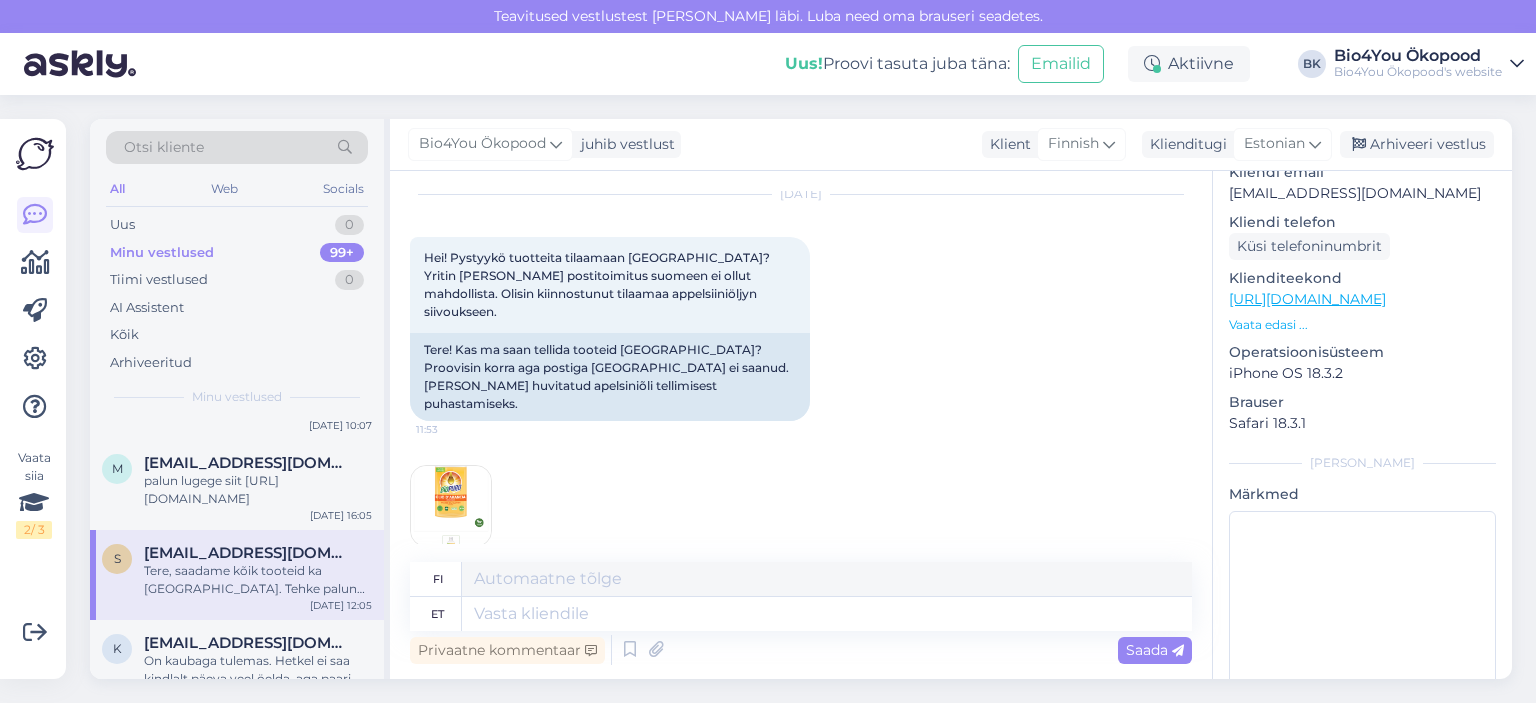 scroll, scrollTop: 0, scrollLeft: 0, axis: both 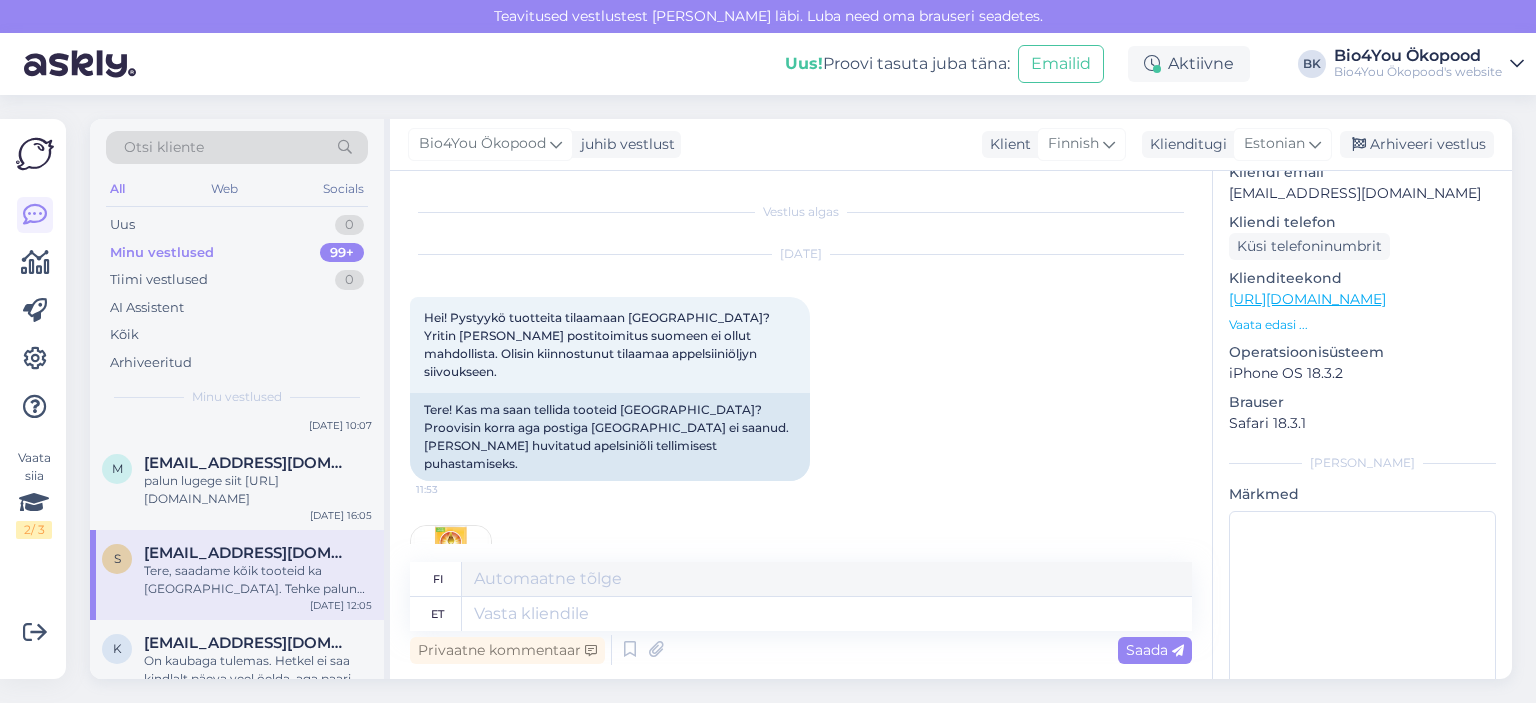 click at bounding box center (451, 566) 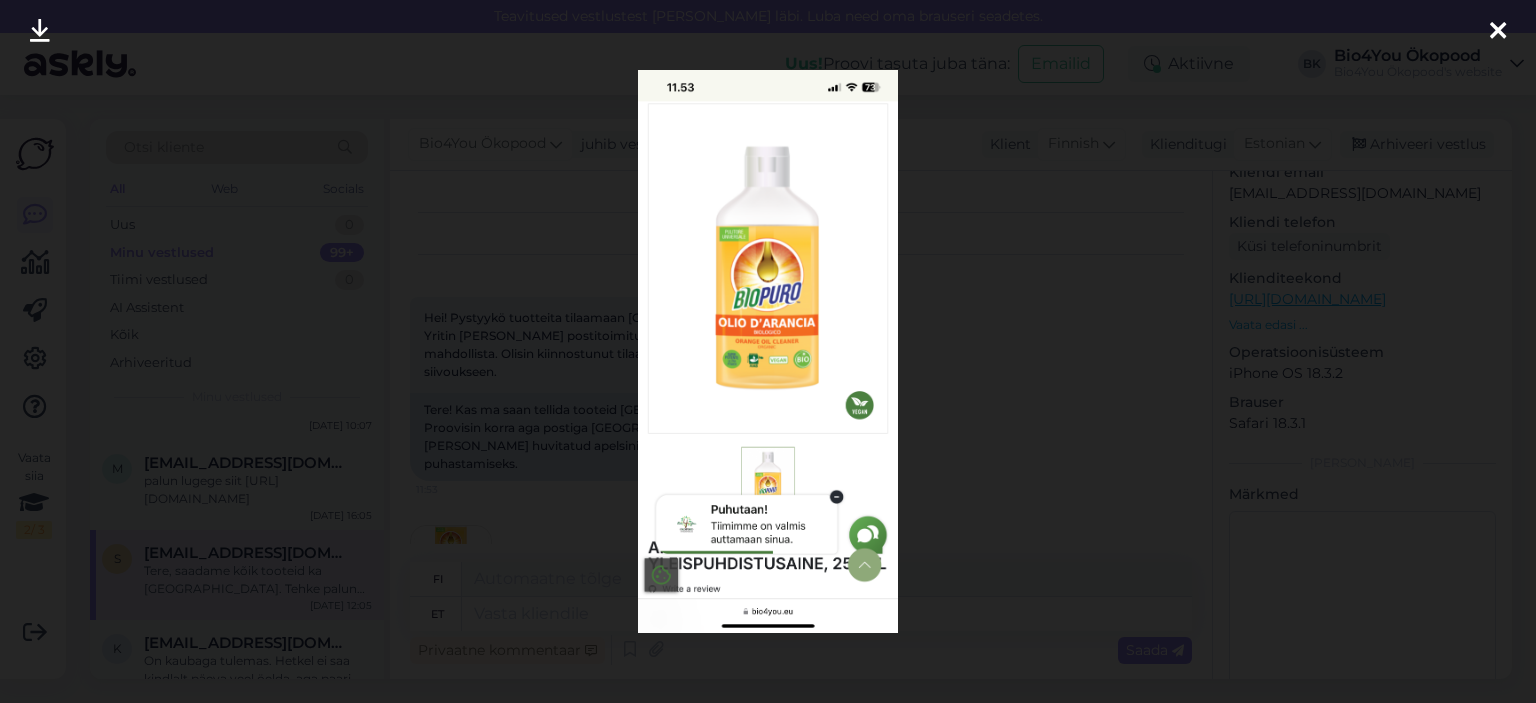 click at bounding box center (1498, 32) 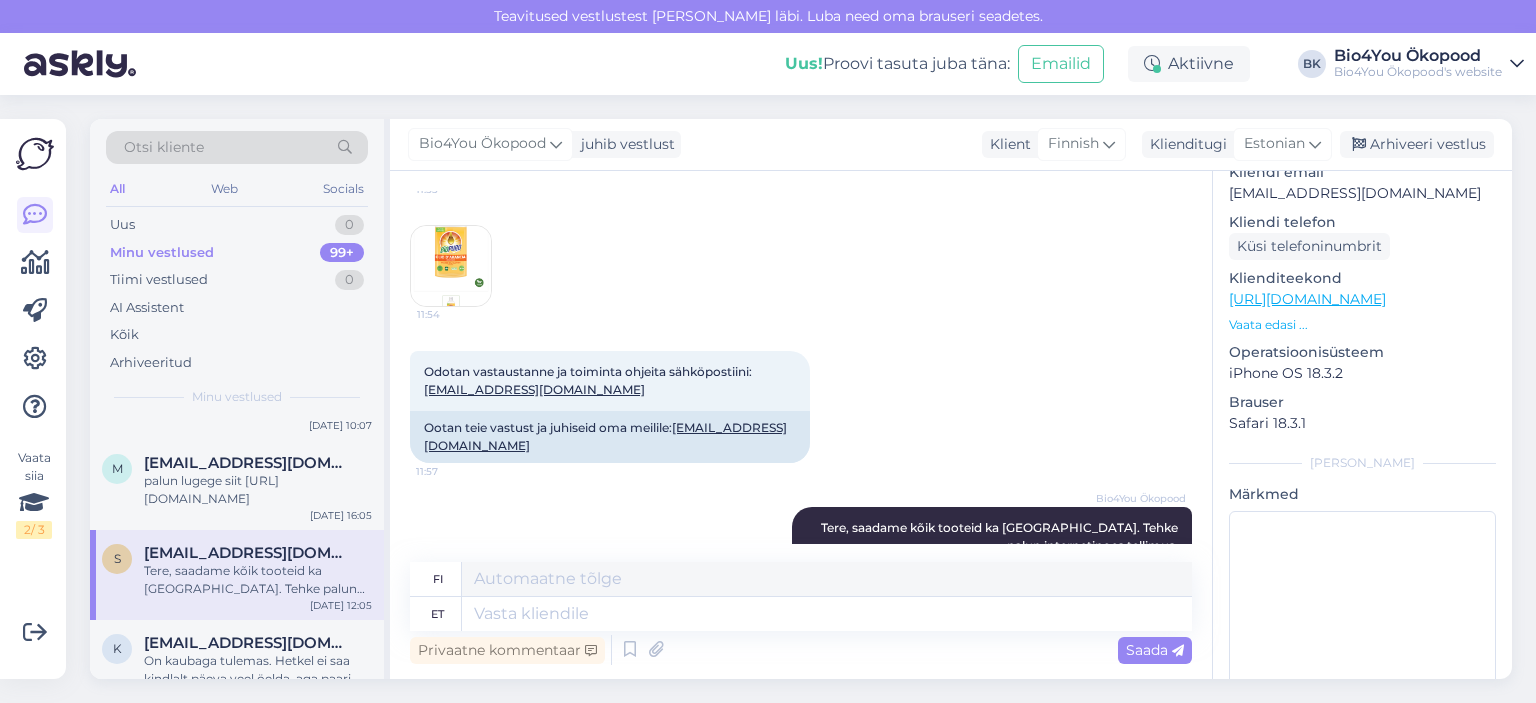 scroll, scrollTop: 360, scrollLeft: 0, axis: vertical 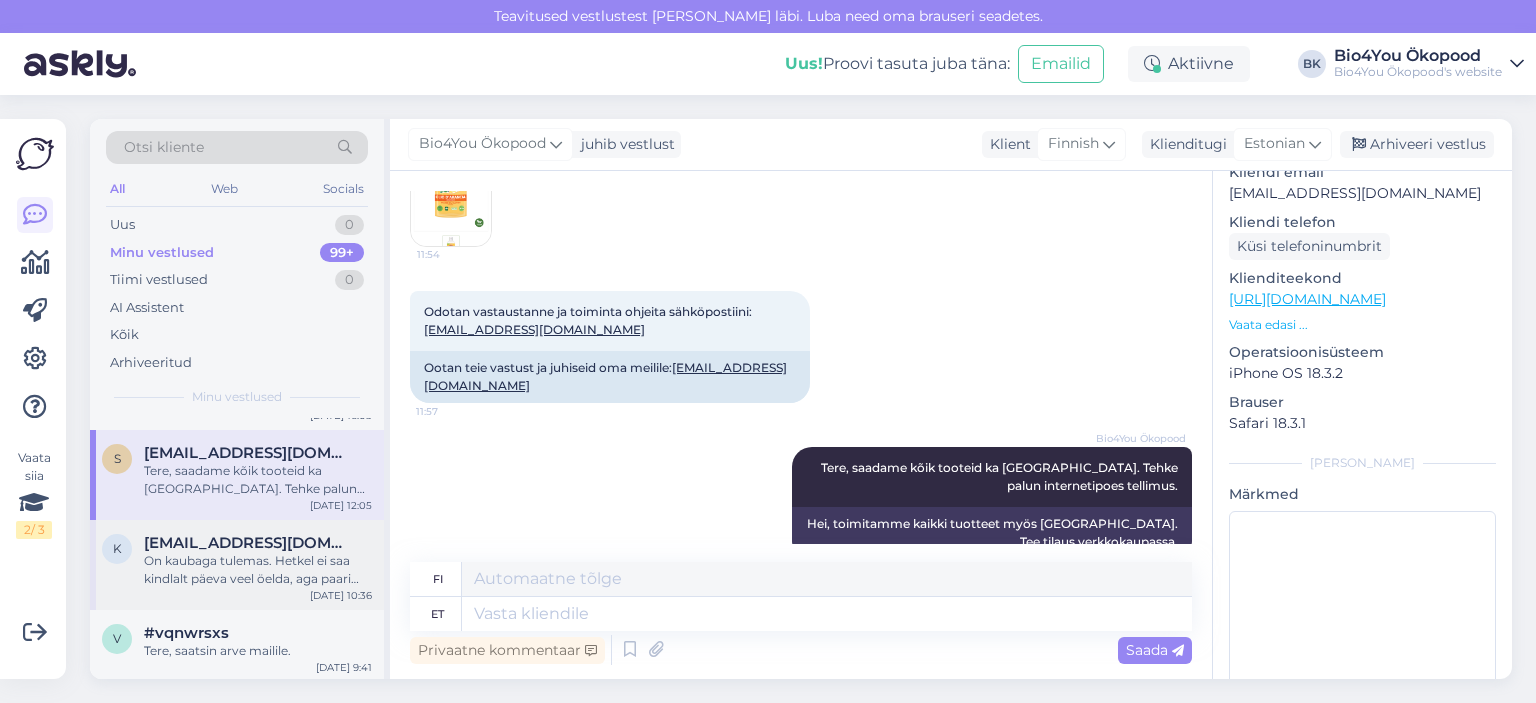 click on "k [EMAIL_ADDRESS][DOMAIN_NAME] On kaubaga tulemas. Hetkel ei saa kindlalt päeva veel öelda, aga paari nädala sees.  [DATE] 10:36" at bounding box center [237, 565] 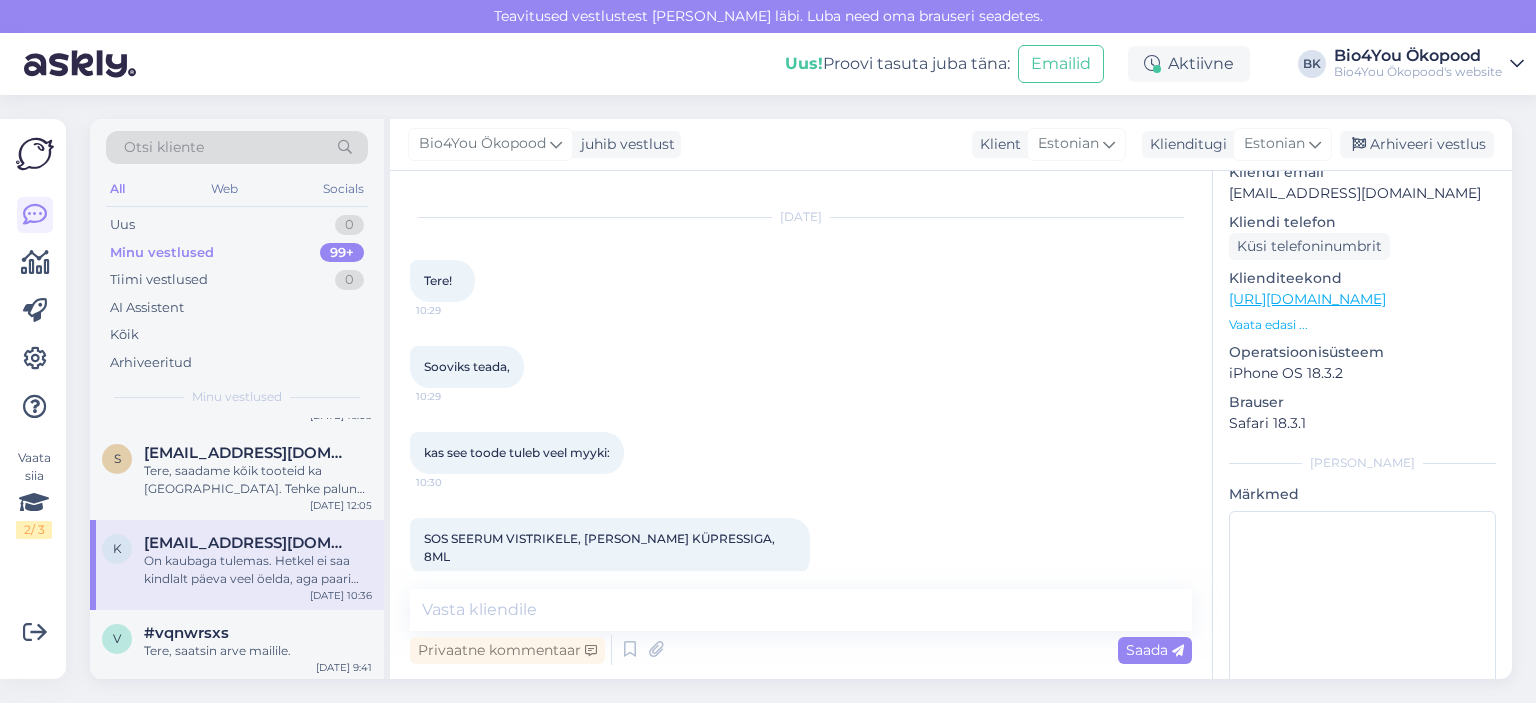 scroll, scrollTop: 0, scrollLeft: 0, axis: both 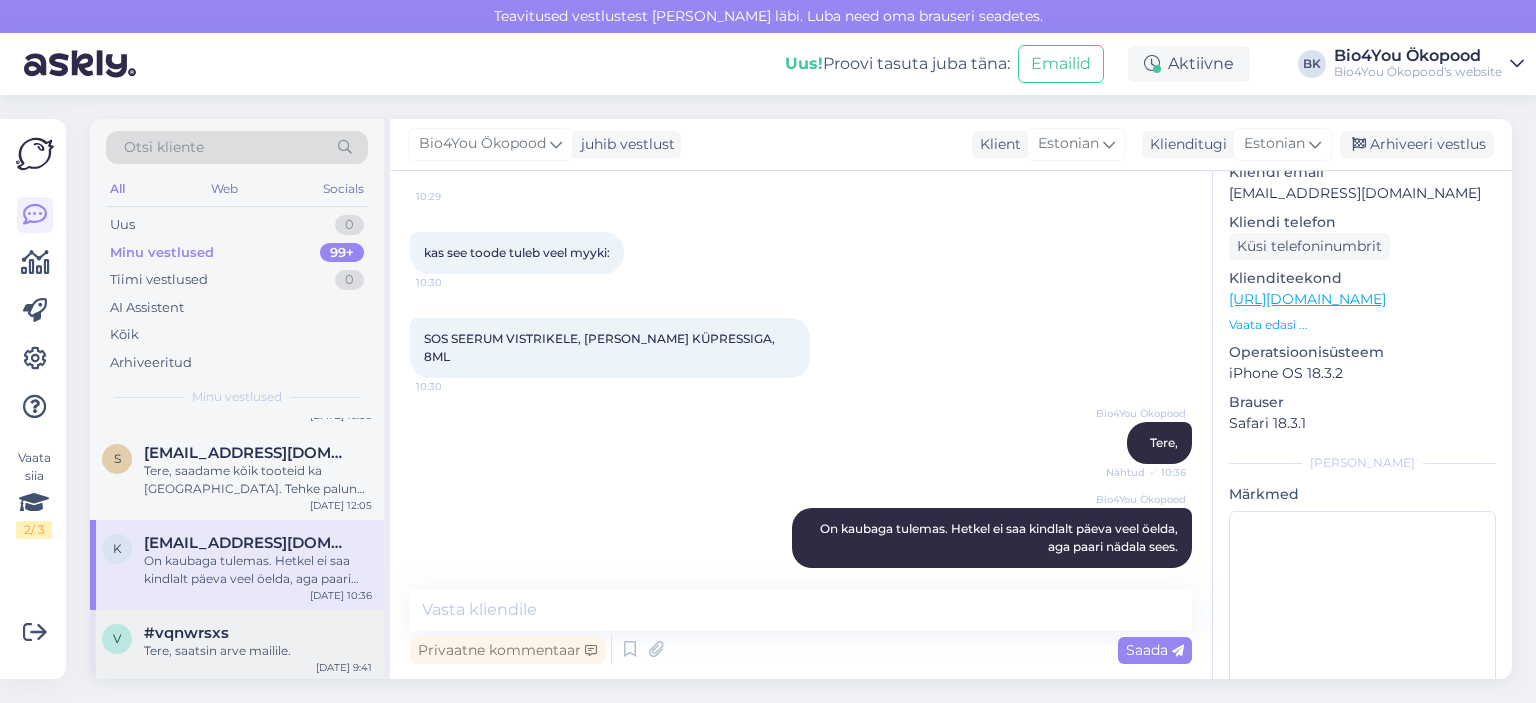 click on "#vqnwrsxs" at bounding box center [258, 633] 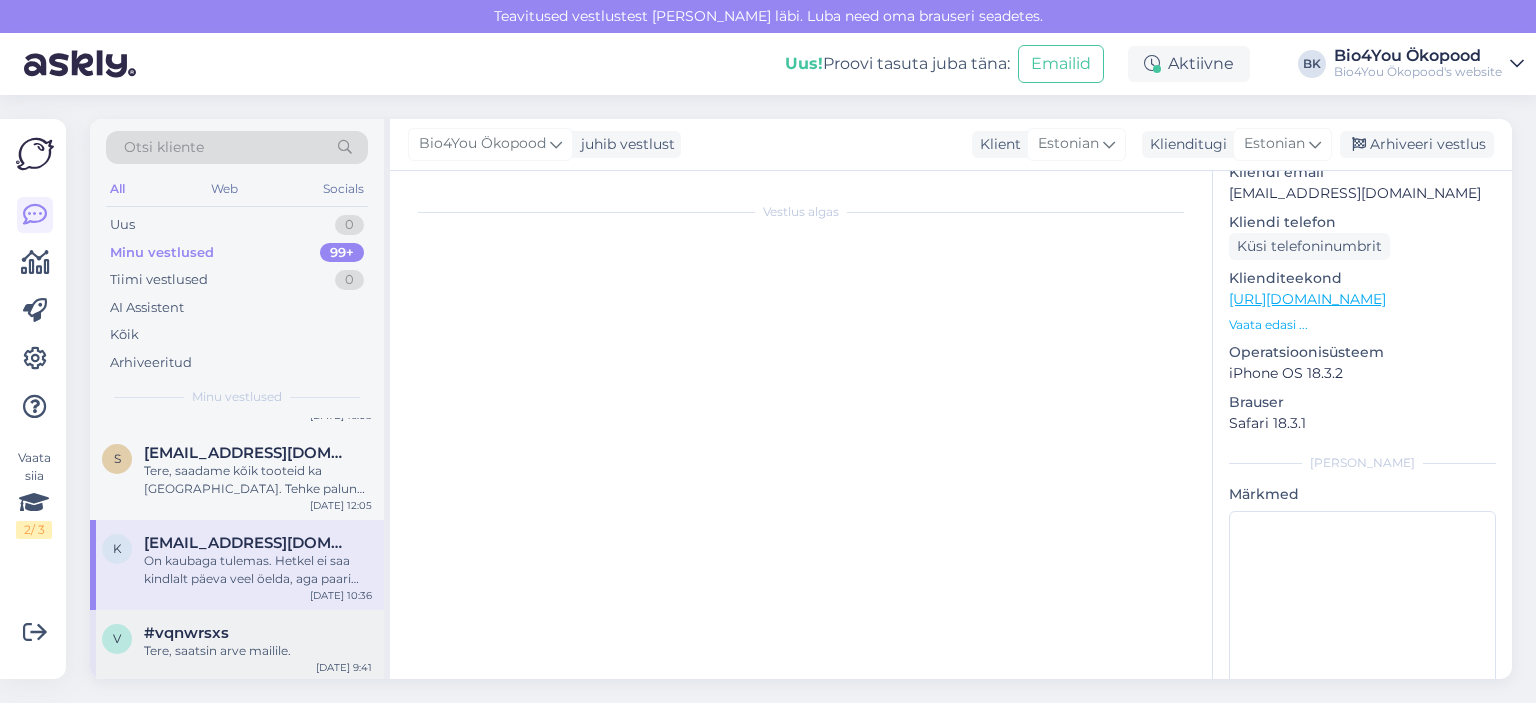 scroll, scrollTop: 66, scrollLeft: 0, axis: vertical 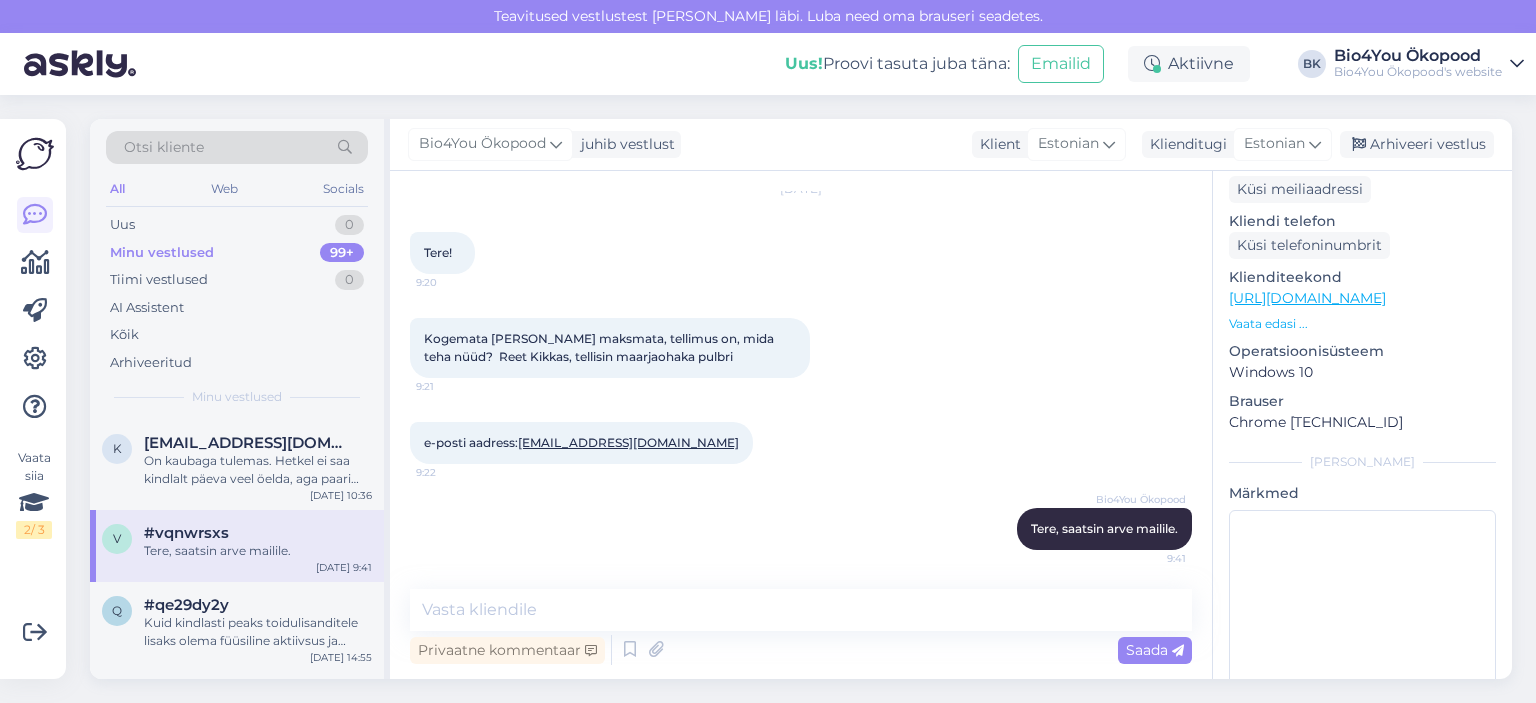 click on "v #vqnwrsxs Tere, saatsin arve mailile. [DATE] 9:41" at bounding box center (237, 546) 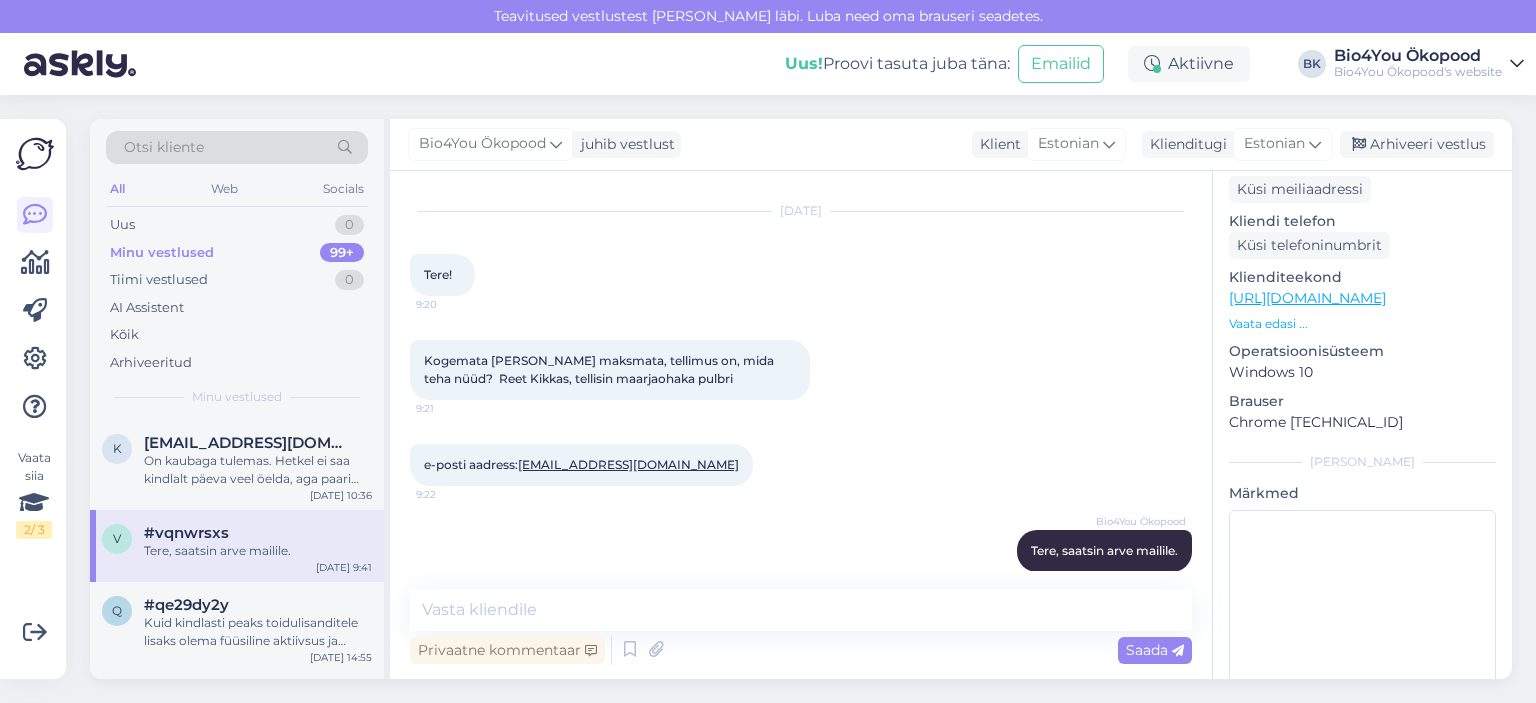scroll, scrollTop: 65, scrollLeft: 0, axis: vertical 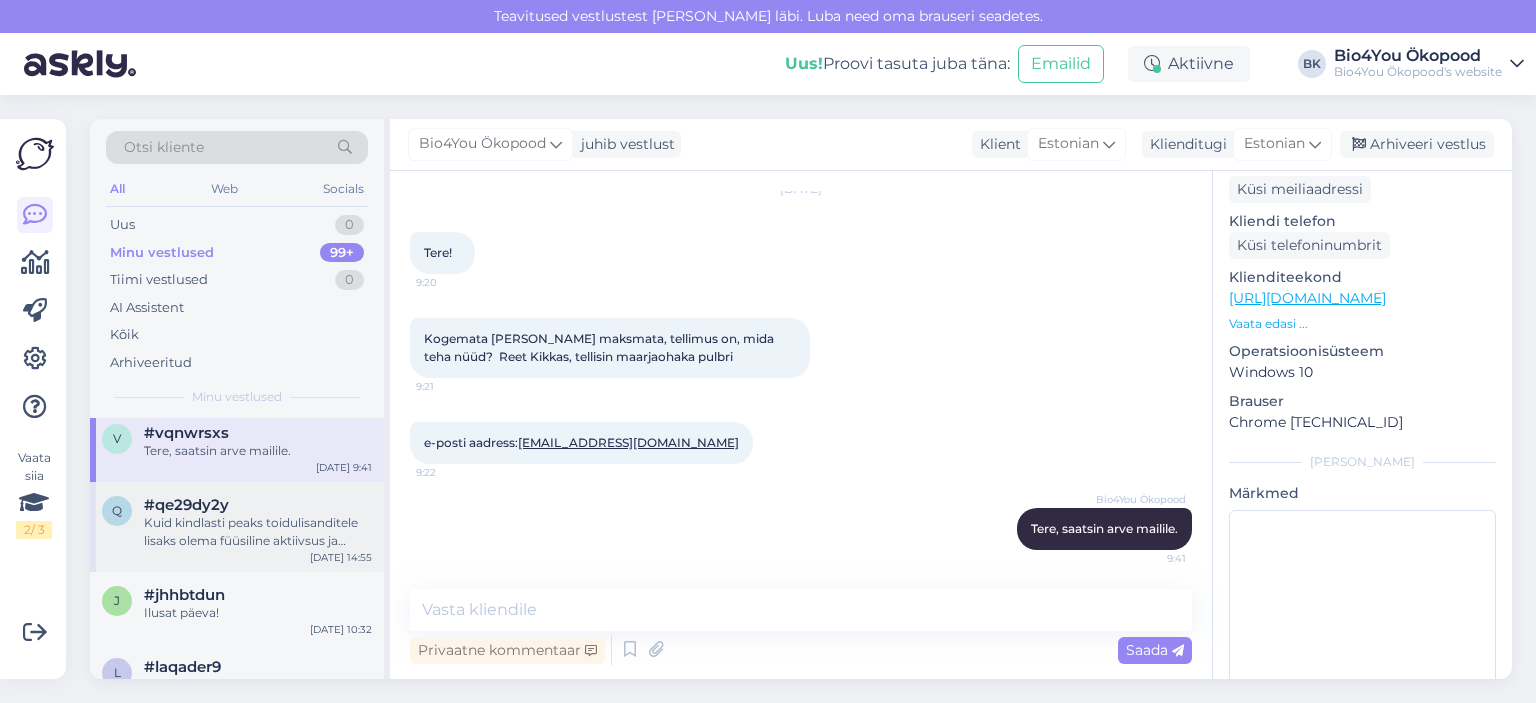 click on "Kuid kindlasti peaks toidulisanditele lisaks olema füüsiline aktiivsus ja tervislik toidulaud." at bounding box center [258, 532] 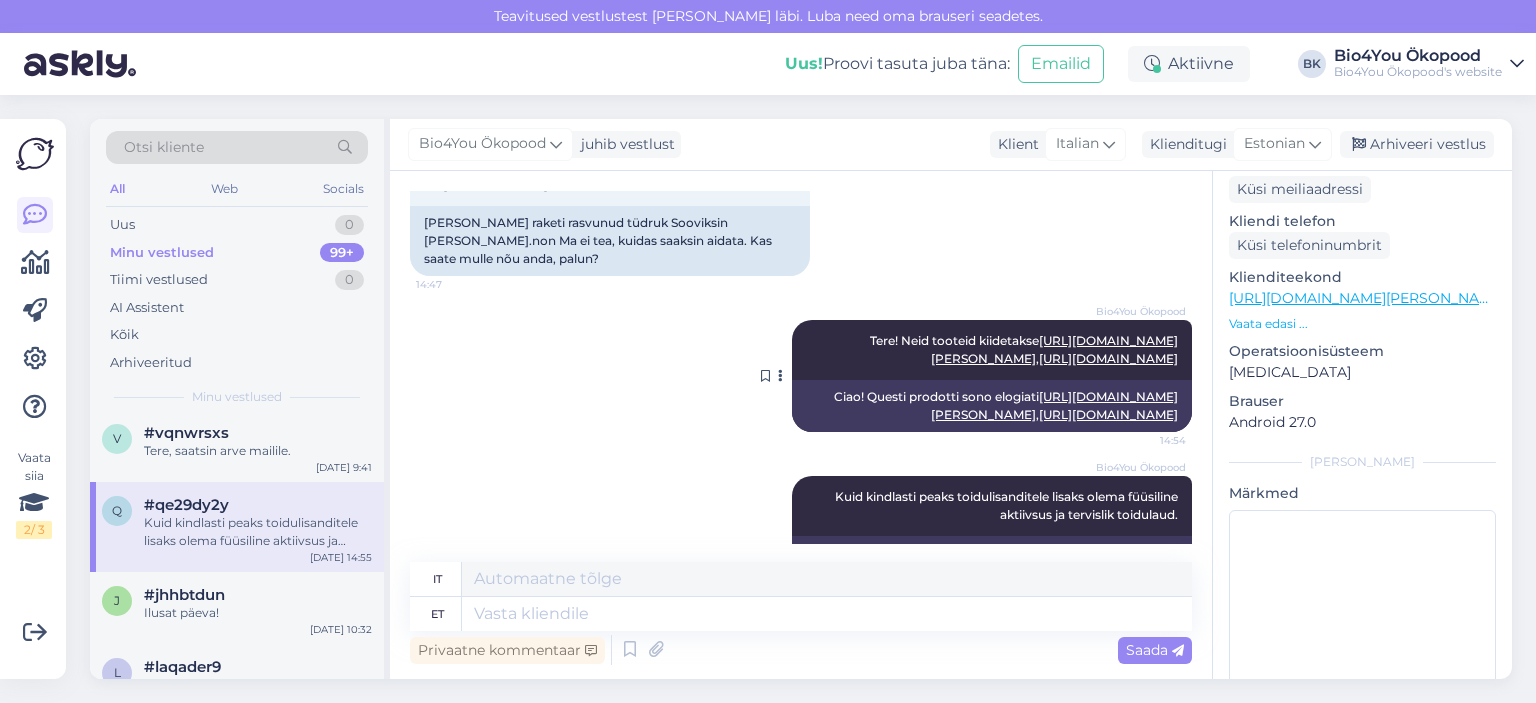 scroll, scrollTop: 324, scrollLeft: 0, axis: vertical 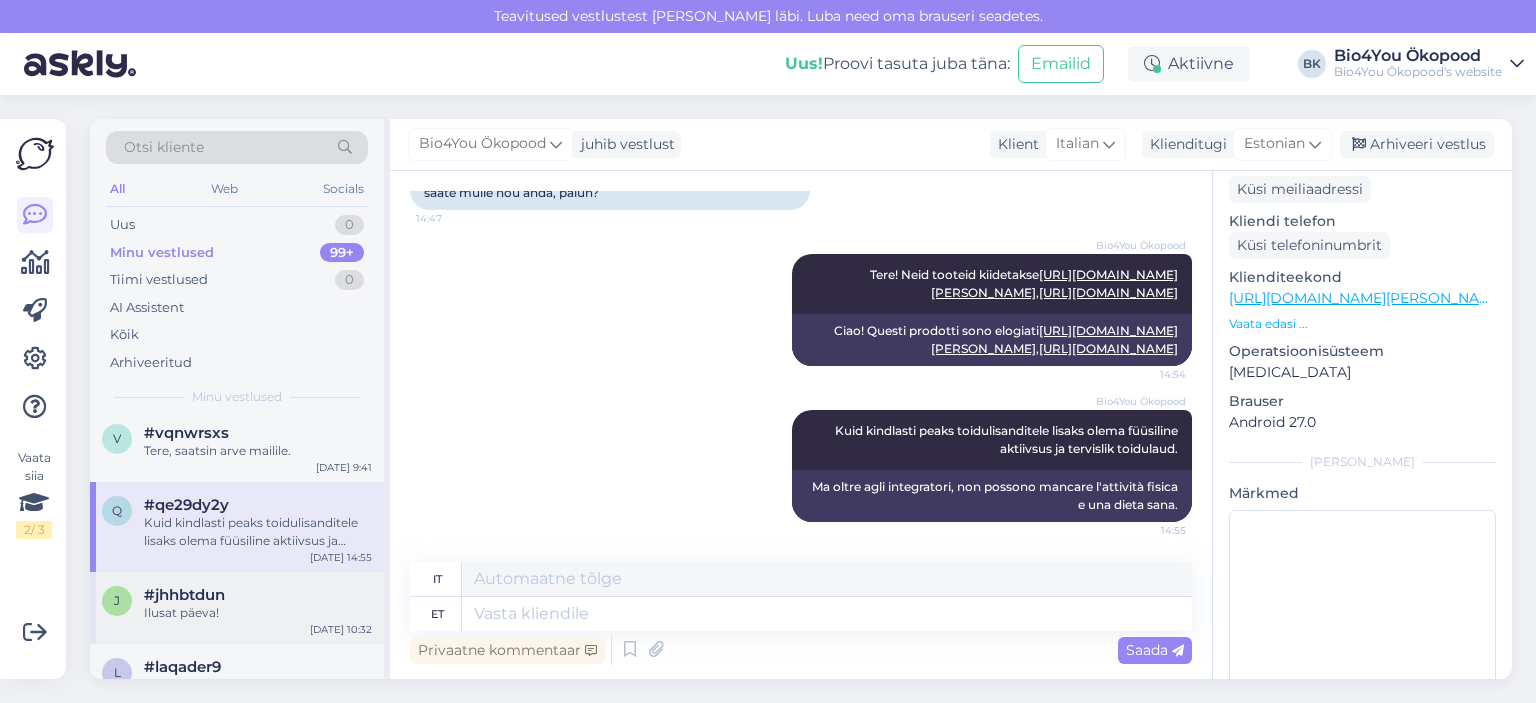 click on "#jhhbtdun" at bounding box center (184, 595) 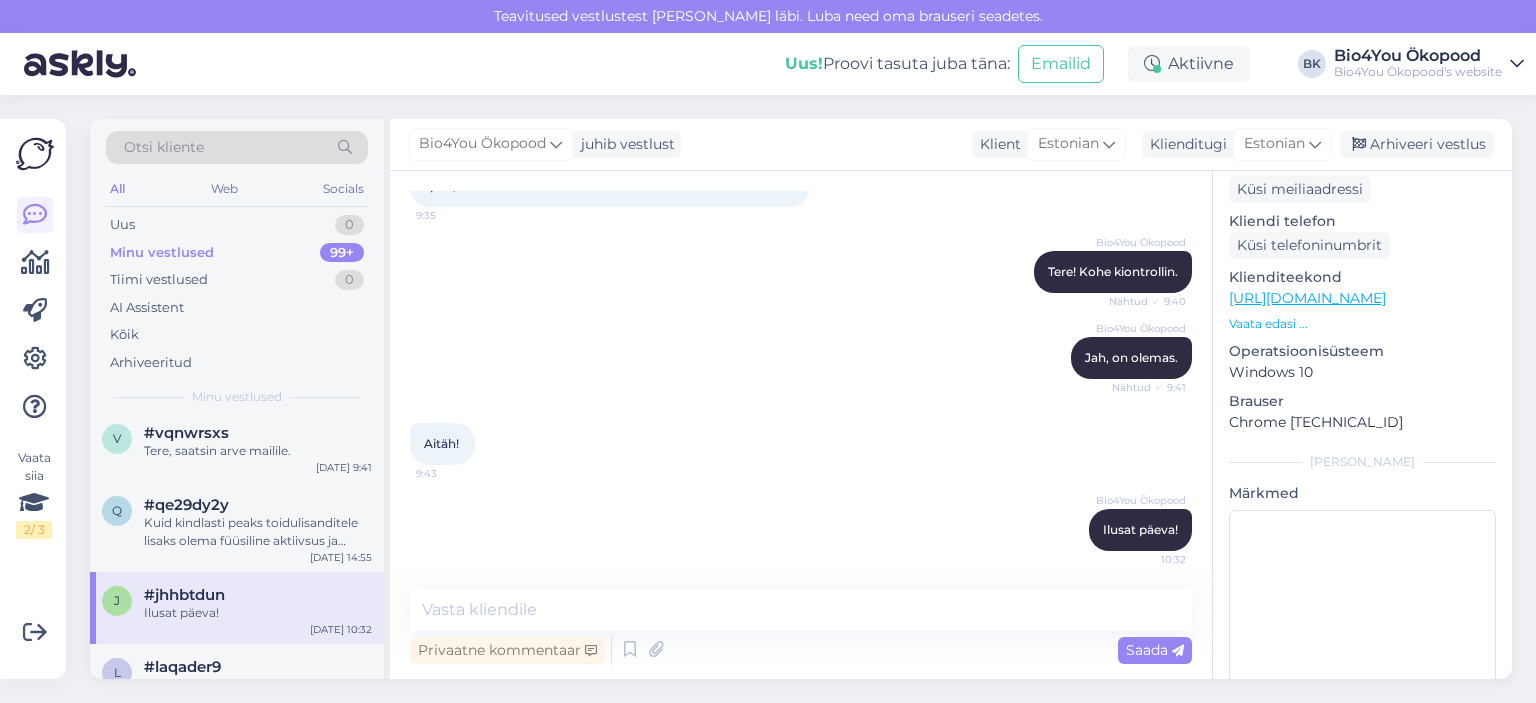 scroll, scrollTop: 152, scrollLeft: 0, axis: vertical 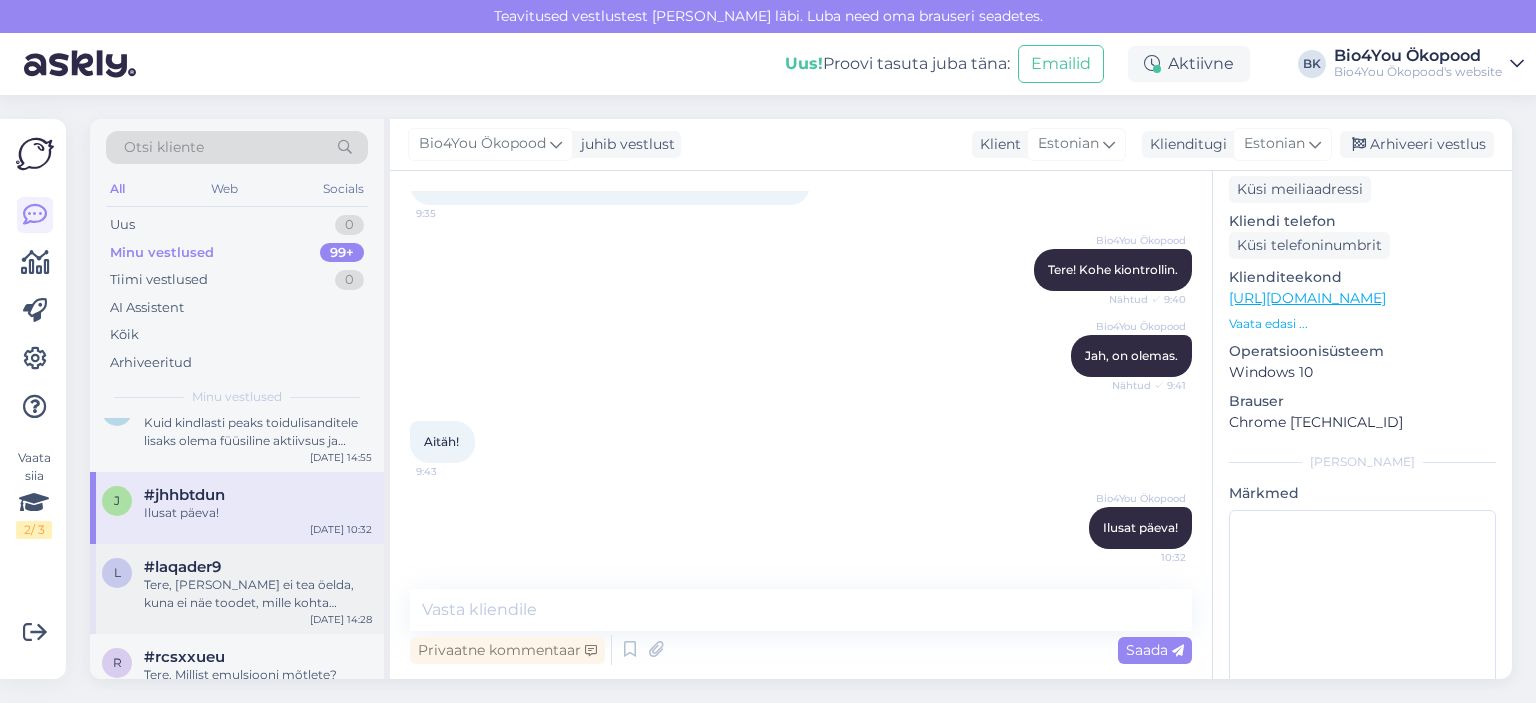 click on "Tere, [PERSON_NAME] ei tea öelda, kuna ei näe toodet, mille kohta küsimuse esitasite" at bounding box center [258, 594] 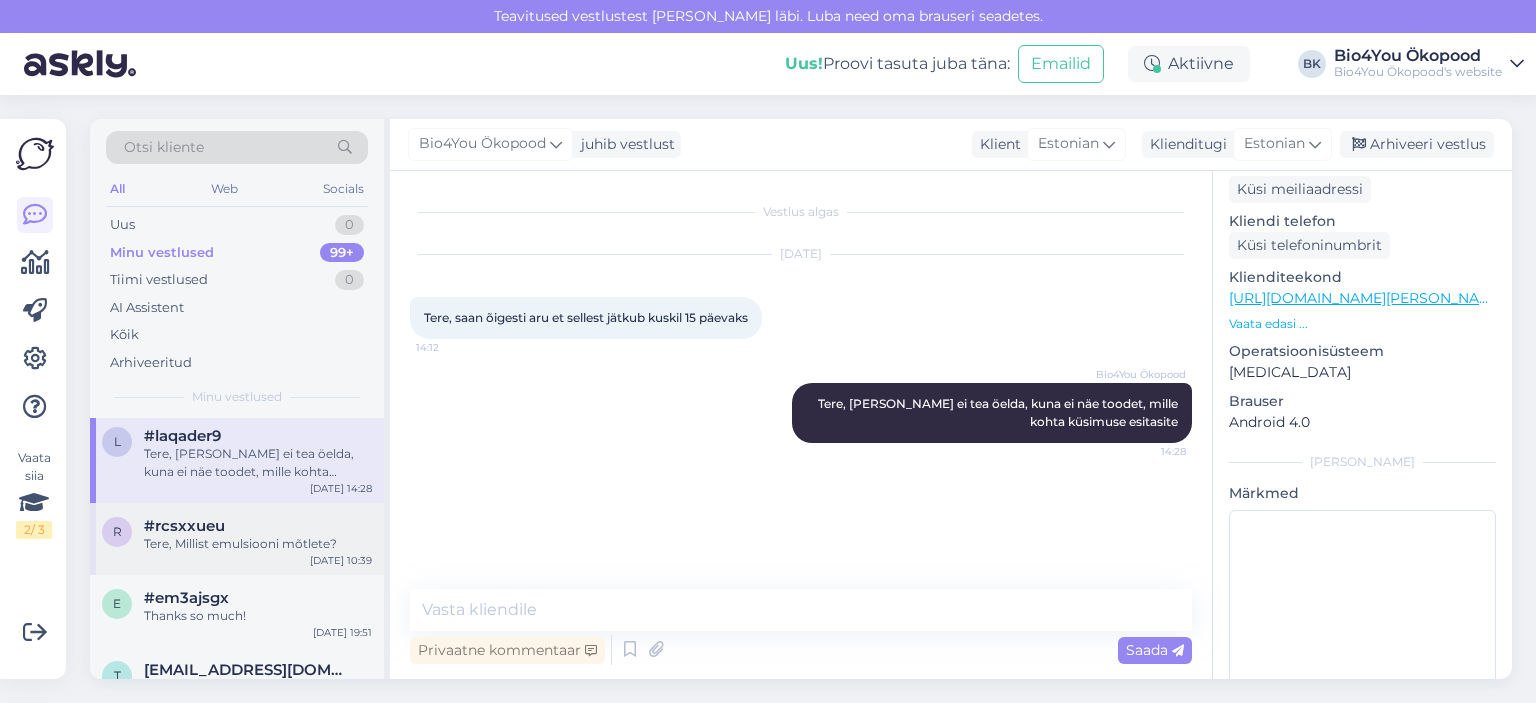 scroll, scrollTop: 5500, scrollLeft: 0, axis: vertical 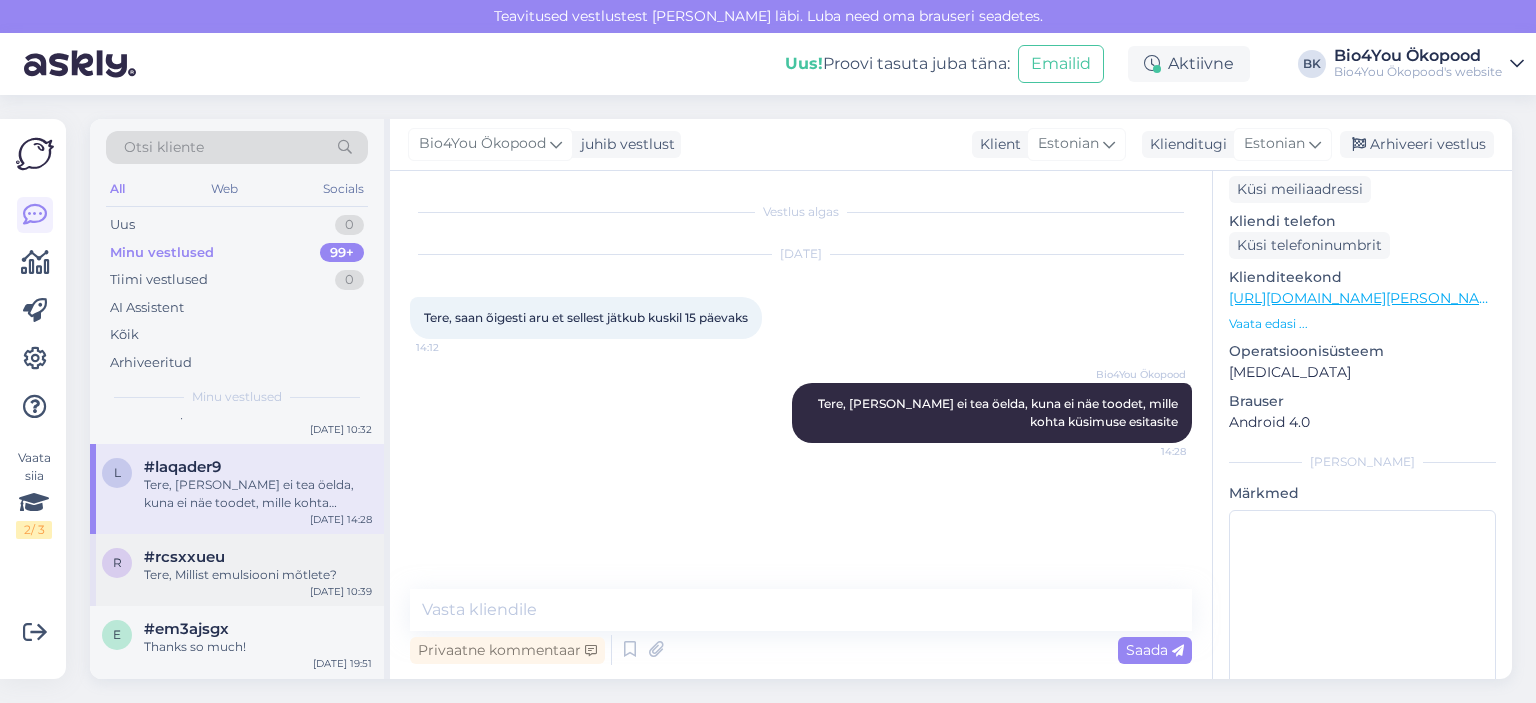 click on "Tere, Millist emulsiooni mõtlete?" at bounding box center [258, 575] 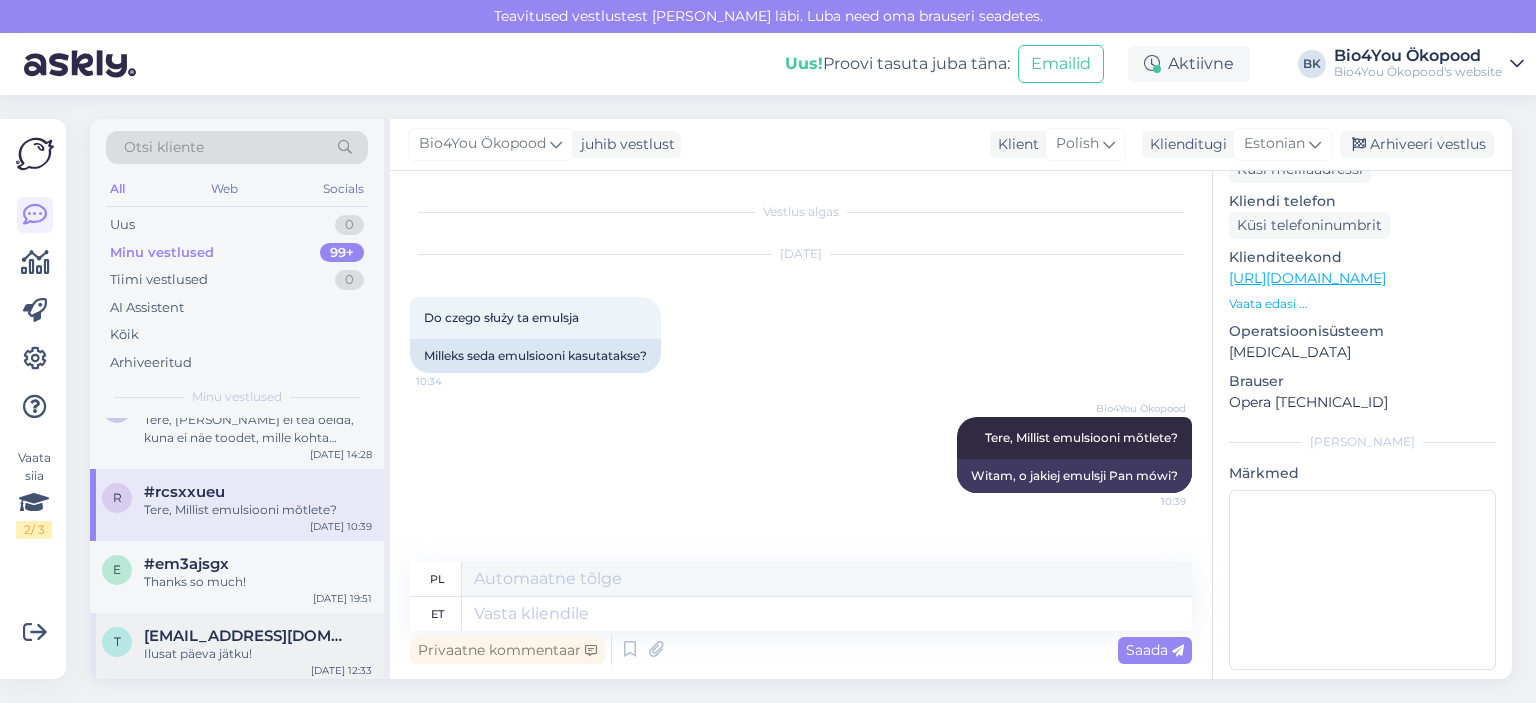 scroll, scrollTop: 5600, scrollLeft: 0, axis: vertical 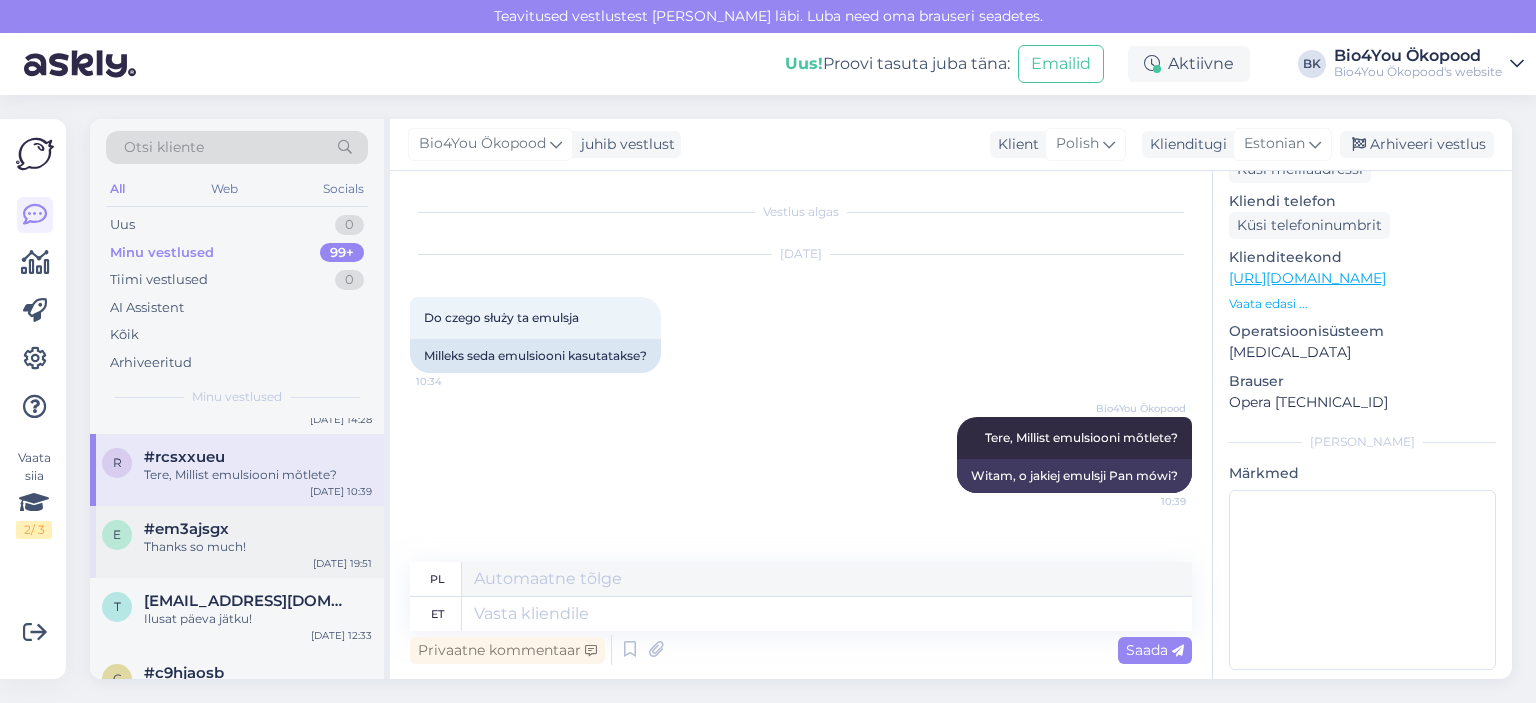 click on "e #em3ajsgx Thanks so much!  [DATE] 19:51" at bounding box center (237, 542) 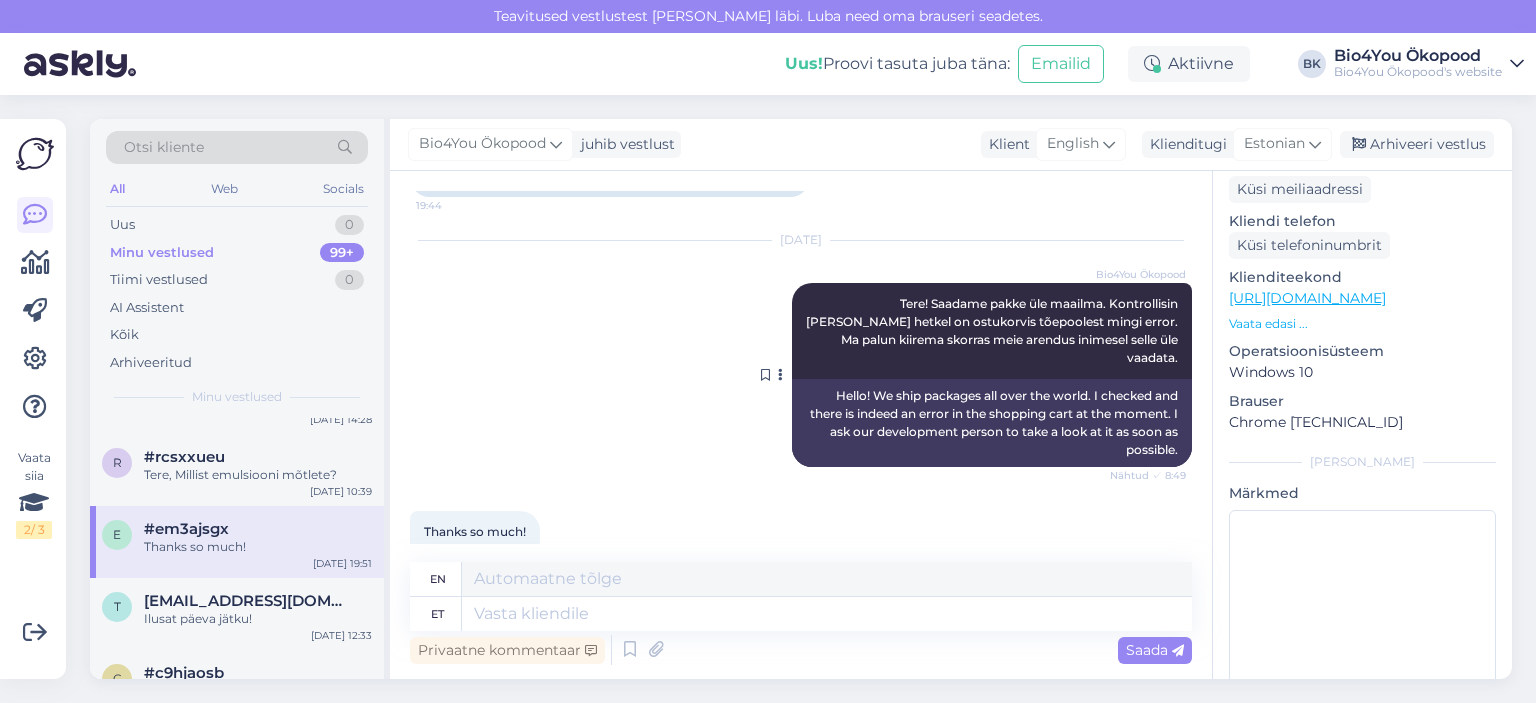 scroll, scrollTop: 294, scrollLeft: 0, axis: vertical 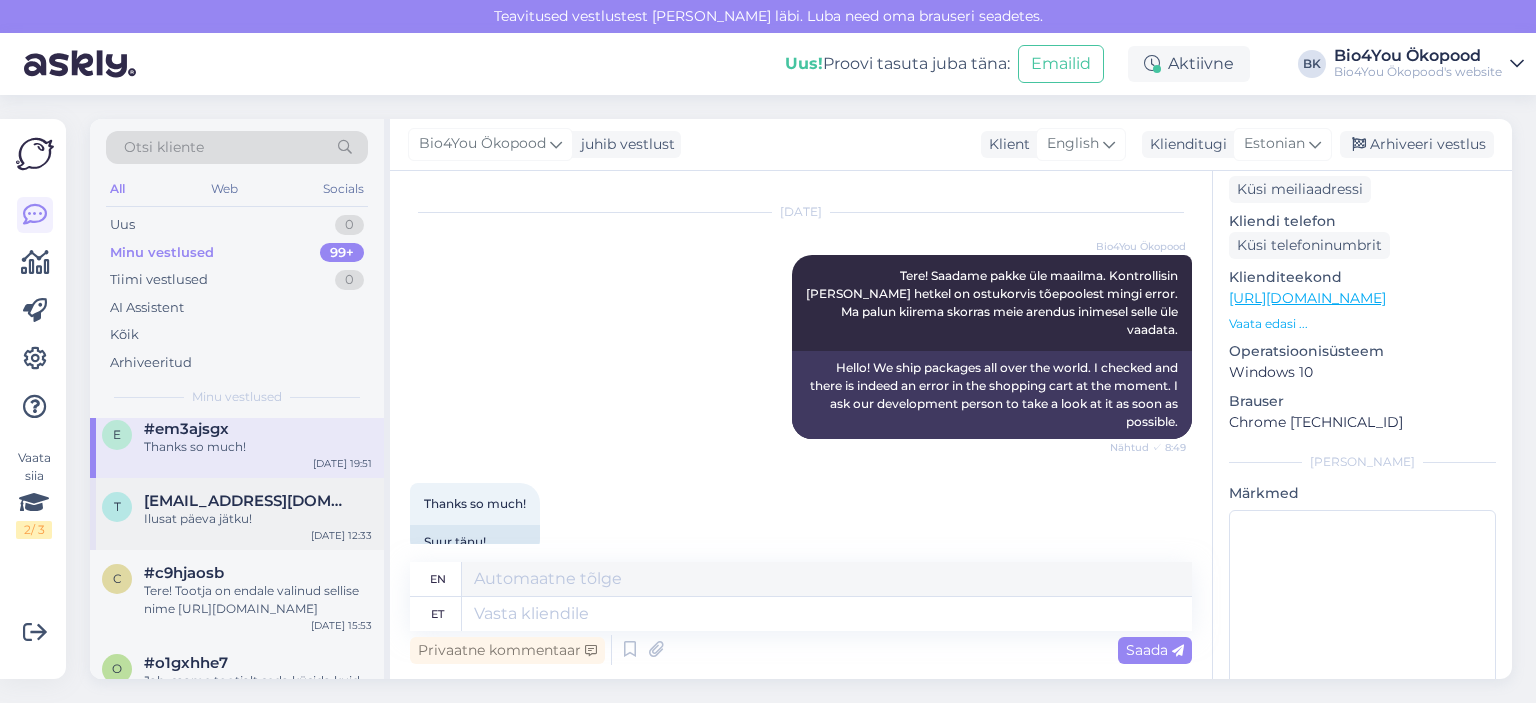 click on "Ilusat päeva jätku!" at bounding box center [258, 519] 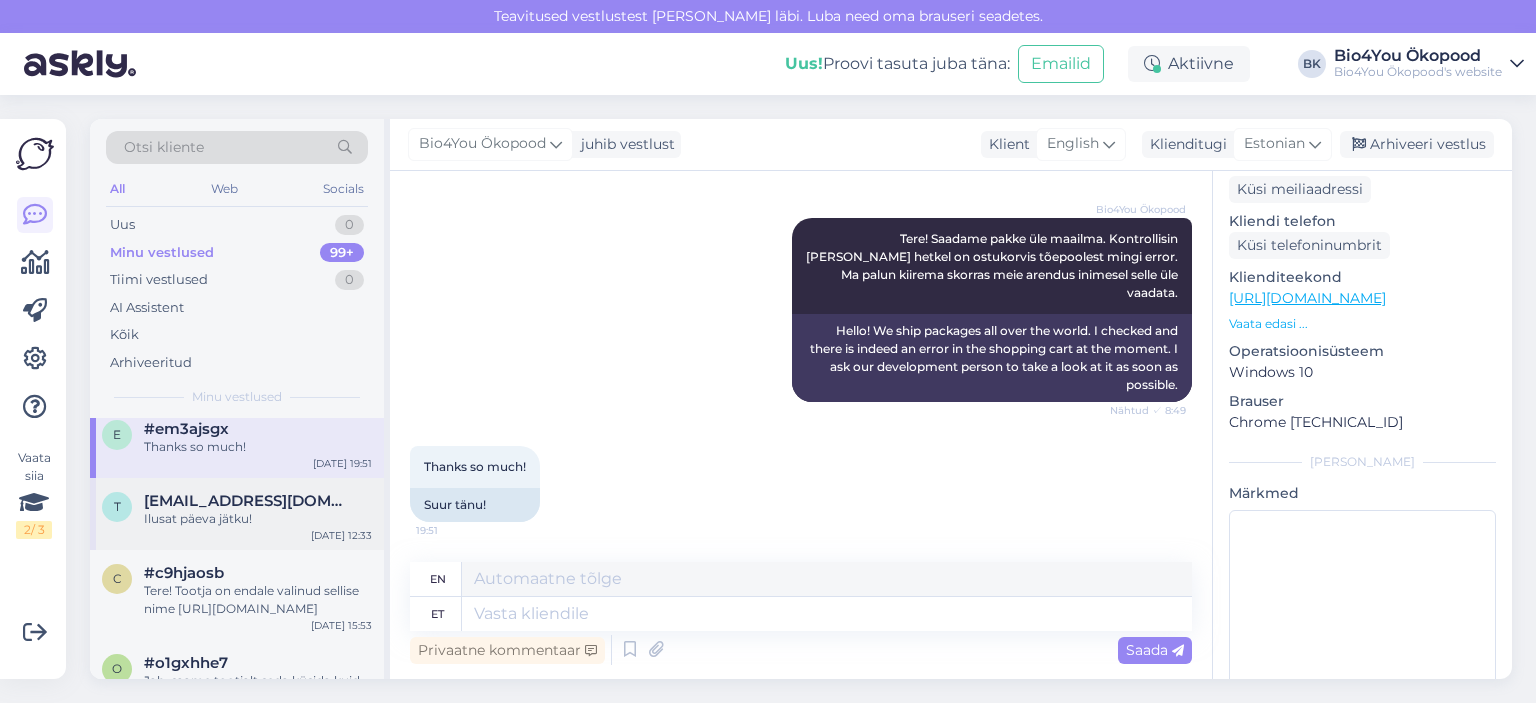 scroll, scrollTop: 293, scrollLeft: 0, axis: vertical 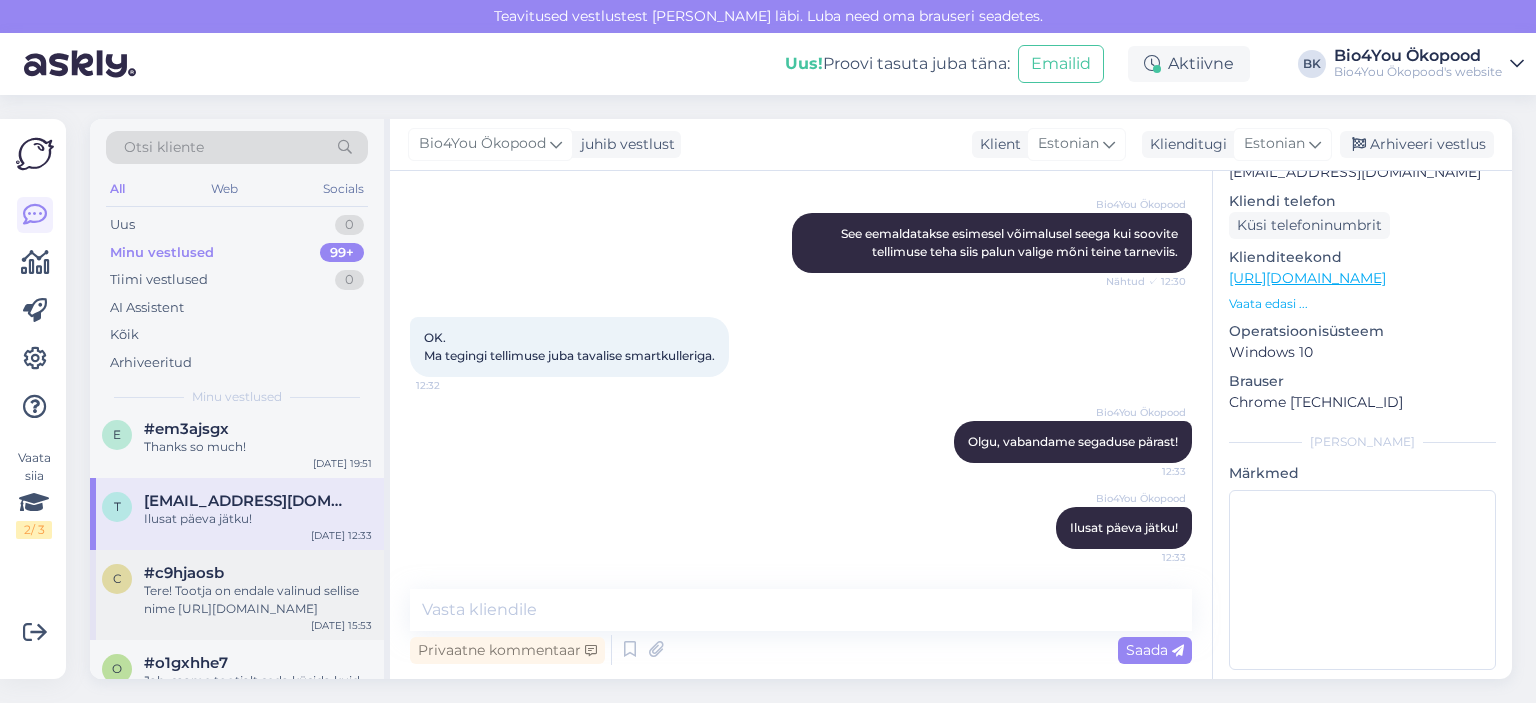 click on "Tere! Tootja on endale valinud sellise nime [URL][DOMAIN_NAME]" at bounding box center [258, 600] 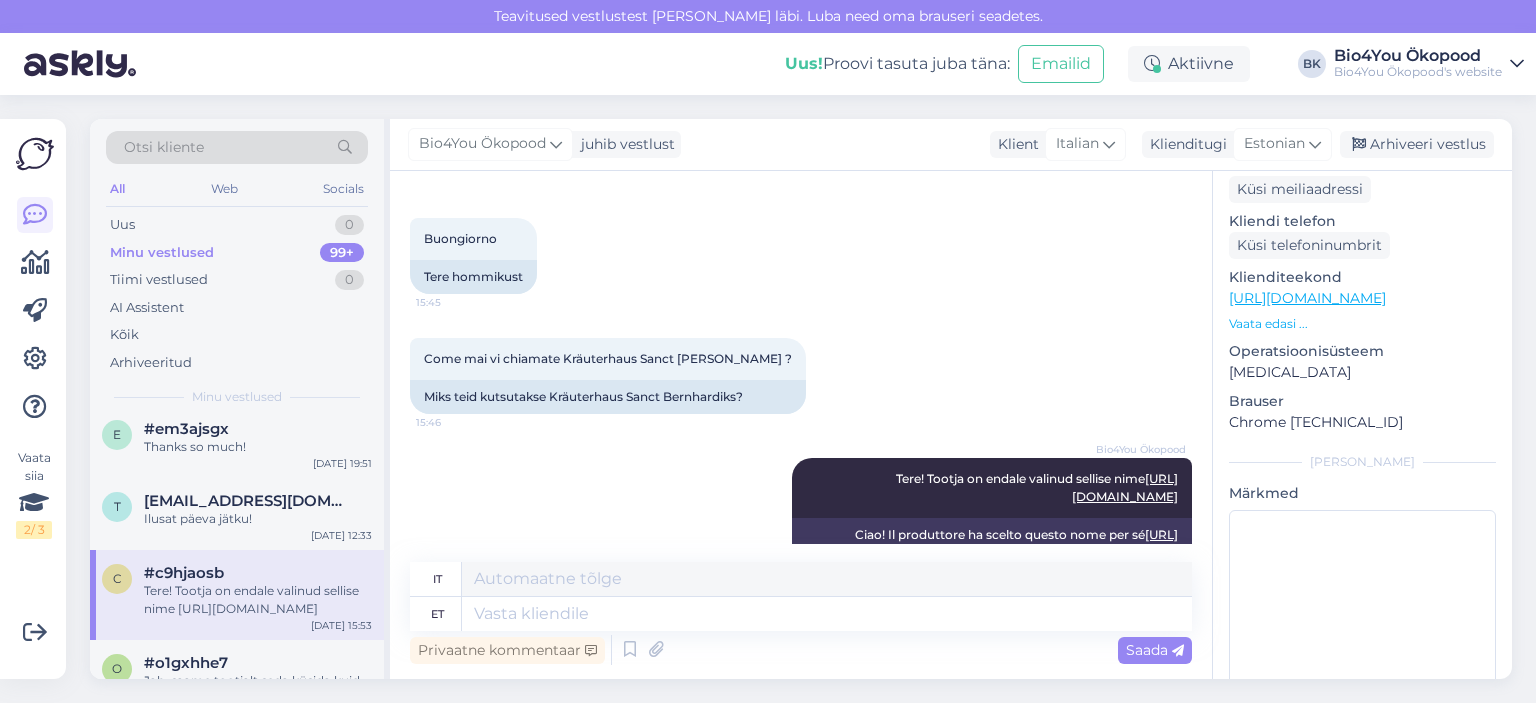 scroll, scrollTop: 126, scrollLeft: 0, axis: vertical 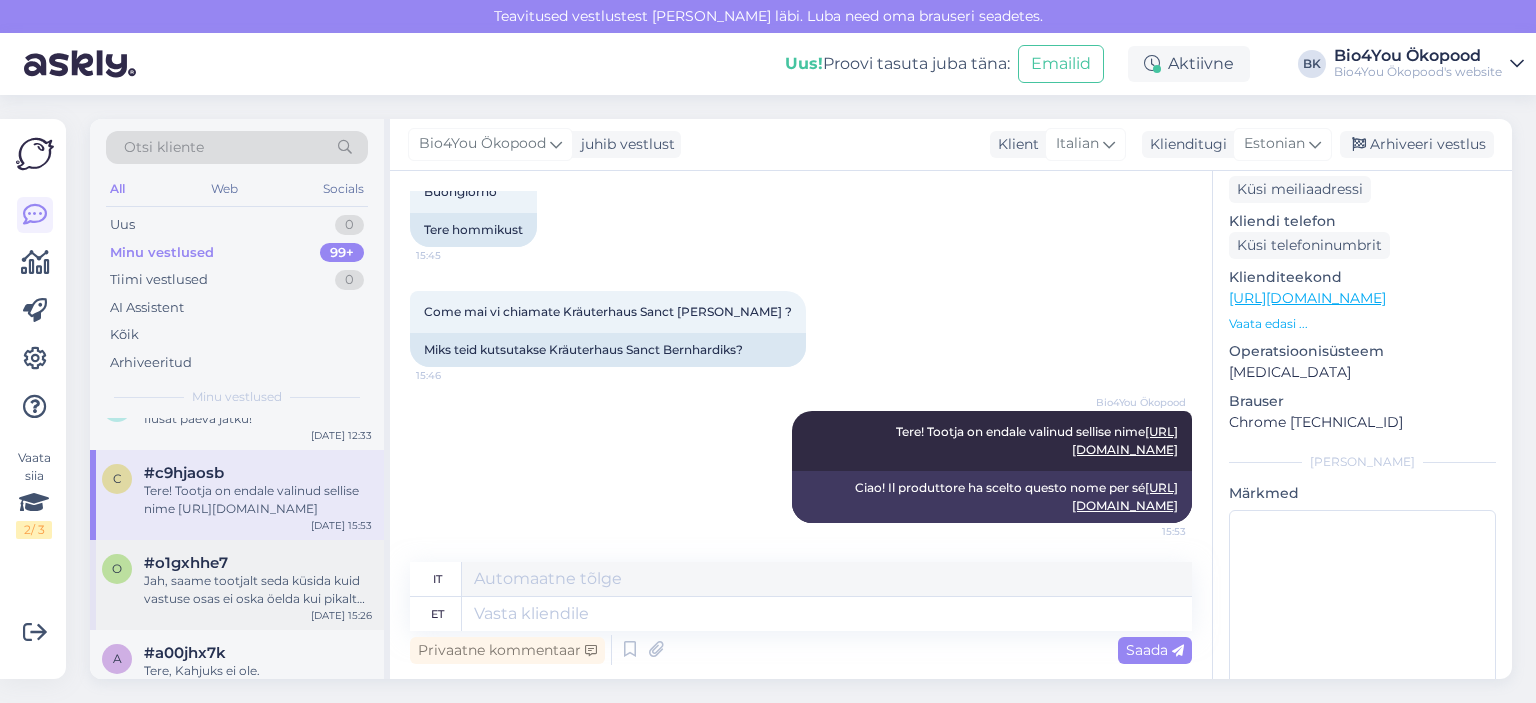 click on "Jah, saame tootjalt seda küsida kuid vastuse osas ei oska öelda kui pikalt aega läheb enne kui nad vastavad. Aga küsime järgi." at bounding box center [258, 590] 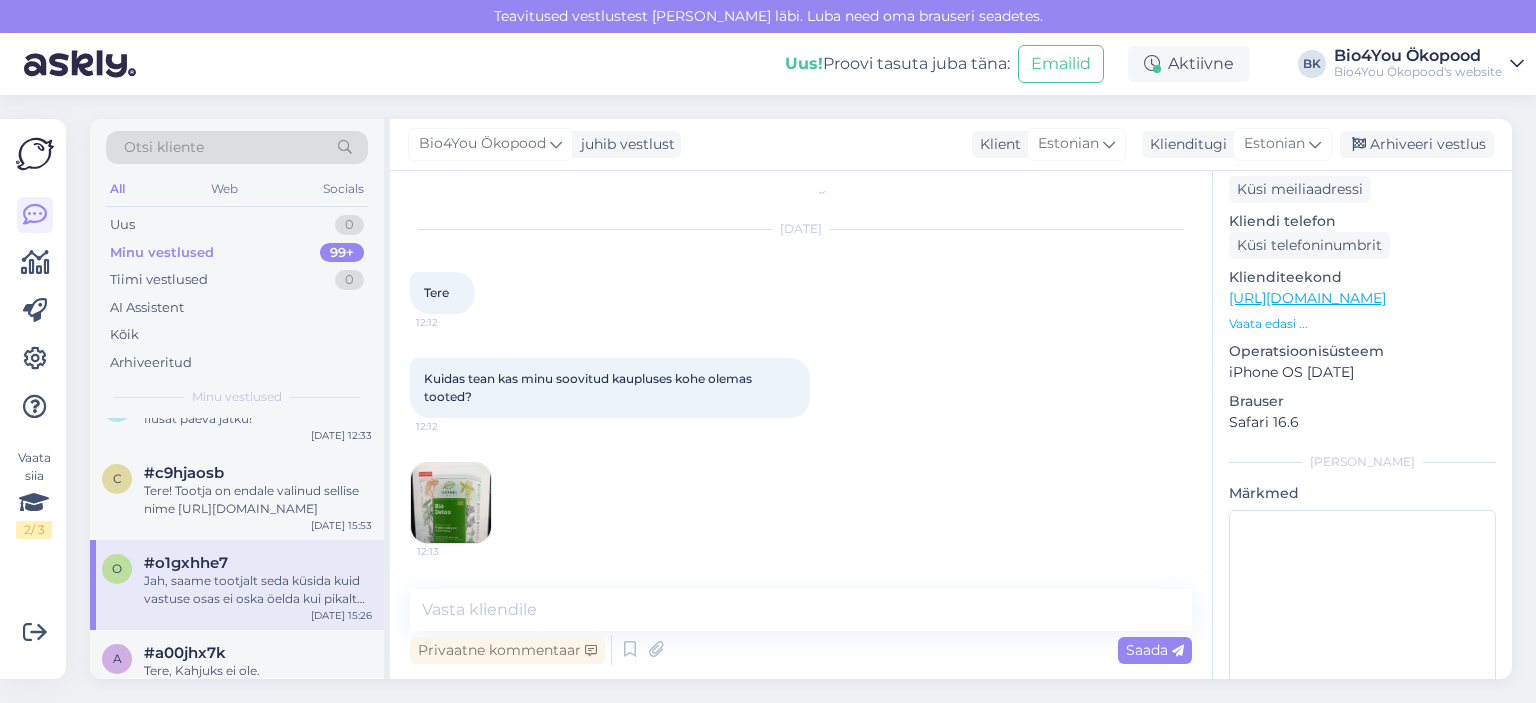 scroll, scrollTop: 100, scrollLeft: 0, axis: vertical 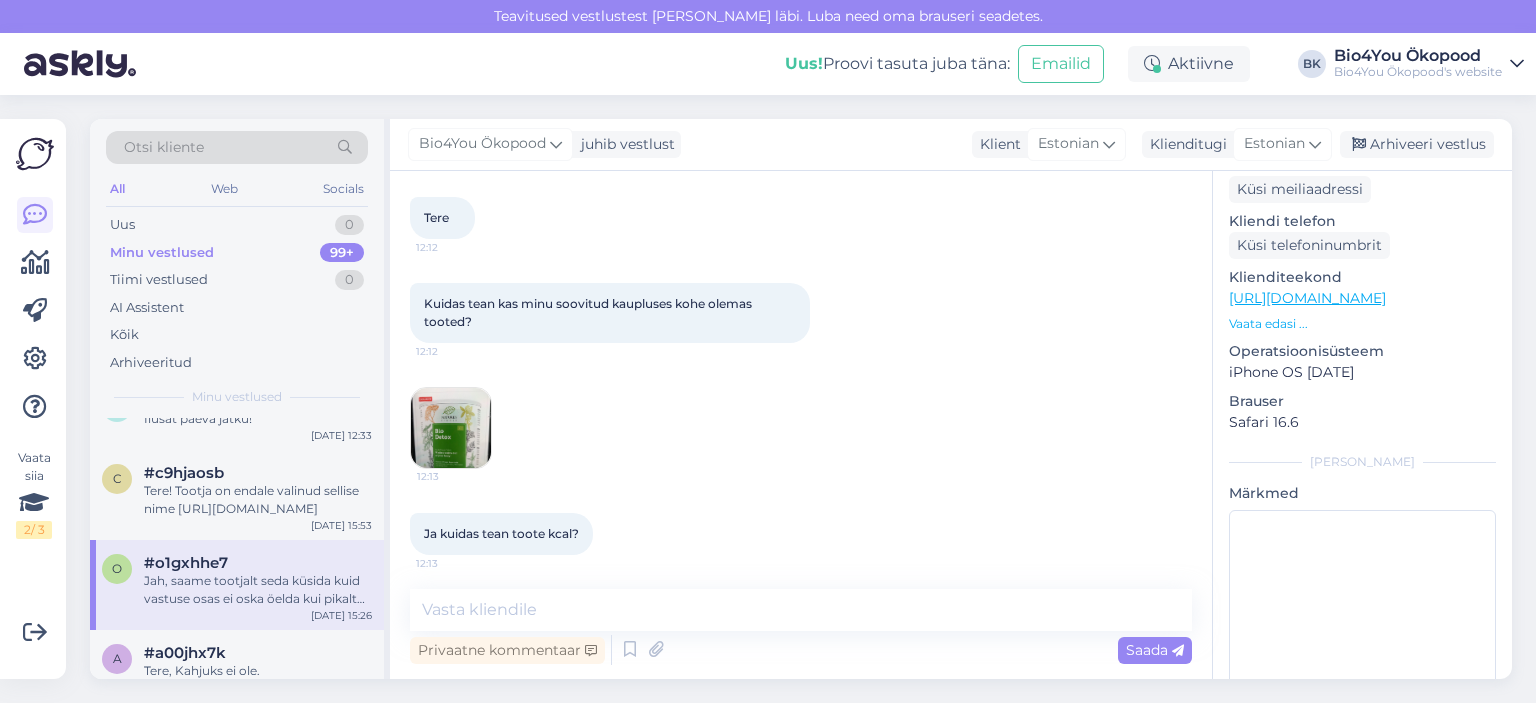 click at bounding box center (451, 428) 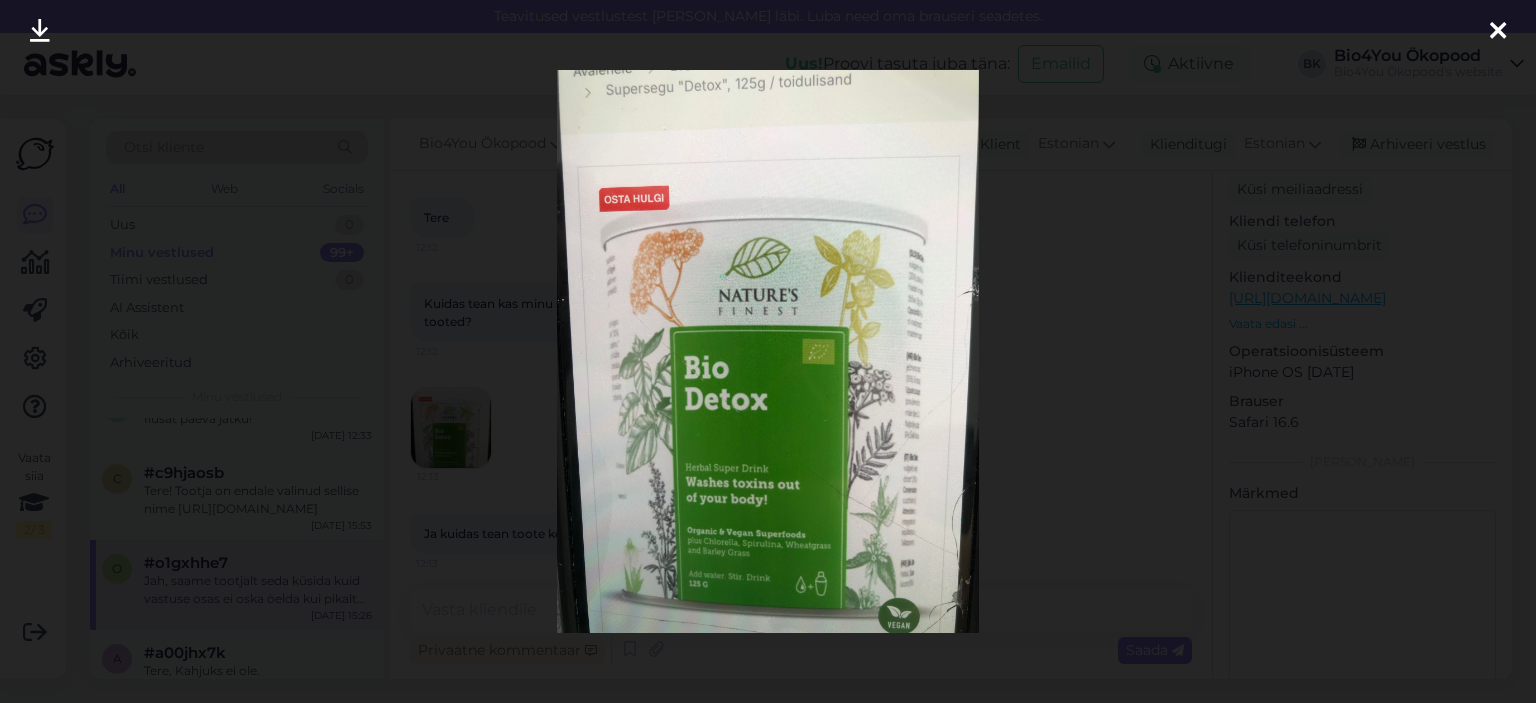 click at bounding box center (1498, 32) 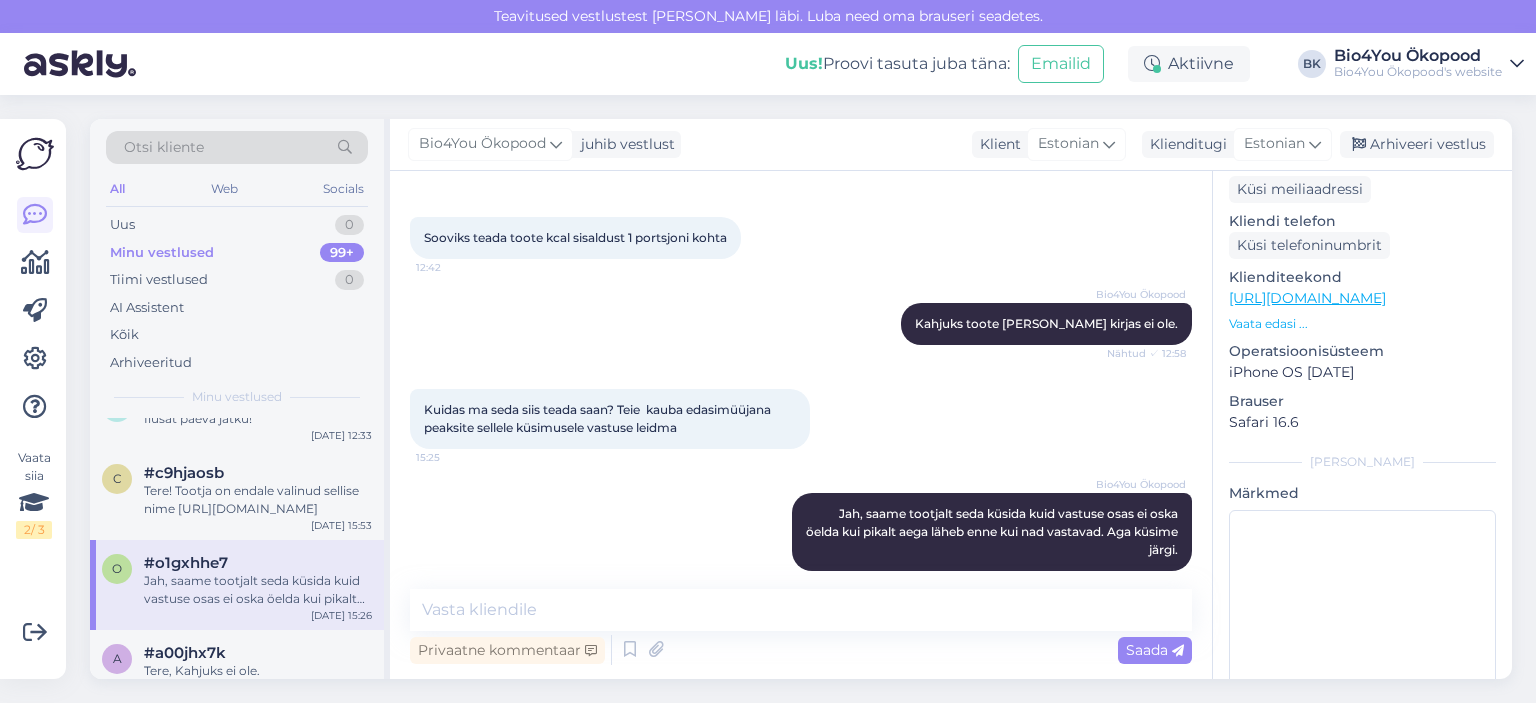 scroll, scrollTop: 589, scrollLeft: 0, axis: vertical 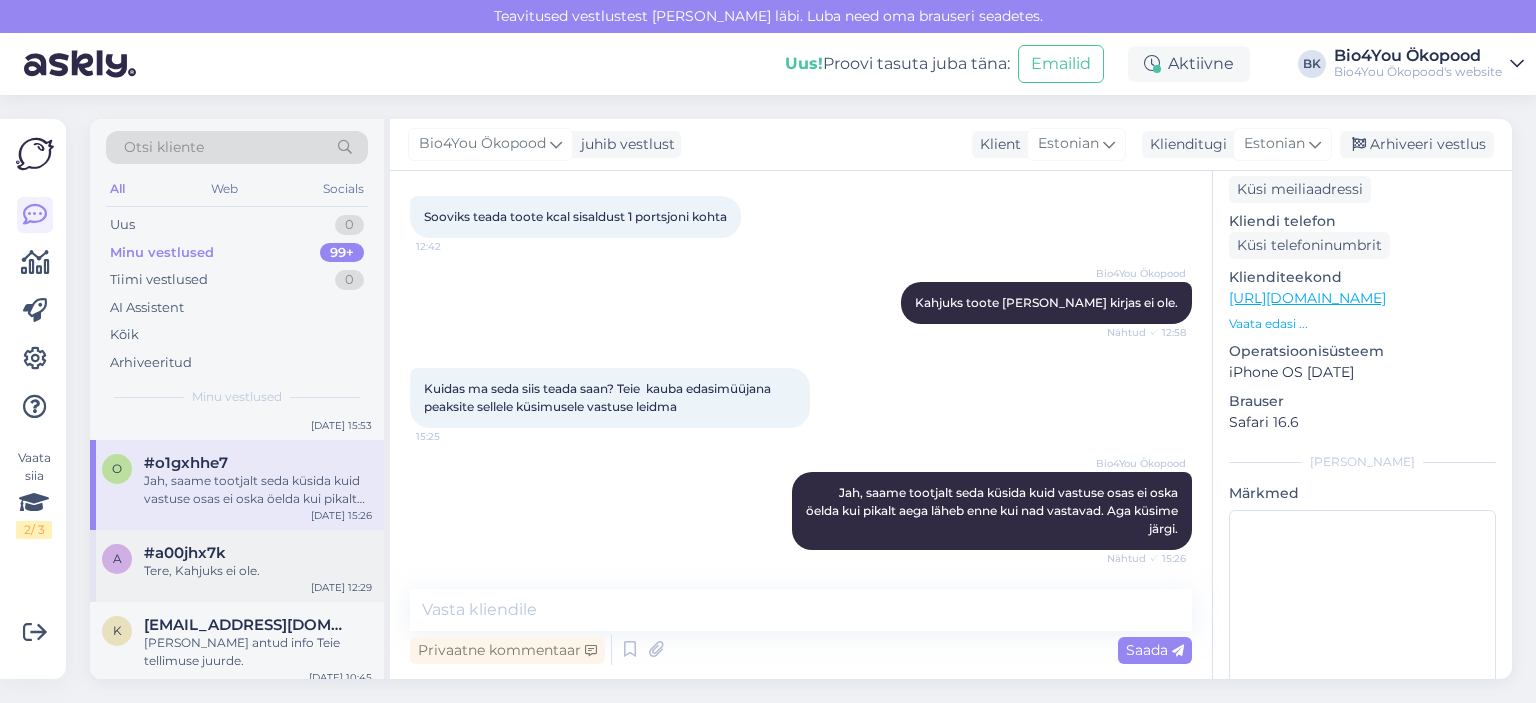 click on "Tere, Kahjuks ei ole." at bounding box center [258, 571] 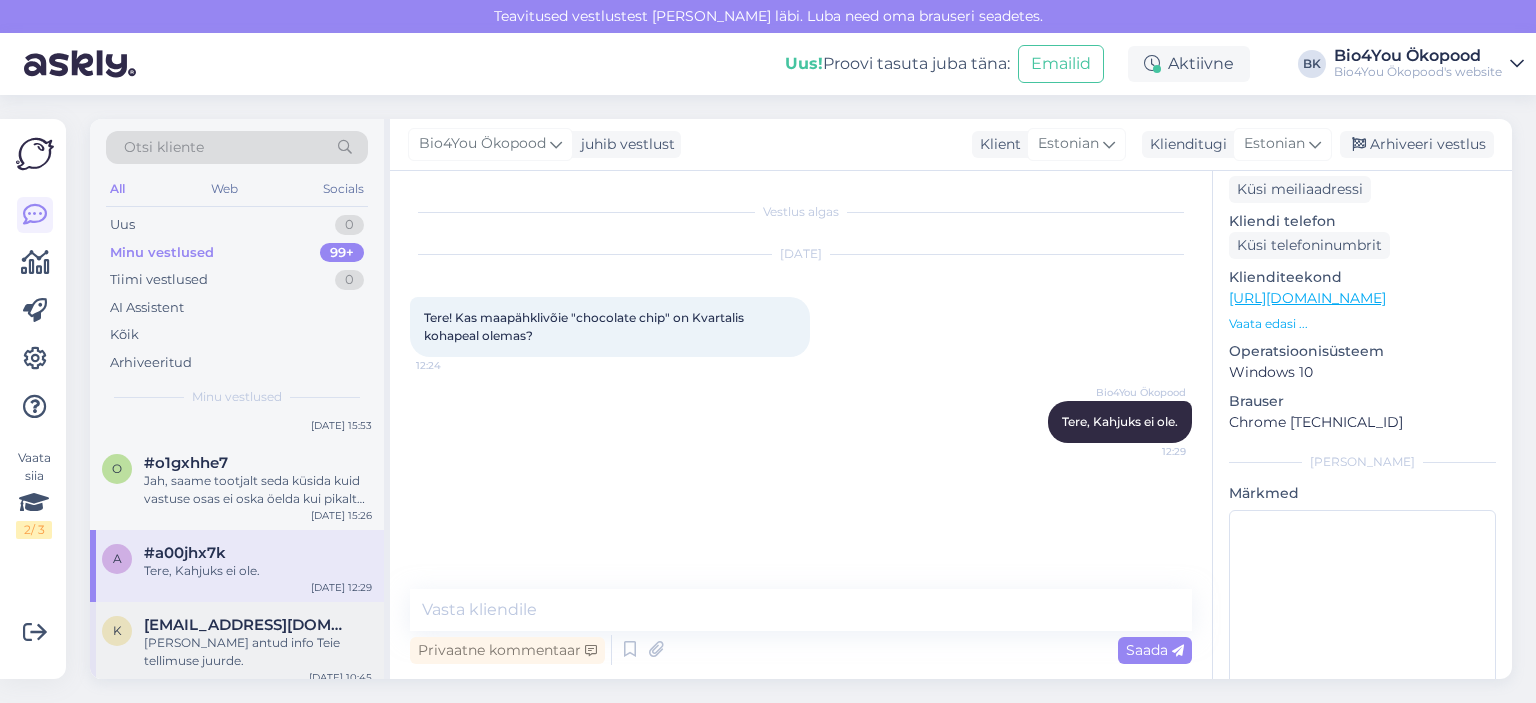 click on "[PERSON_NAME] antud info Teie tellimuse juurde." at bounding box center [258, 652] 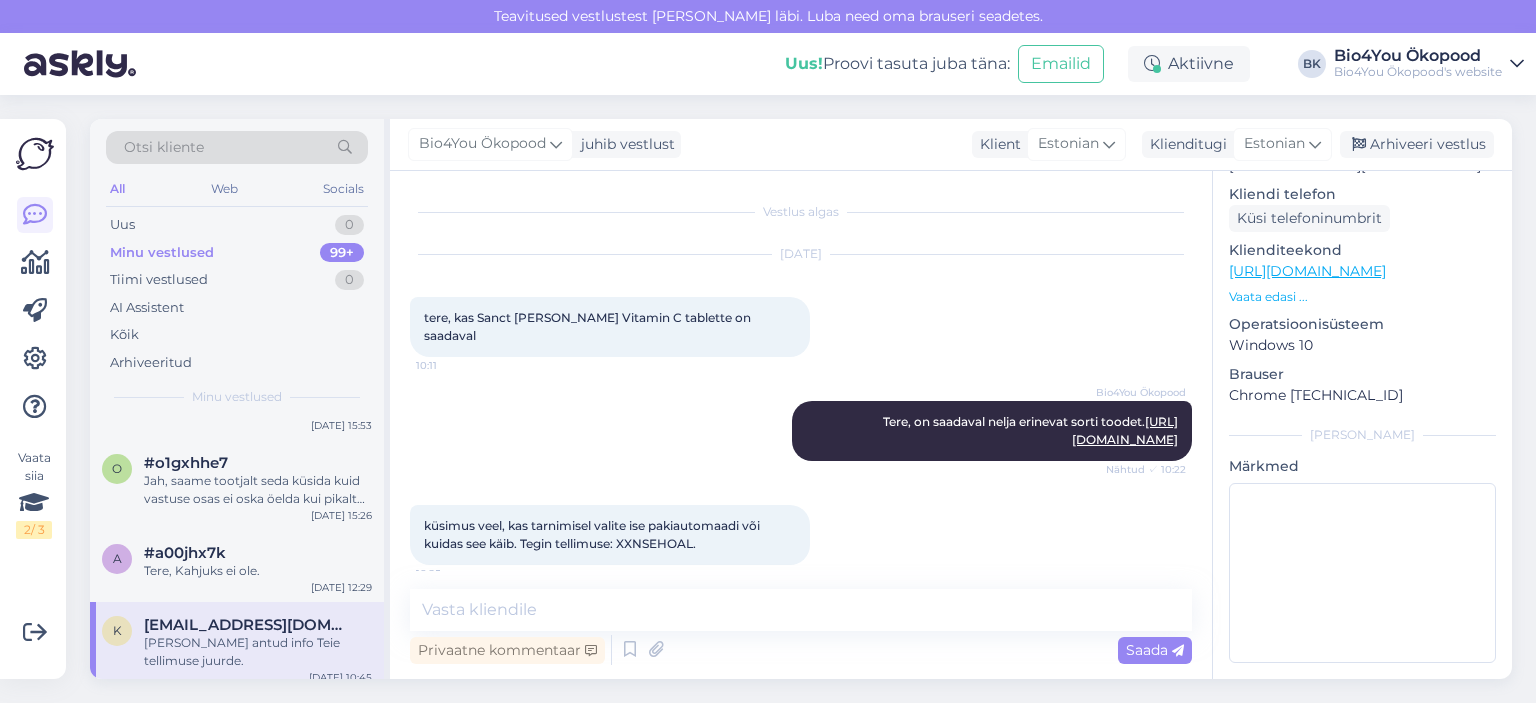 scroll, scrollTop: 970, scrollLeft: 0, axis: vertical 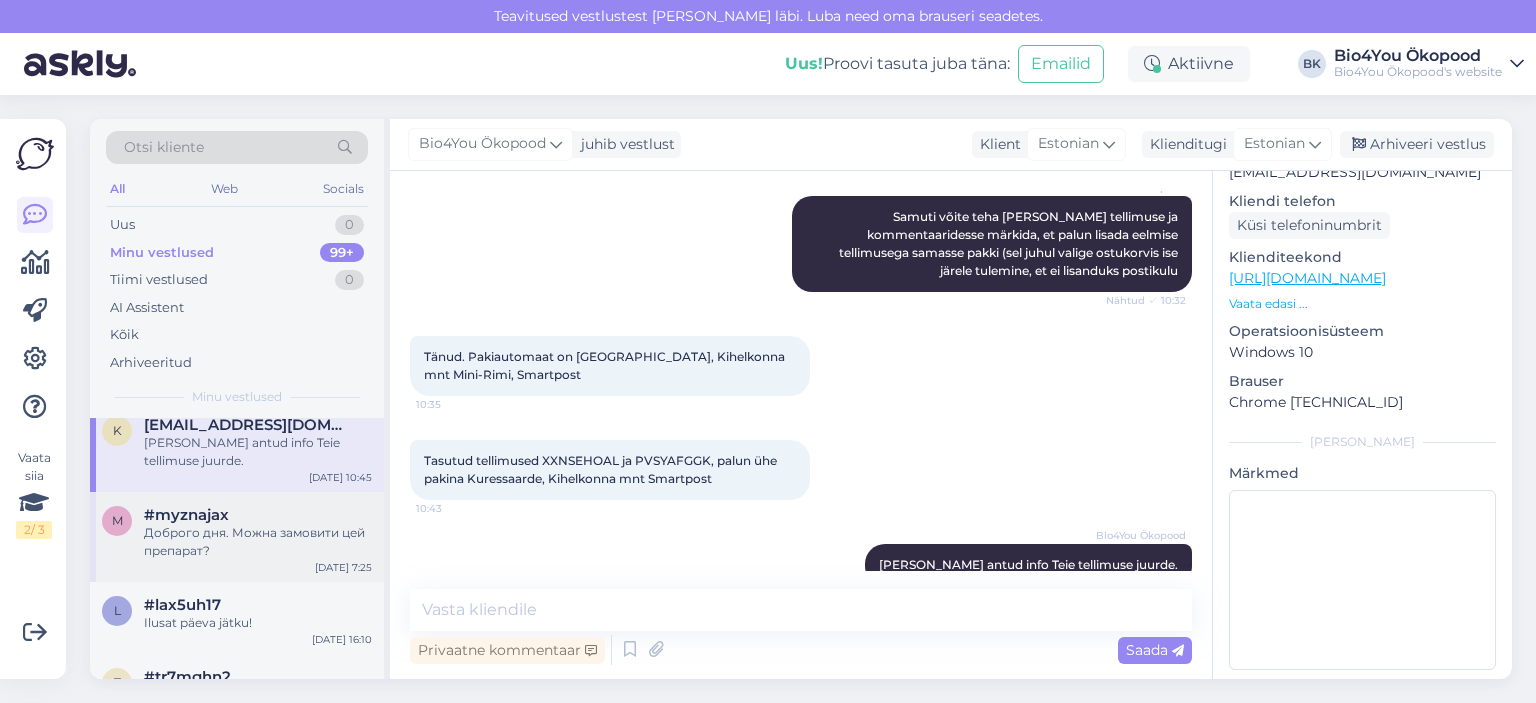 click on "Доброго дня. Можна замовити цей препарат?" at bounding box center (258, 542) 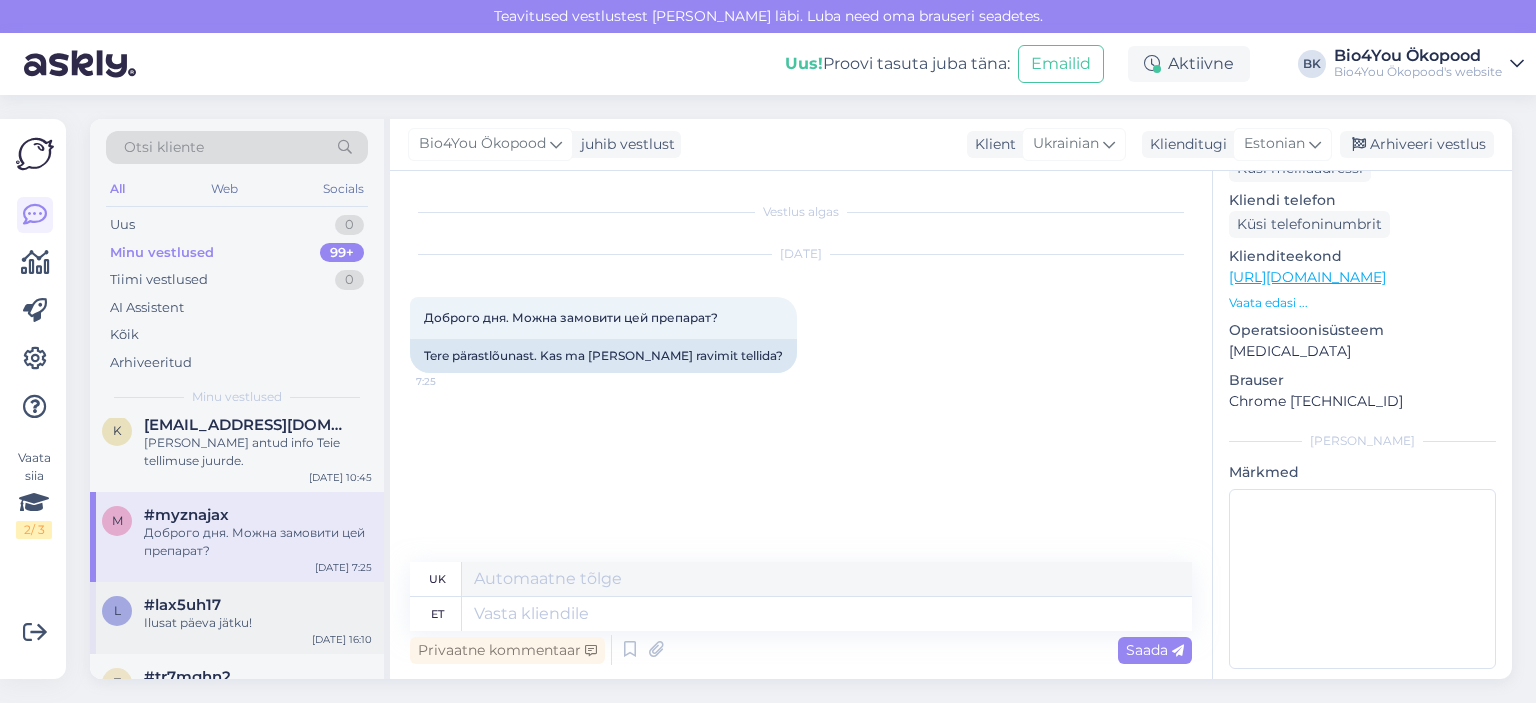 click on "Ilusat päeva jätku!" at bounding box center (258, 623) 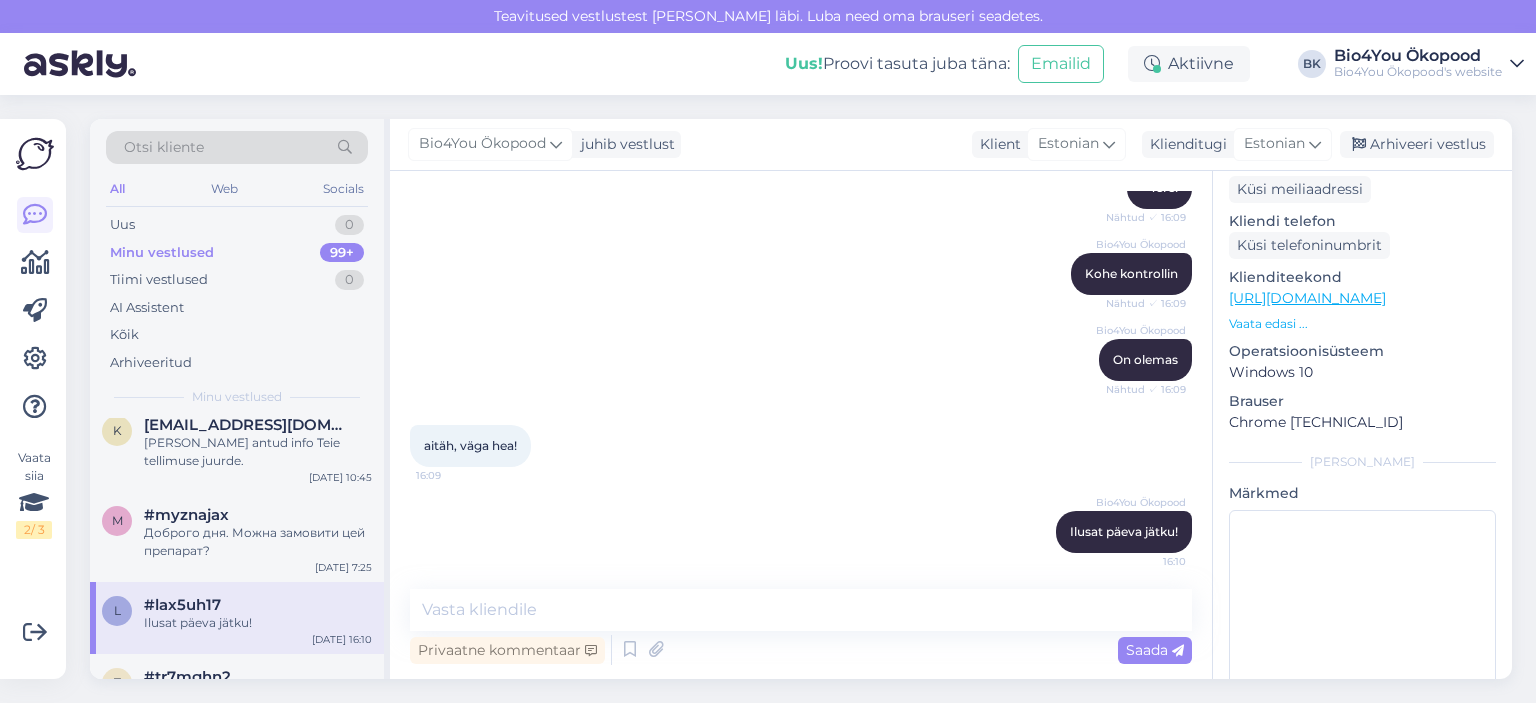 scroll, scrollTop: 324, scrollLeft: 0, axis: vertical 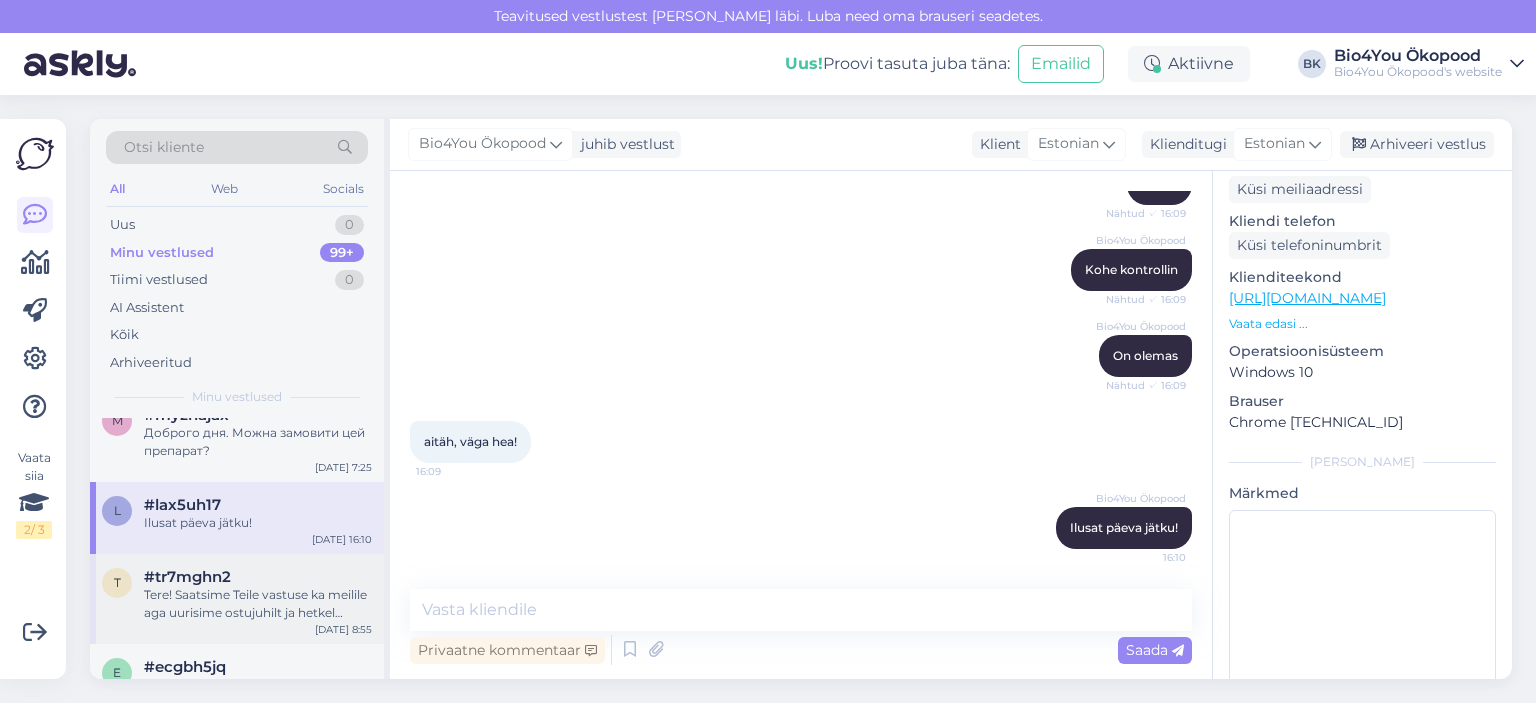 click on "Tere! Saatsime Teile vastuse ka meilile aga uurisime ostujuhilt ja hetkel kahjuks täpselt öelda ei oska, lootust on et äkki kuu aja jooksul saabub toode uuesti lattu aga kindlalt veel lubada ei saa seda." at bounding box center [258, 604] 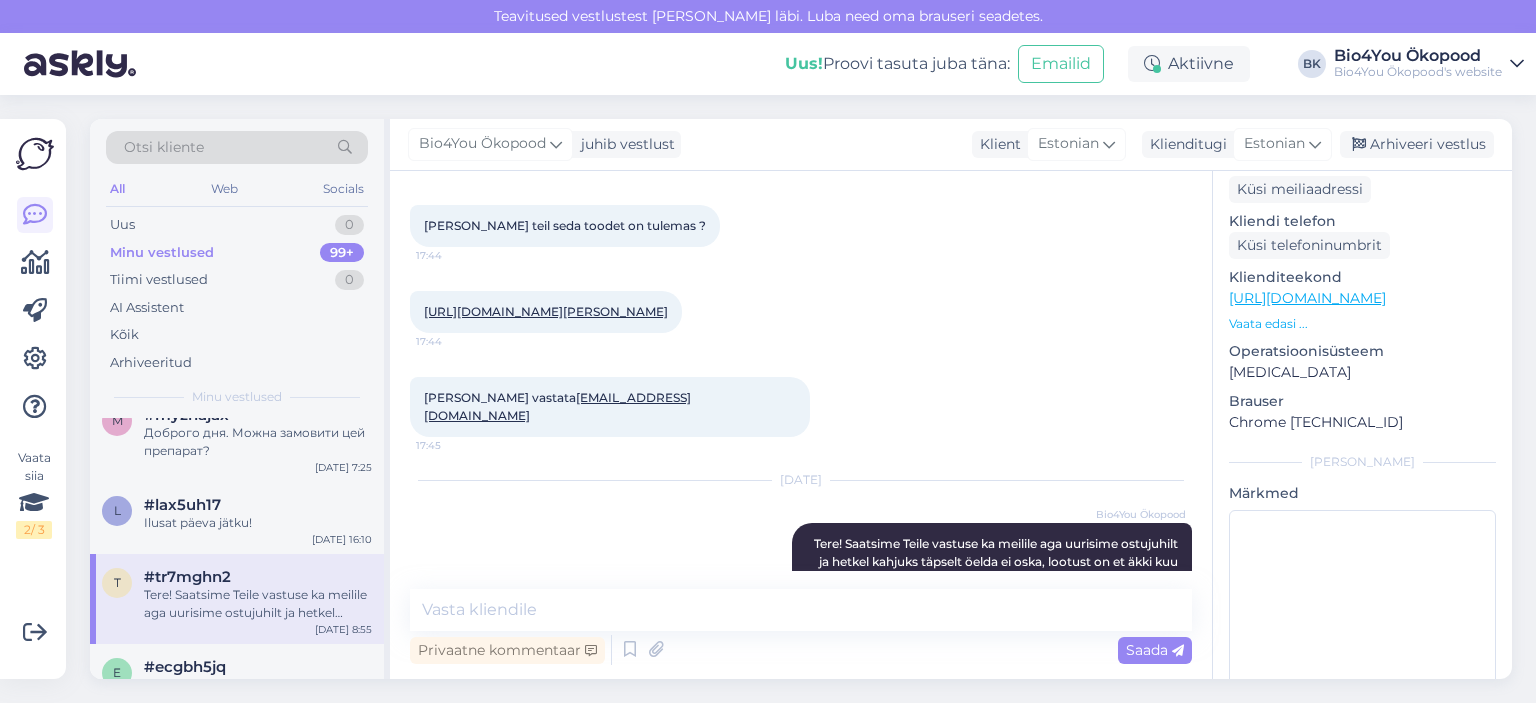 scroll, scrollTop: 180, scrollLeft: 0, axis: vertical 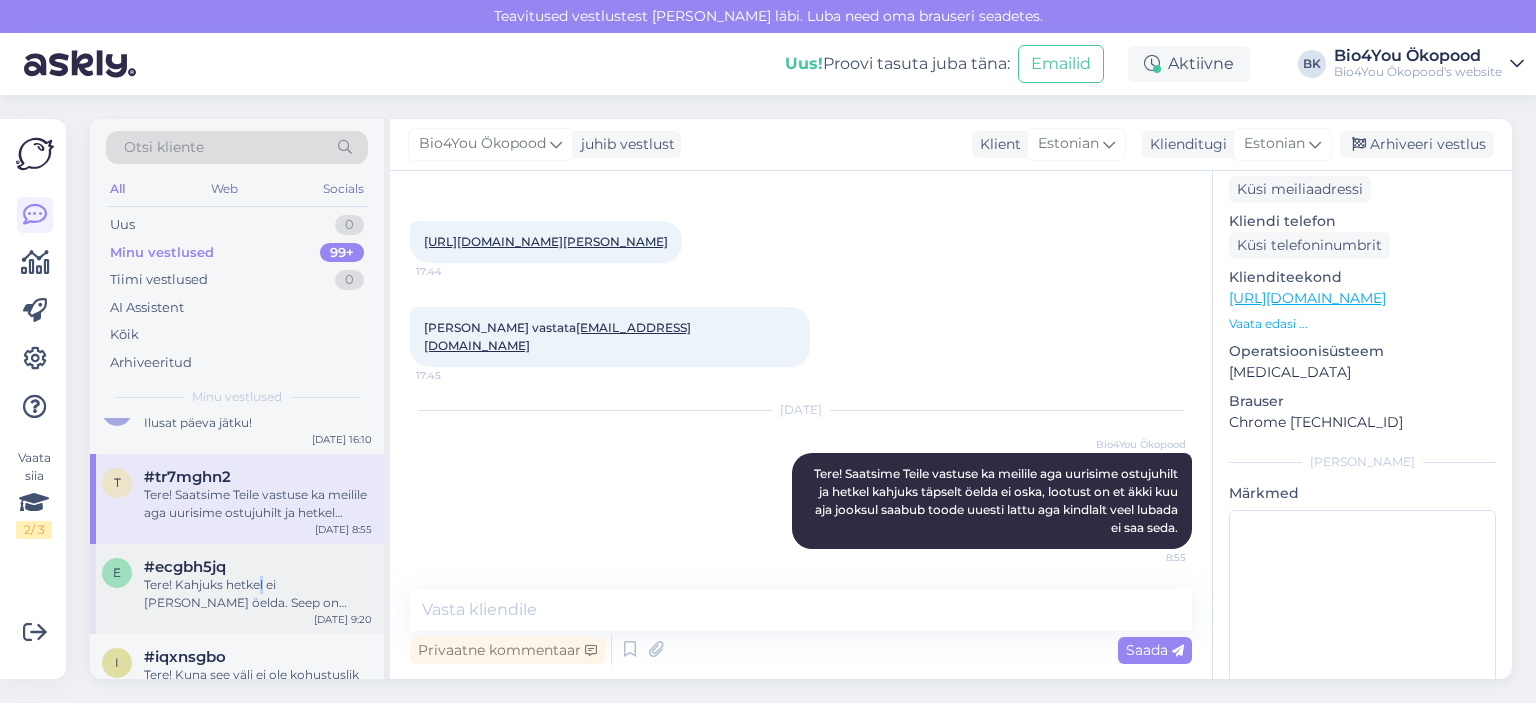 click on "Tere! Kahjuks hetkel ei [PERSON_NAME] öelda. Seep on tellitud kuid, millal see [PERSON_NAME] saabub, ei tea veel." at bounding box center [258, 594] 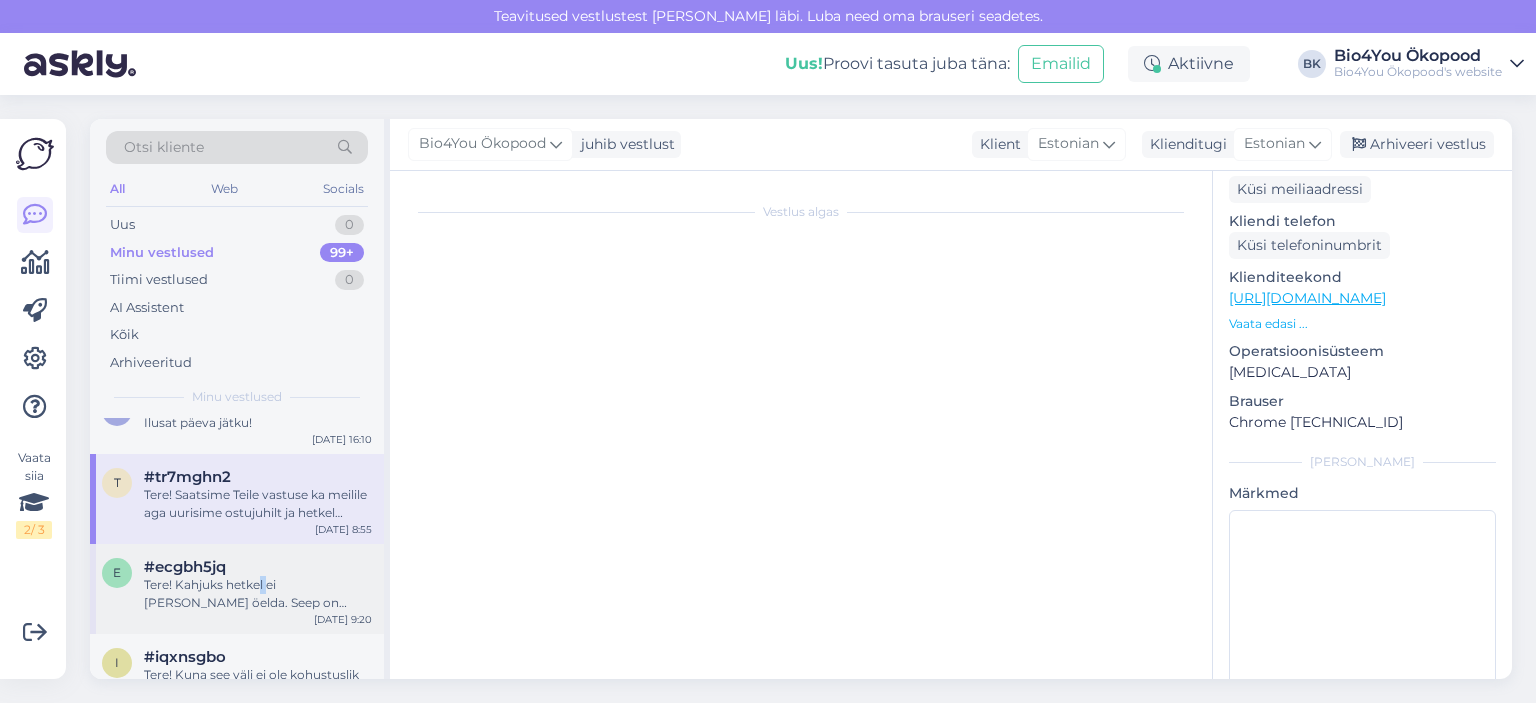 scroll, scrollTop: 66, scrollLeft: 0, axis: vertical 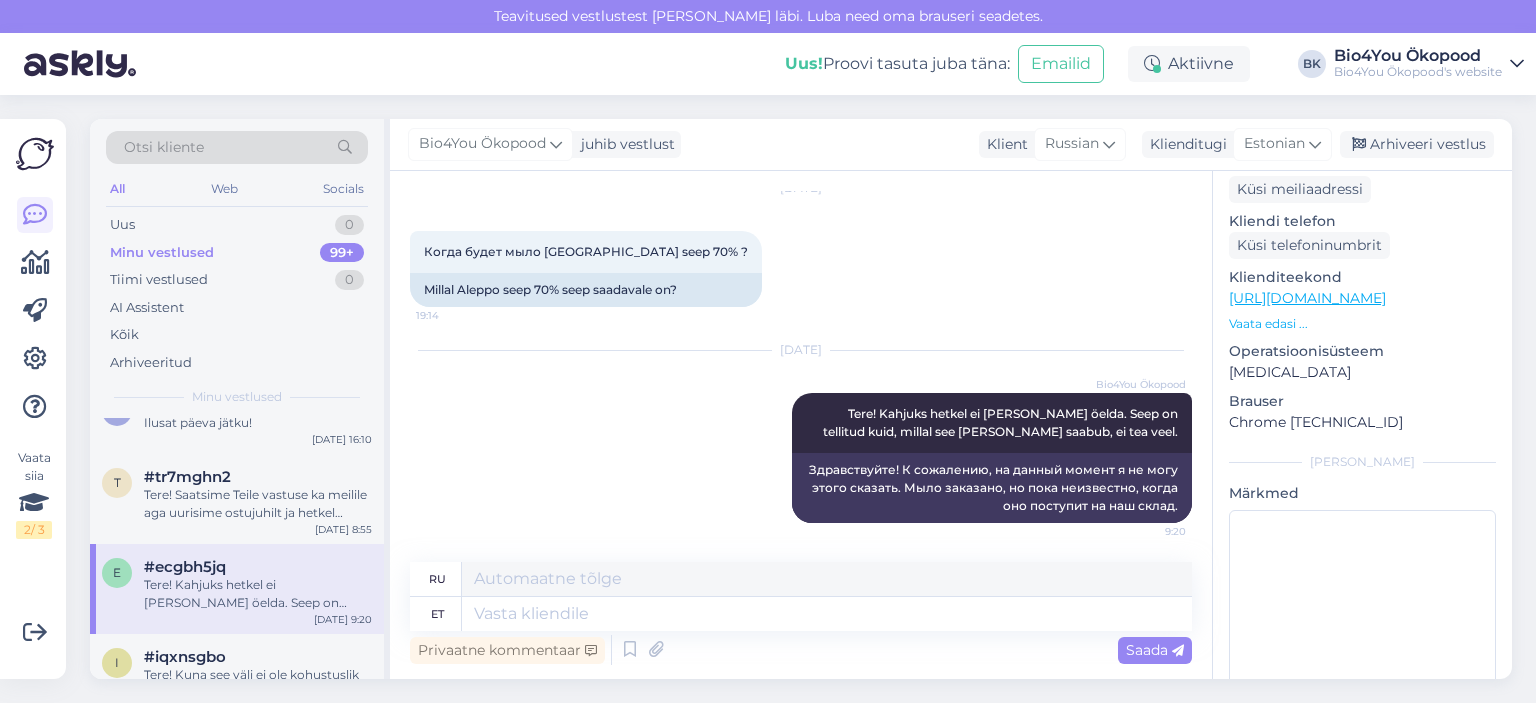 click on "Tere! Kahjuks hetkel ei [PERSON_NAME] öelda. Seep on tellitud kuid, millal see [PERSON_NAME] saabub, ei tea veel." at bounding box center [258, 594] 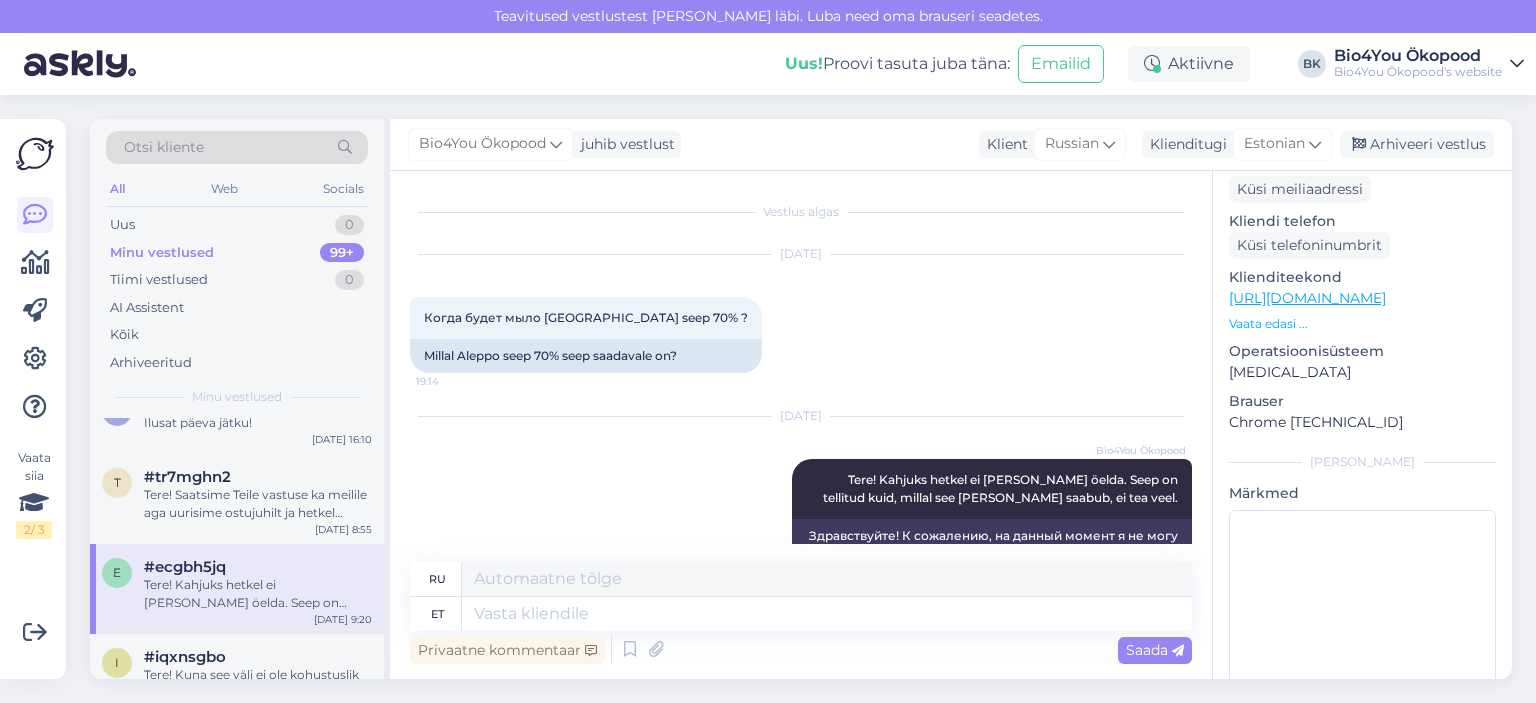 scroll, scrollTop: 66, scrollLeft: 0, axis: vertical 